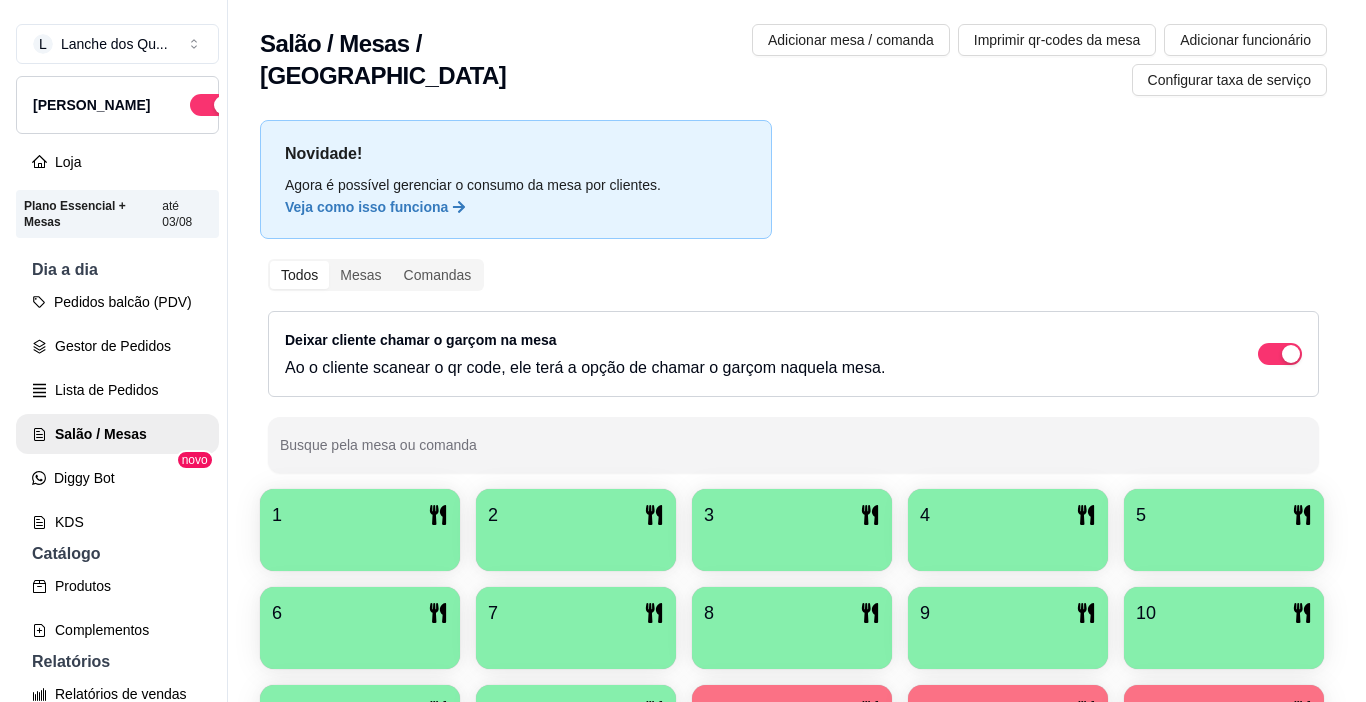 scroll, scrollTop: 0, scrollLeft: 0, axis: both 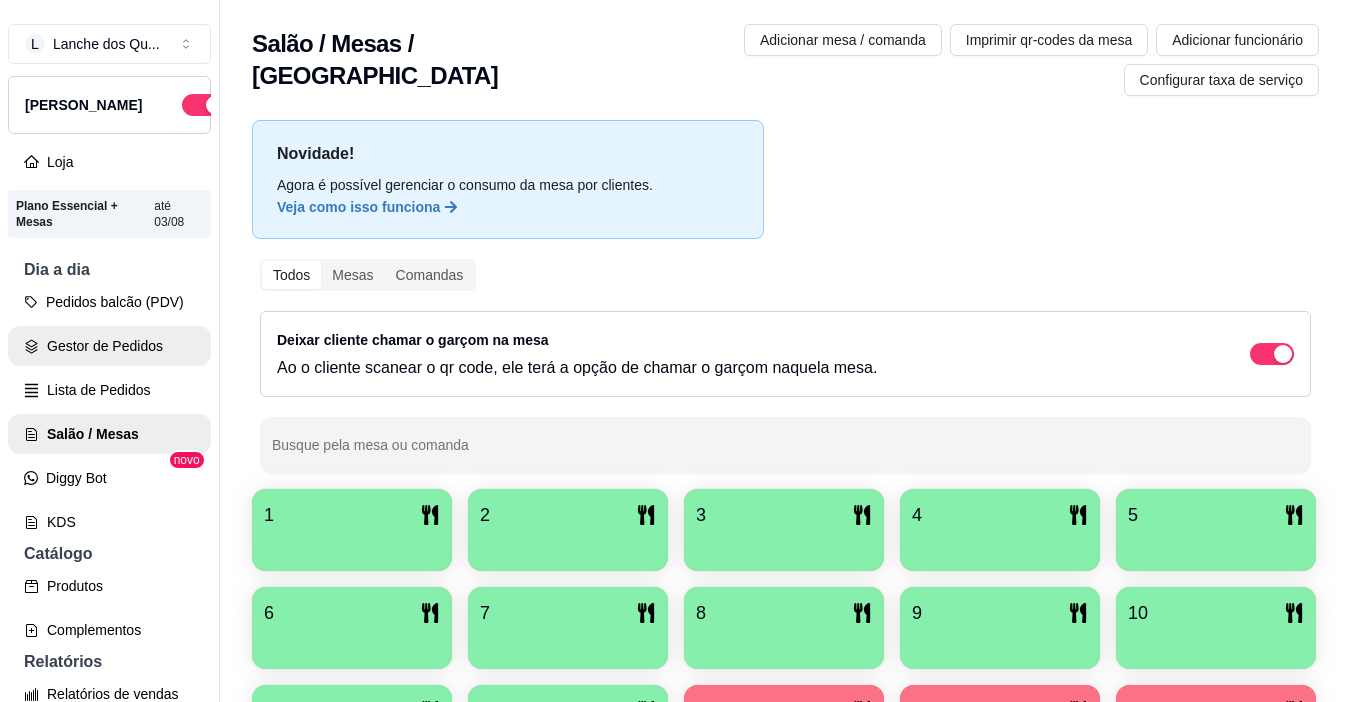 click on "Gestor de Pedidos" at bounding box center [109, 346] 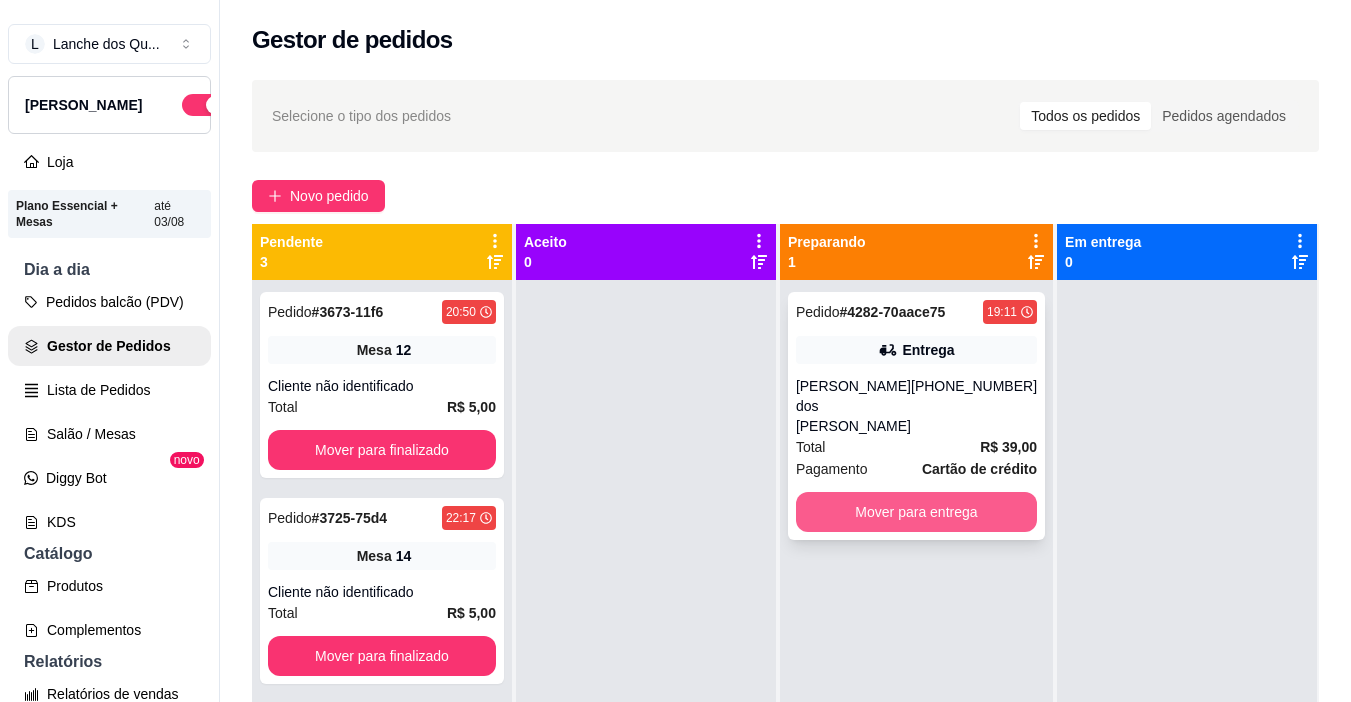 click on "Mover para entrega" at bounding box center (916, 512) 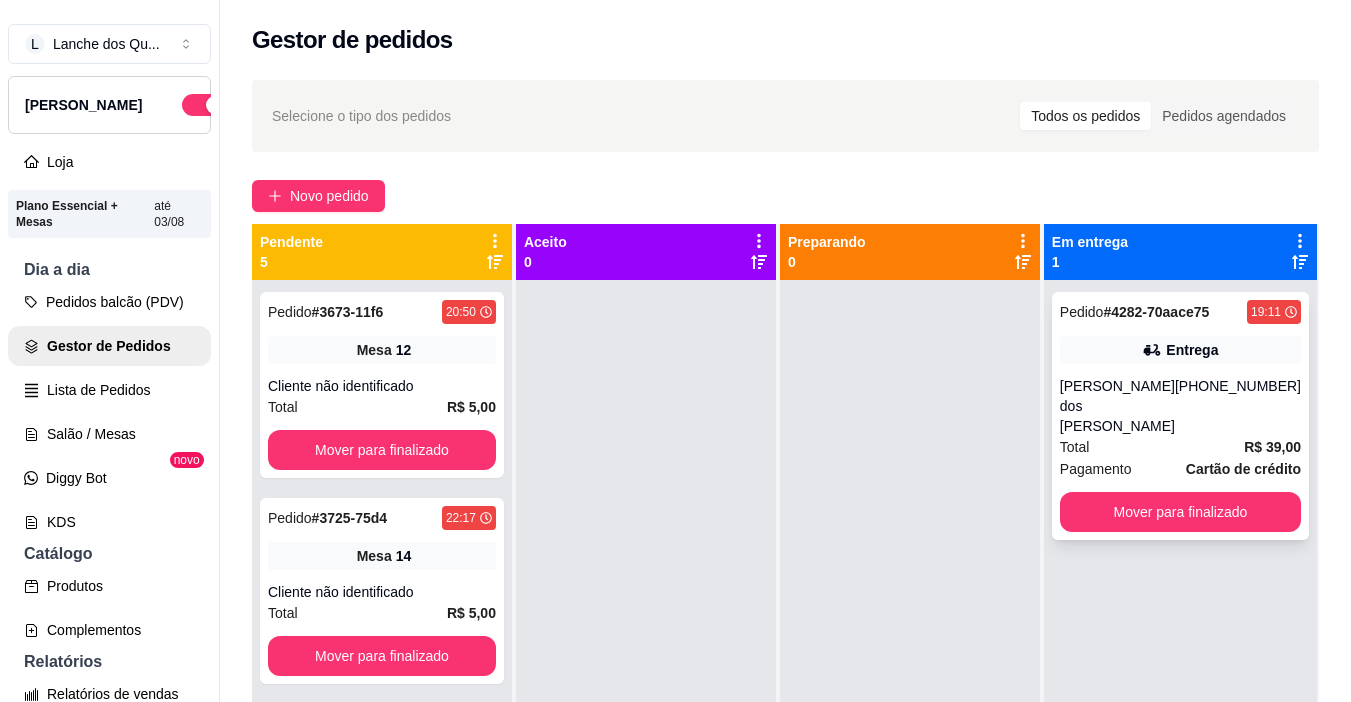click on "Total R$ 39,00" at bounding box center [1180, 447] 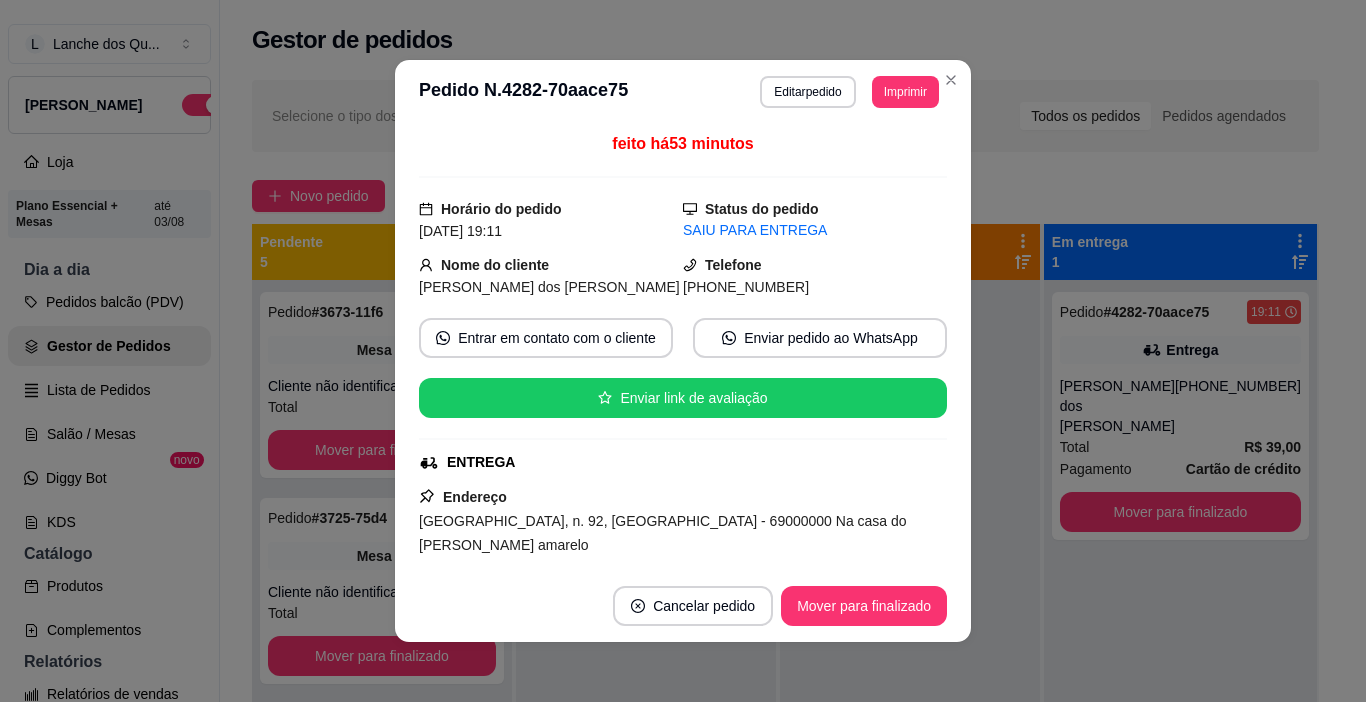 scroll, scrollTop: 347, scrollLeft: 0, axis: vertical 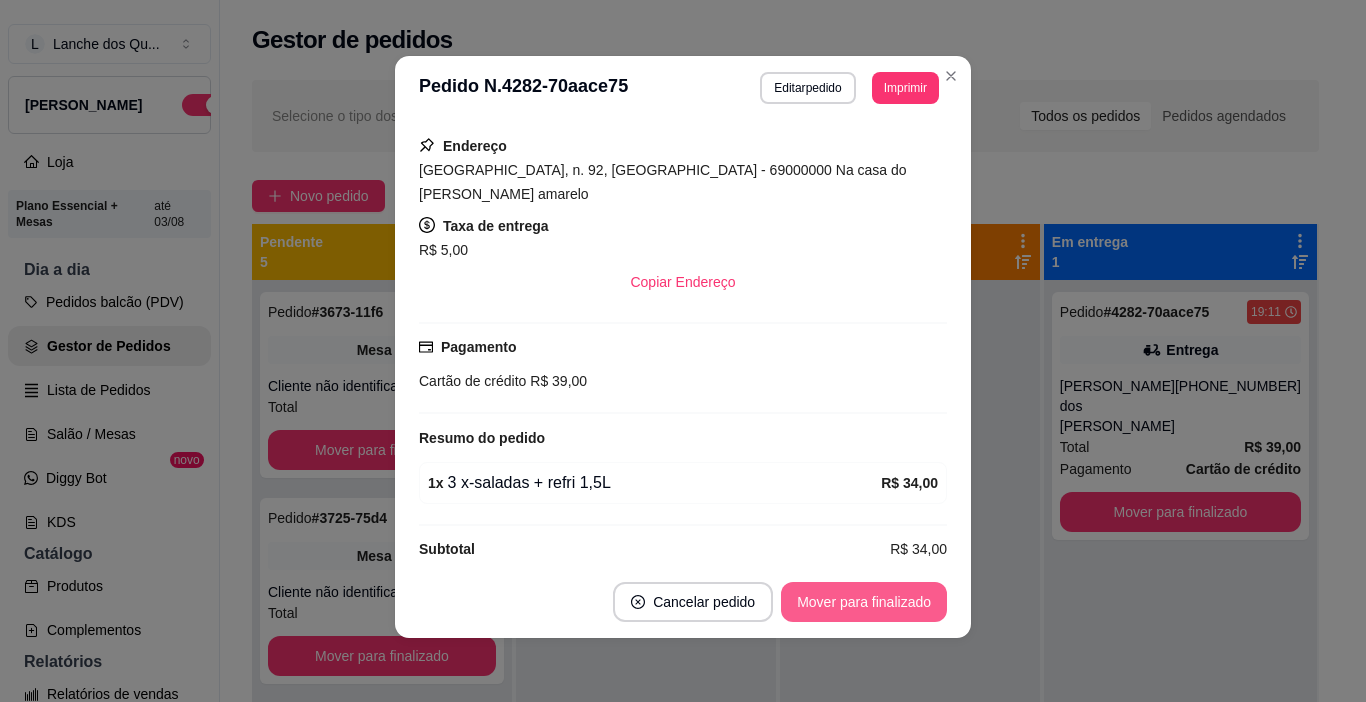click on "Mover para finalizado" at bounding box center (864, 602) 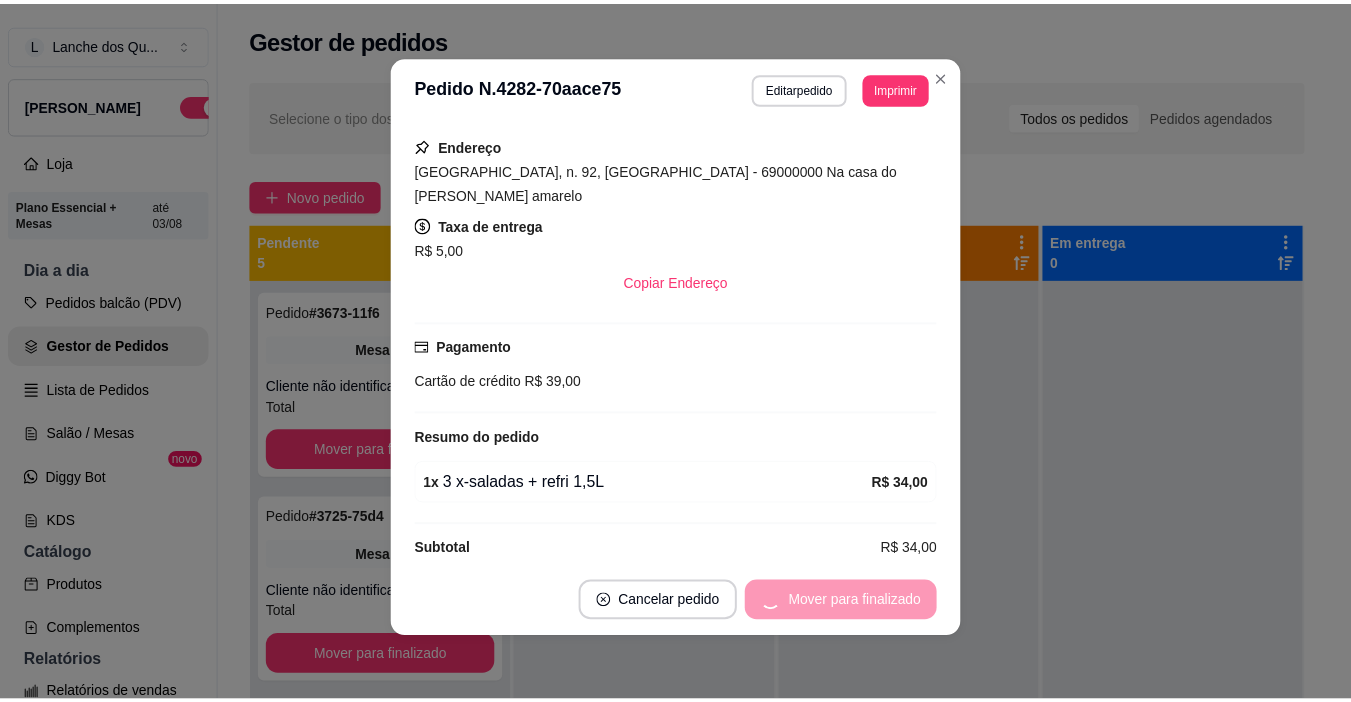 scroll, scrollTop: 301, scrollLeft: 0, axis: vertical 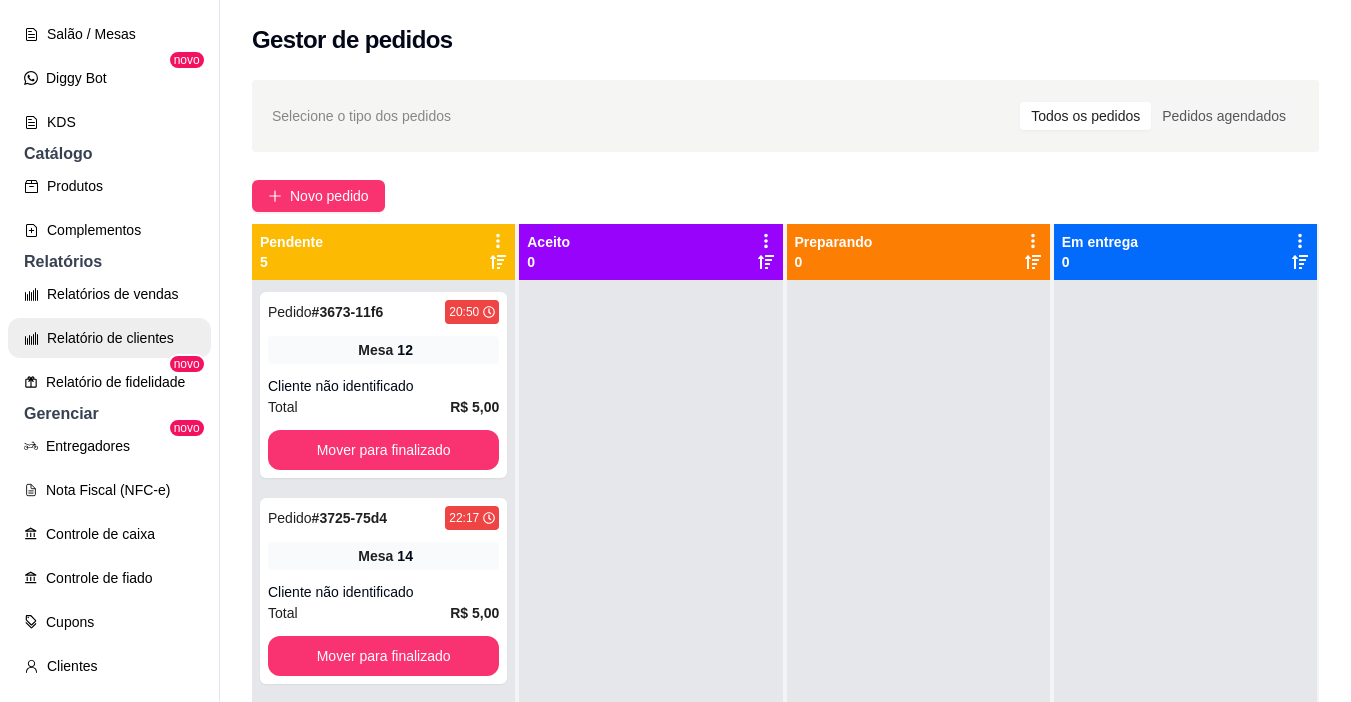 click on "Relatórios de vendas" at bounding box center [109, 294] 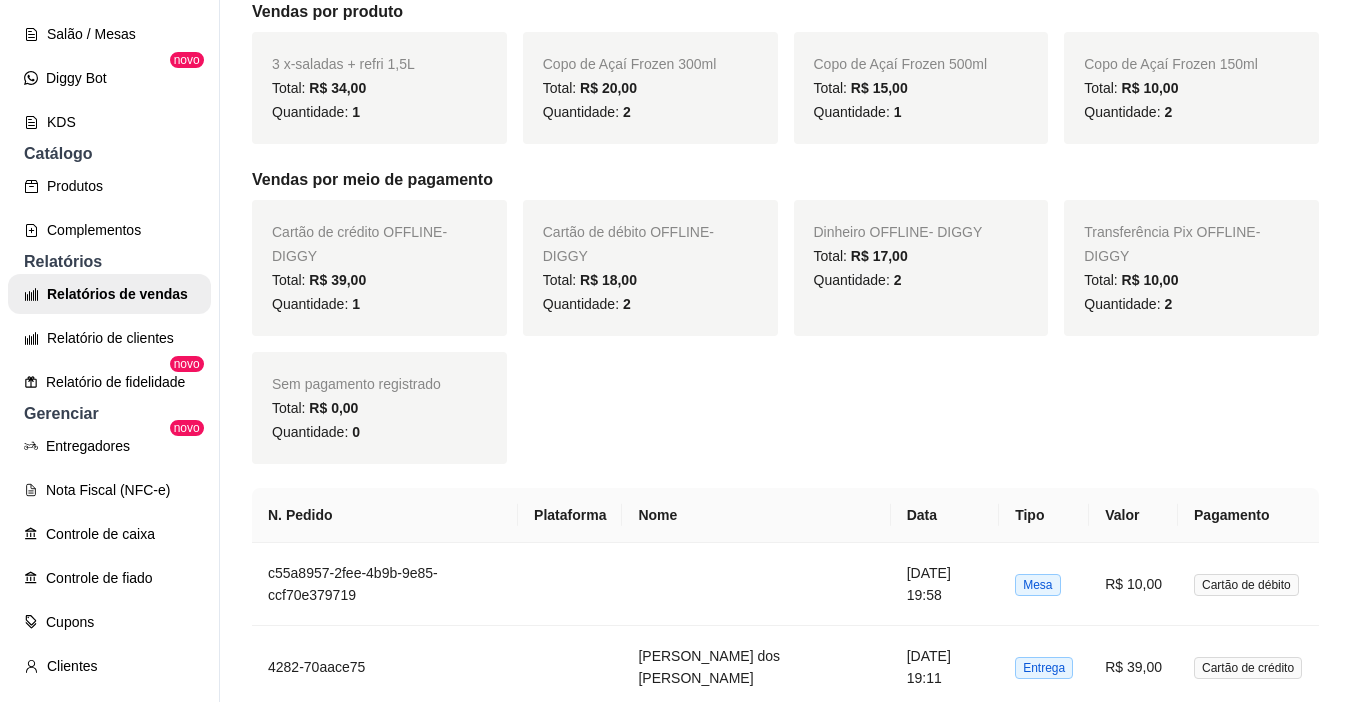 scroll, scrollTop: 434, scrollLeft: 0, axis: vertical 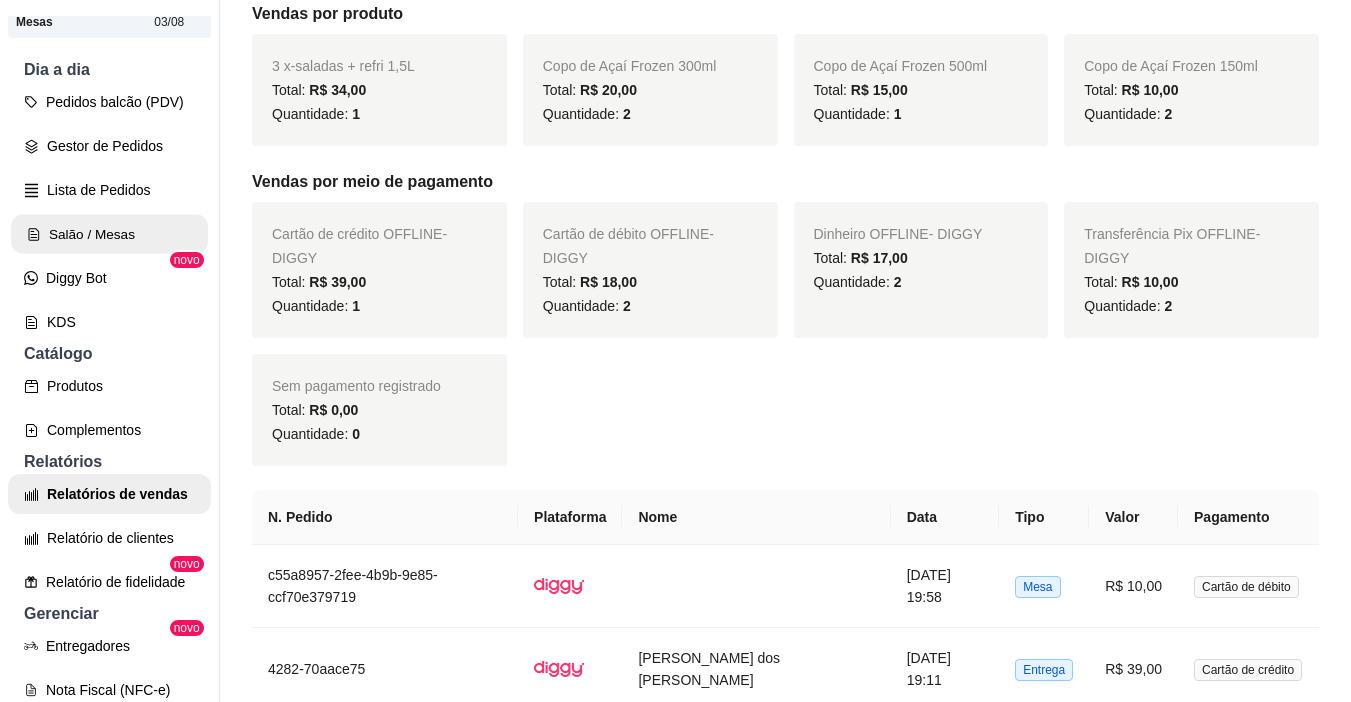 click on "Salão / Mesas" at bounding box center (109, 234) 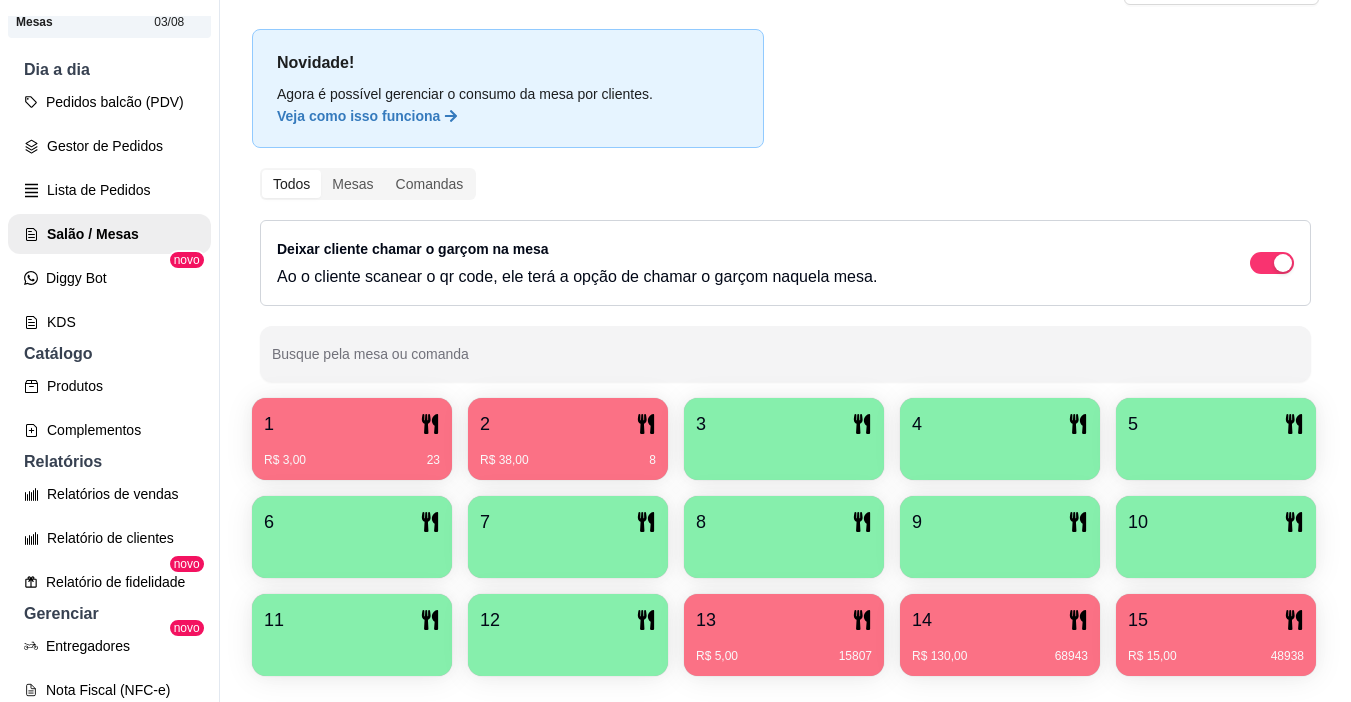 scroll, scrollTop: 200, scrollLeft: 0, axis: vertical 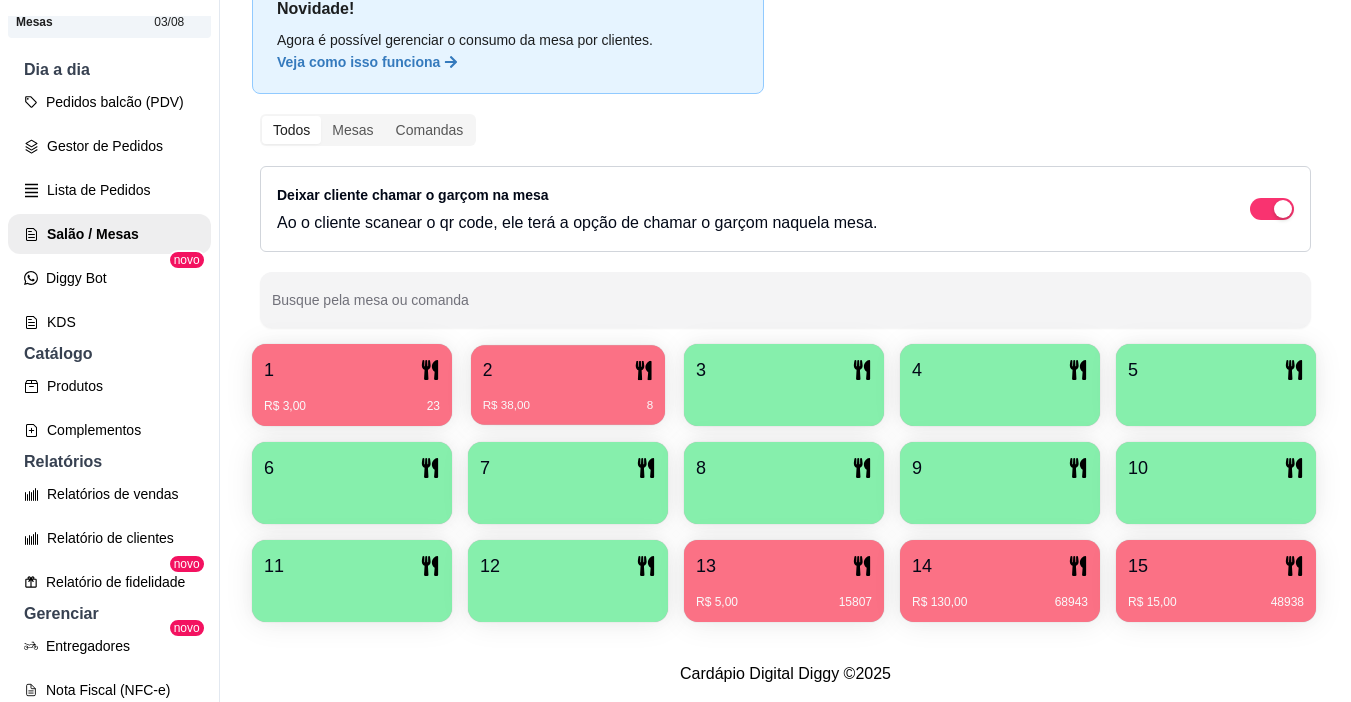 click on "R$ 38,00 8" at bounding box center (568, 398) 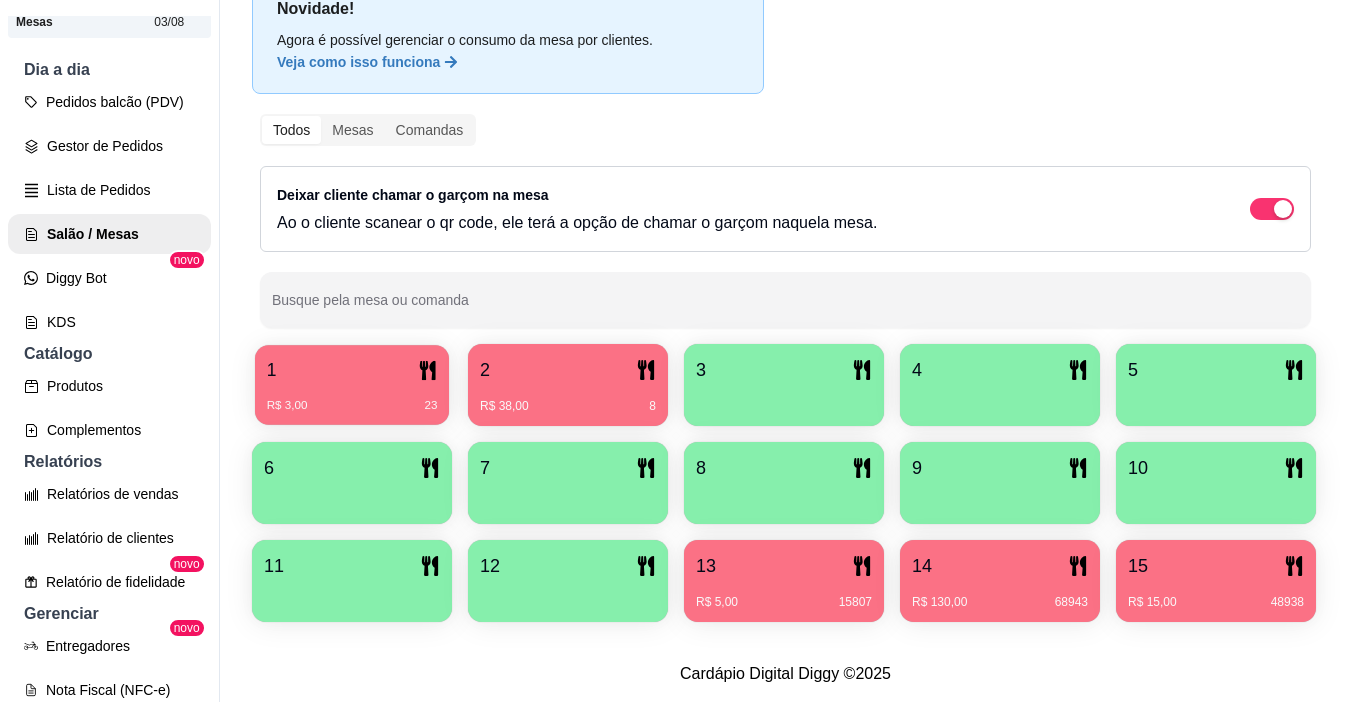 click on "R$ 3,00 23" at bounding box center (352, 406) 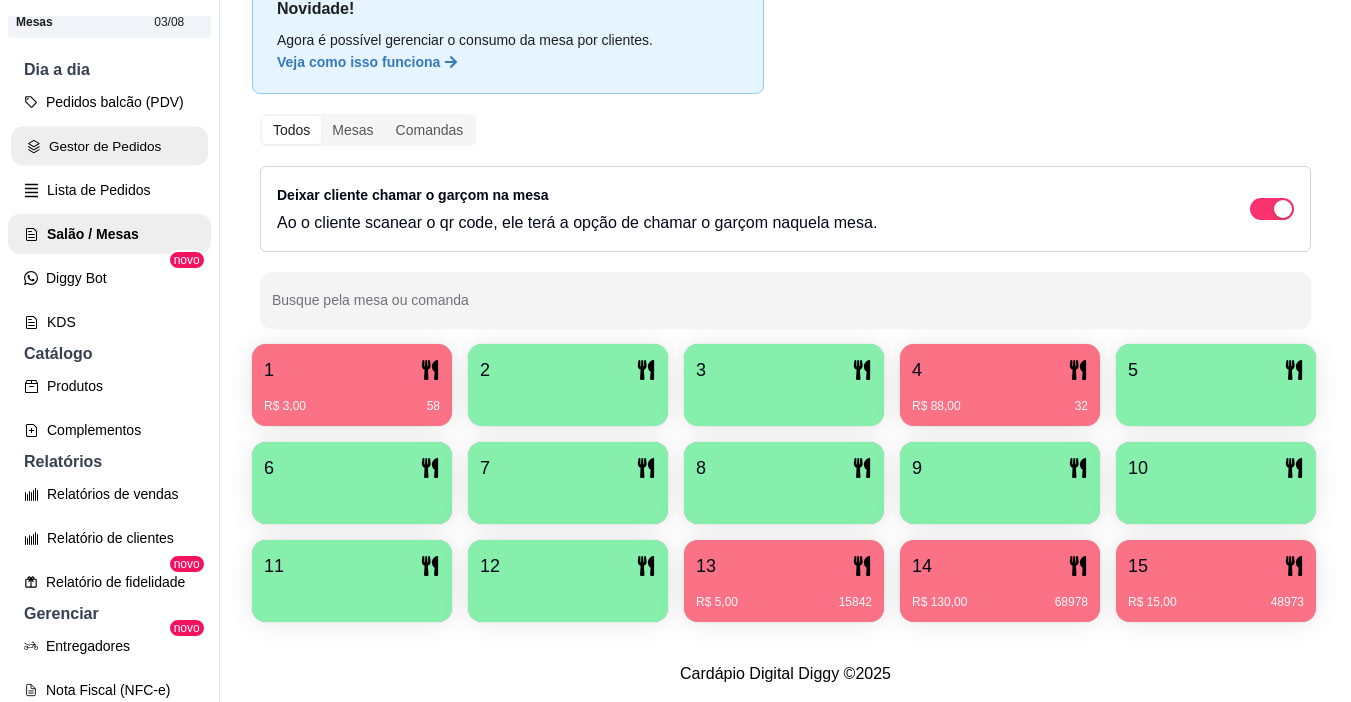 click on "Gestor de Pedidos" at bounding box center [109, 146] 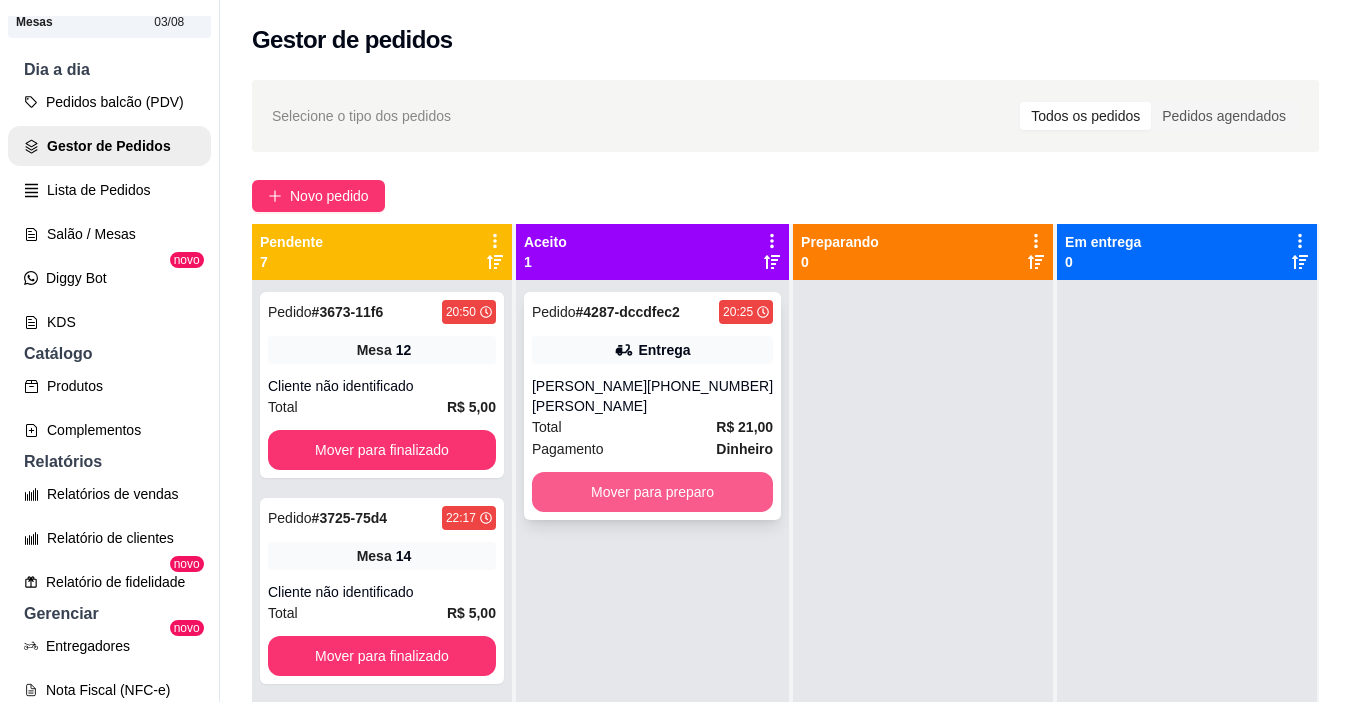 click on "Mover para preparo" at bounding box center [652, 492] 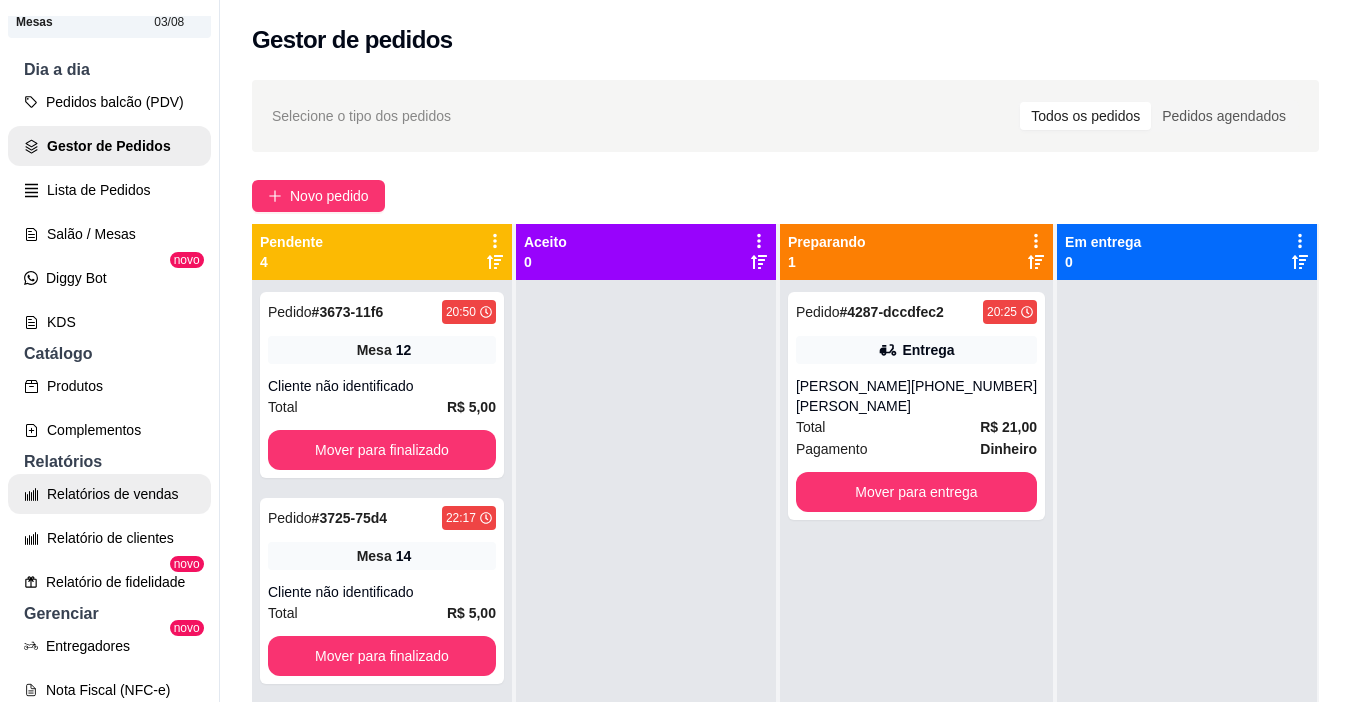 click on "Relatórios de vendas" at bounding box center [109, 494] 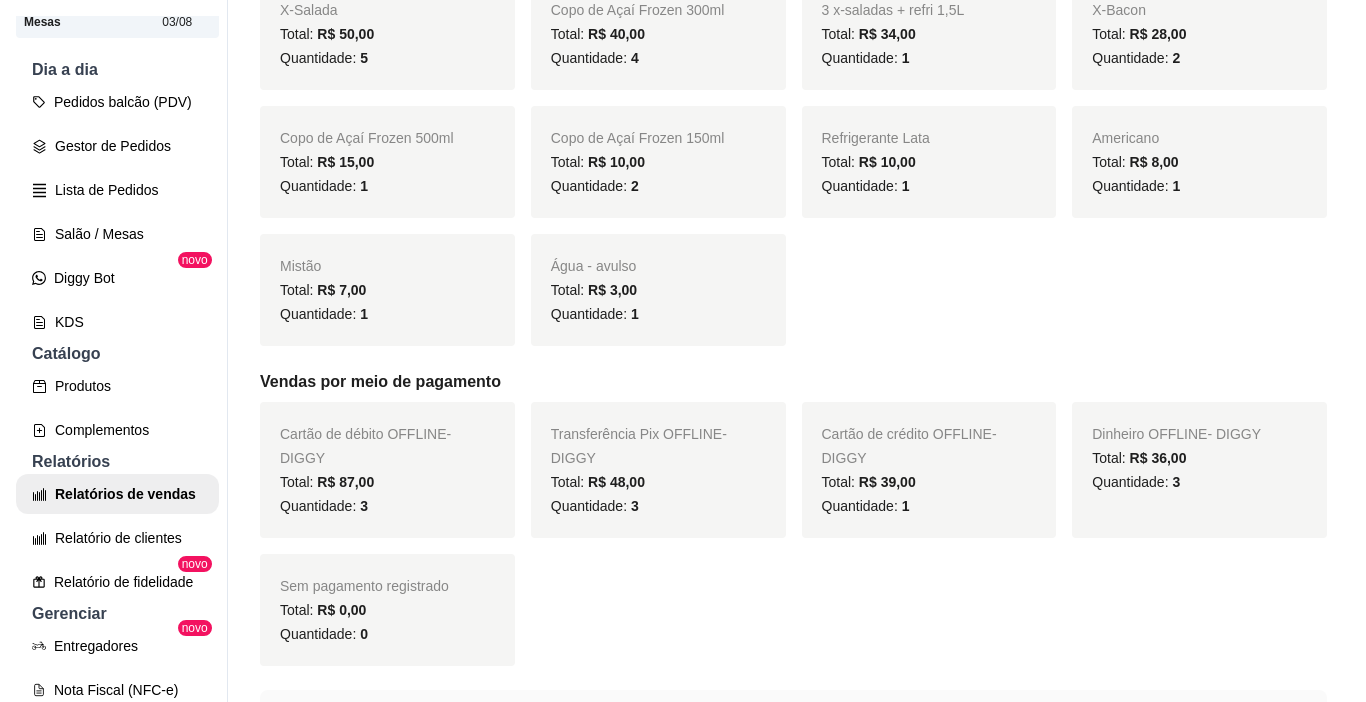 scroll, scrollTop: 900, scrollLeft: 0, axis: vertical 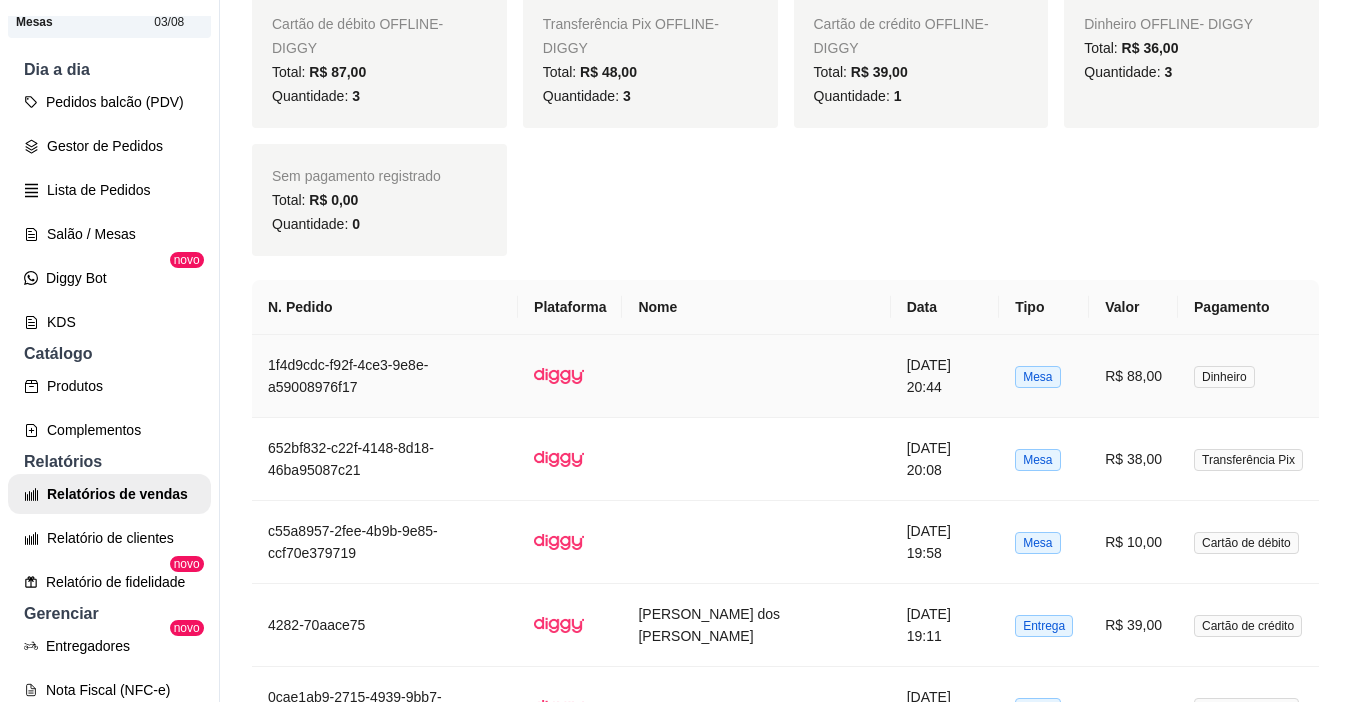 click on "Mesa" at bounding box center (1044, 376) 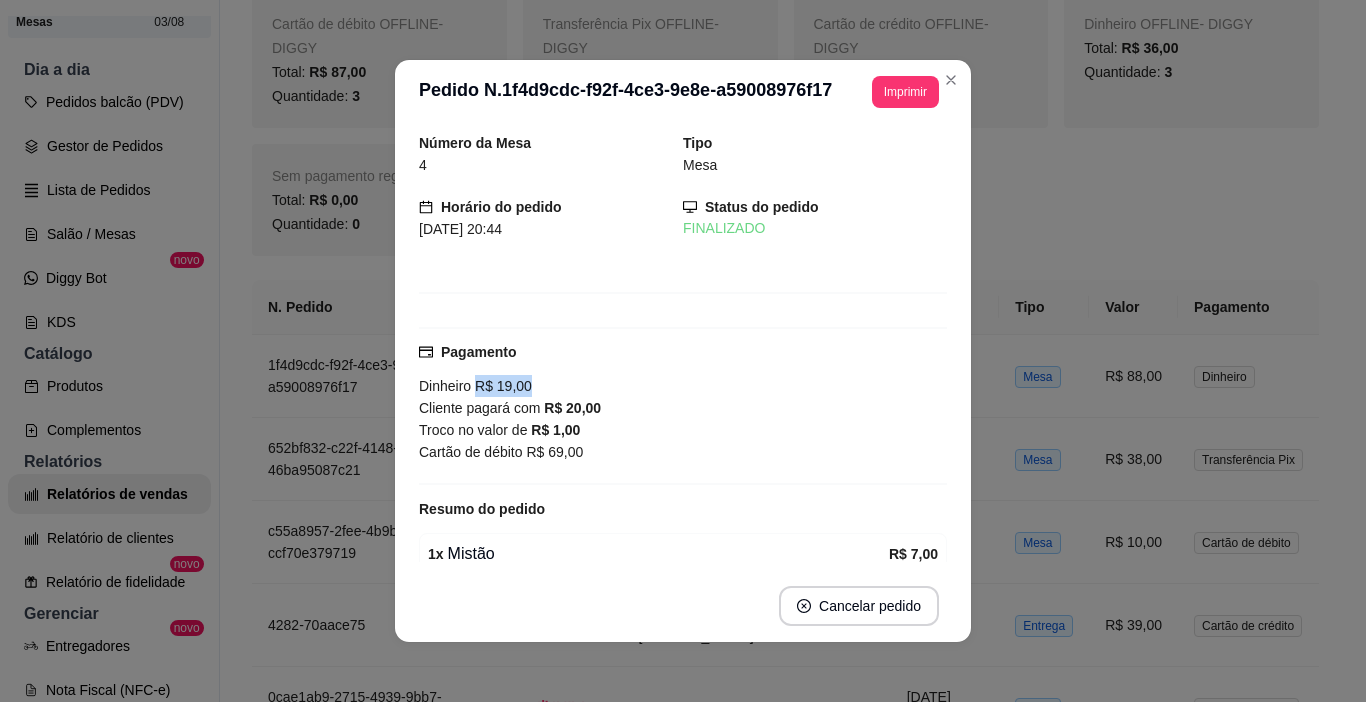 drag, startPoint x: 471, startPoint y: 383, endPoint x: 541, endPoint y: 384, distance: 70.00714 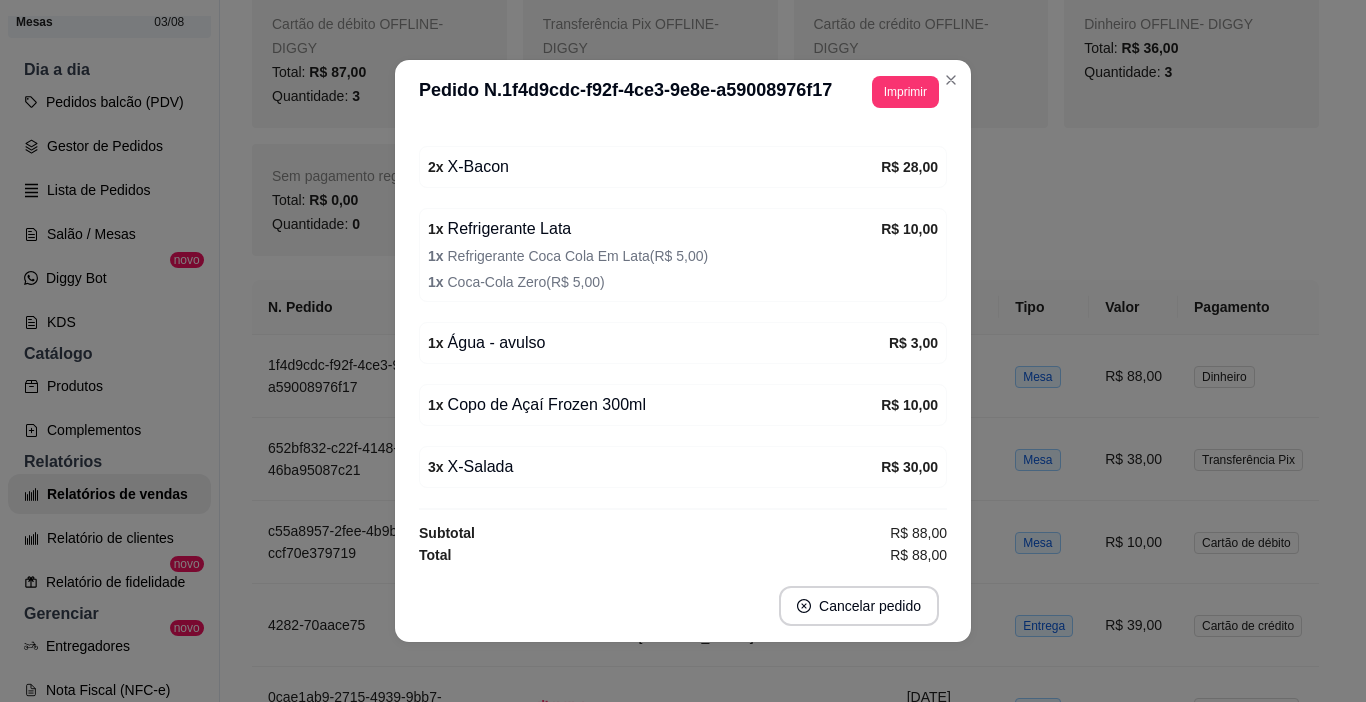 scroll, scrollTop: 453, scrollLeft: 0, axis: vertical 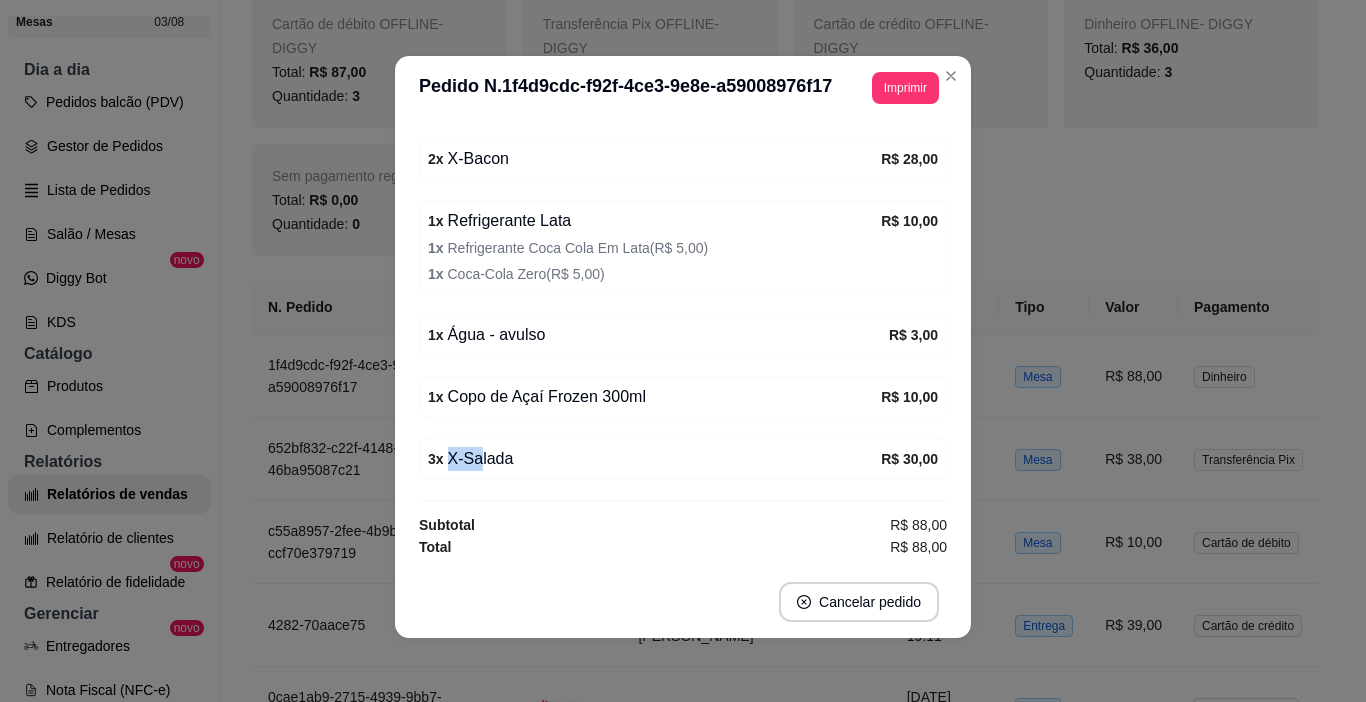 drag, startPoint x: 470, startPoint y: 460, endPoint x: 553, endPoint y: 461, distance: 83.00603 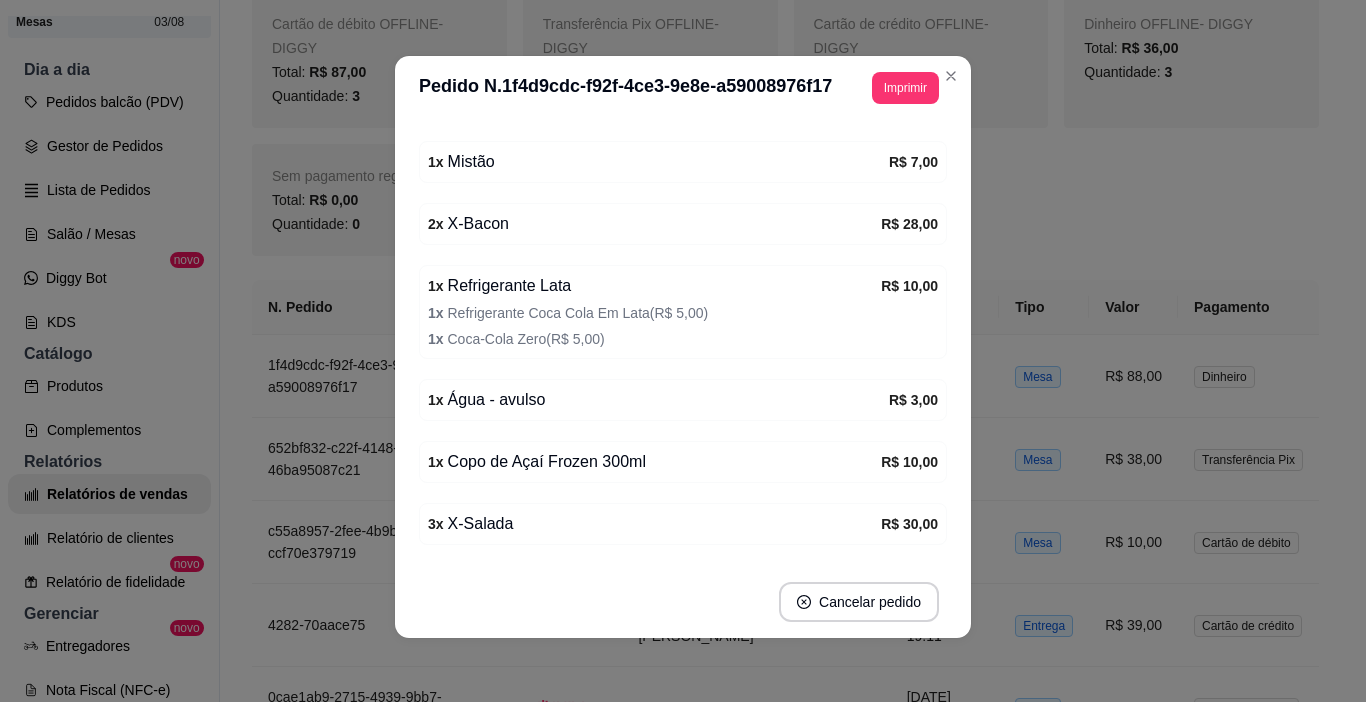 scroll, scrollTop: 353, scrollLeft: 0, axis: vertical 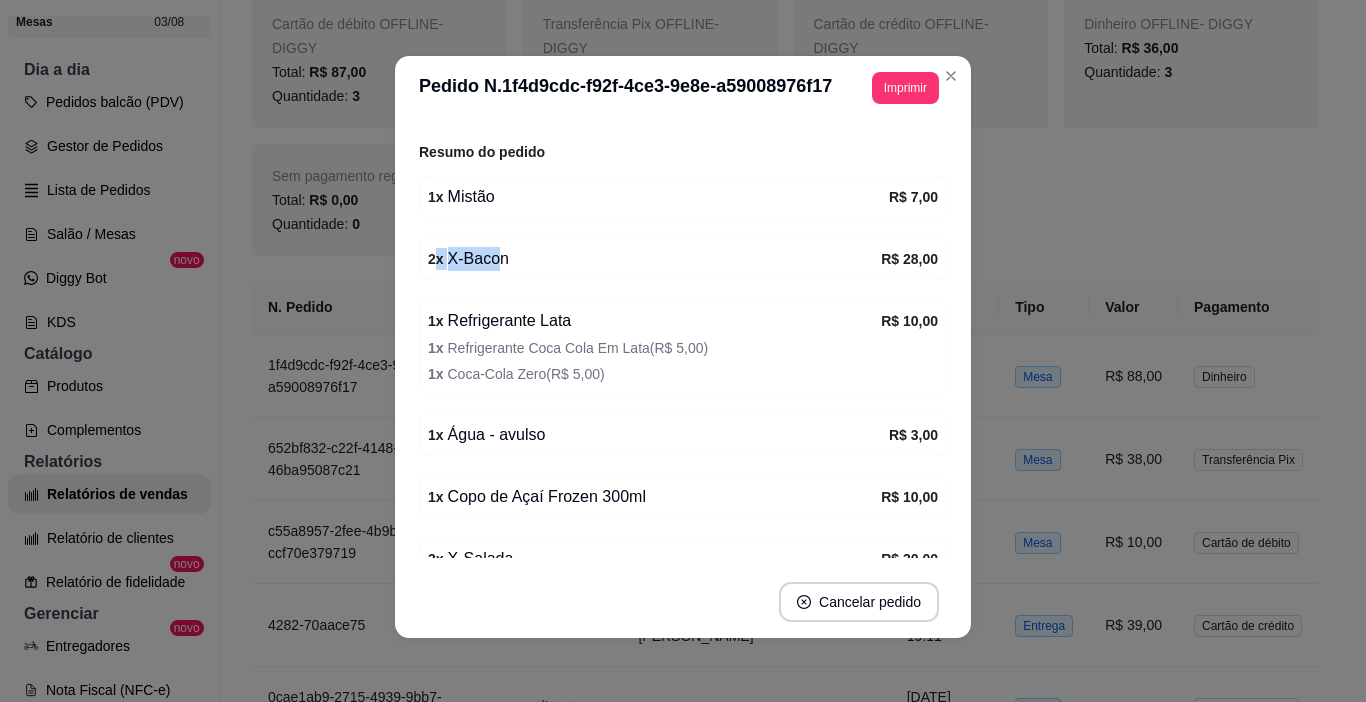 drag, startPoint x: 431, startPoint y: 259, endPoint x: 489, endPoint y: 257, distance: 58.034473 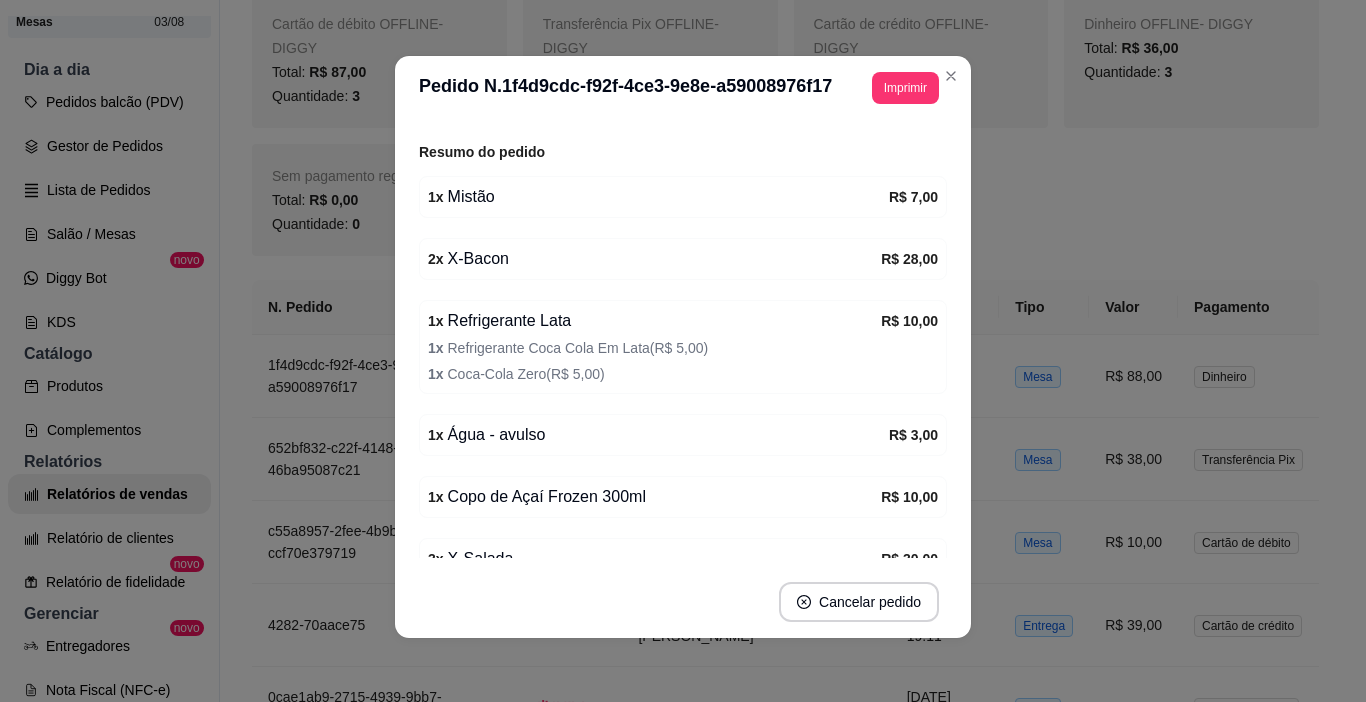 scroll, scrollTop: 453, scrollLeft: 0, axis: vertical 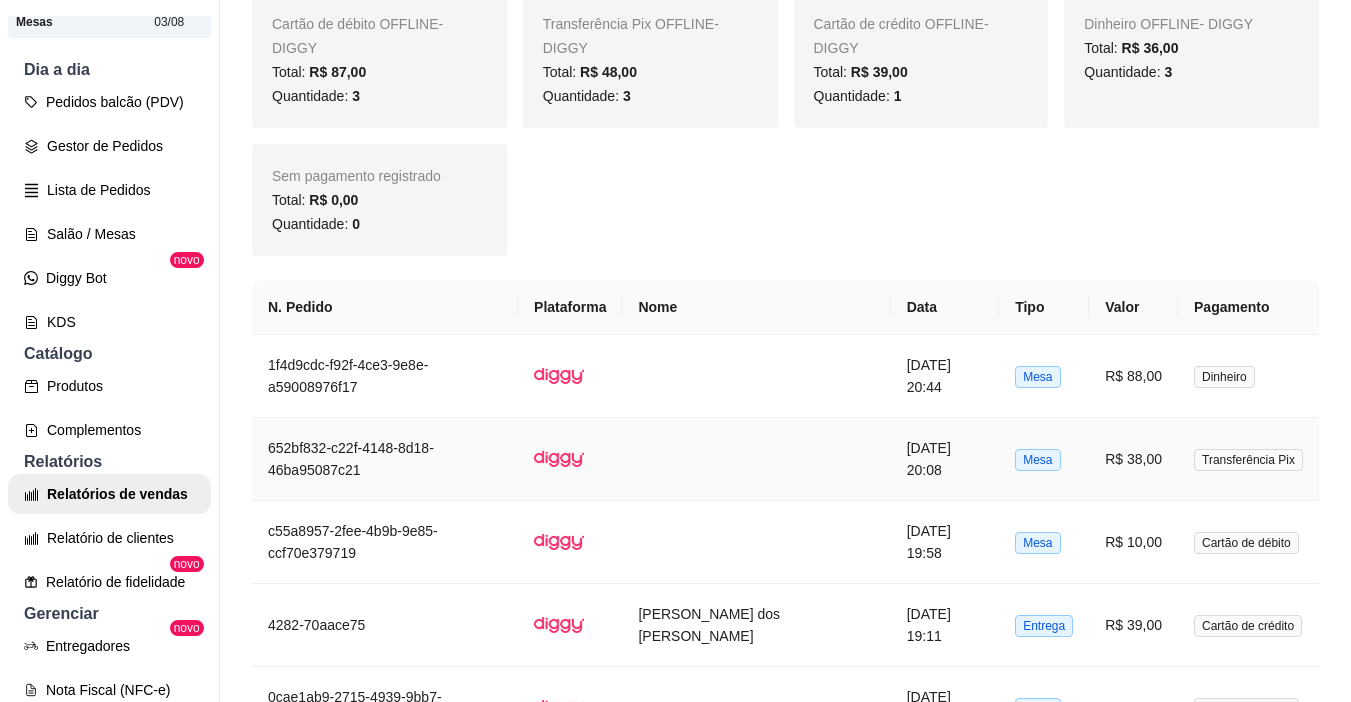 click on "Mesa" at bounding box center (1044, 459) 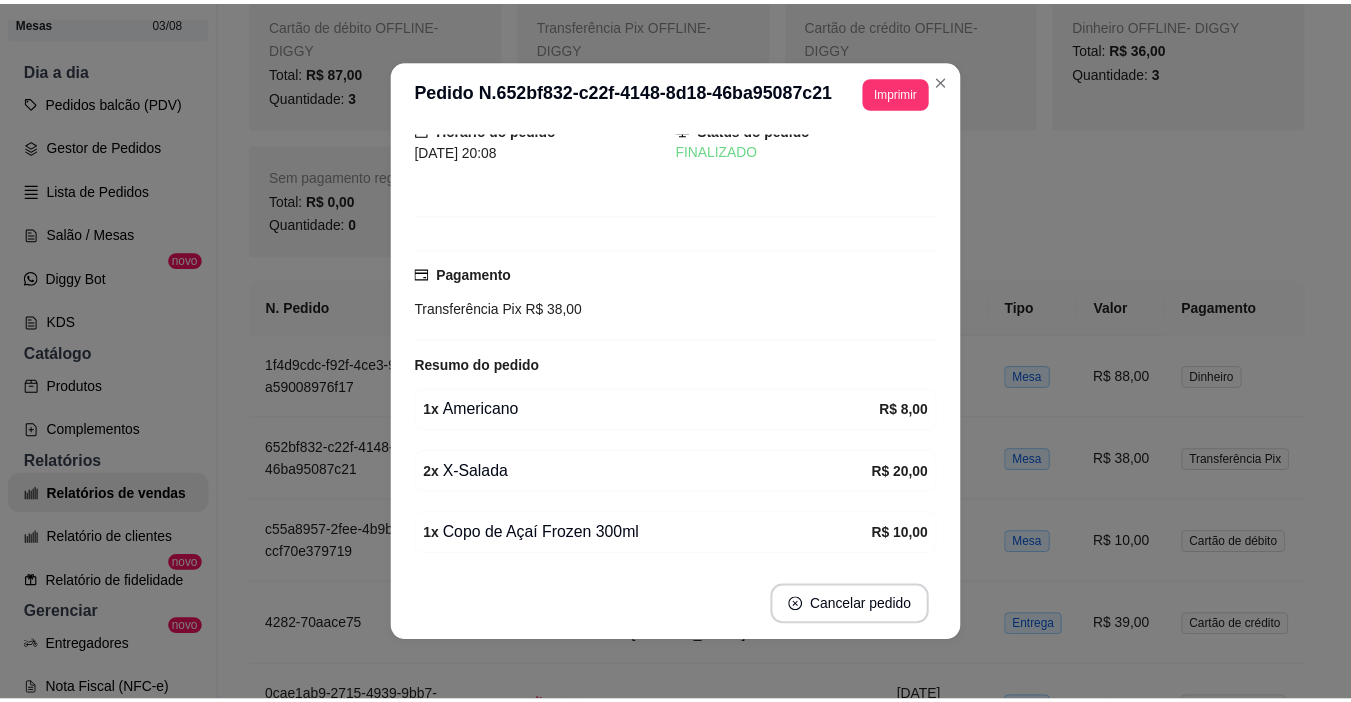 scroll, scrollTop: 149, scrollLeft: 0, axis: vertical 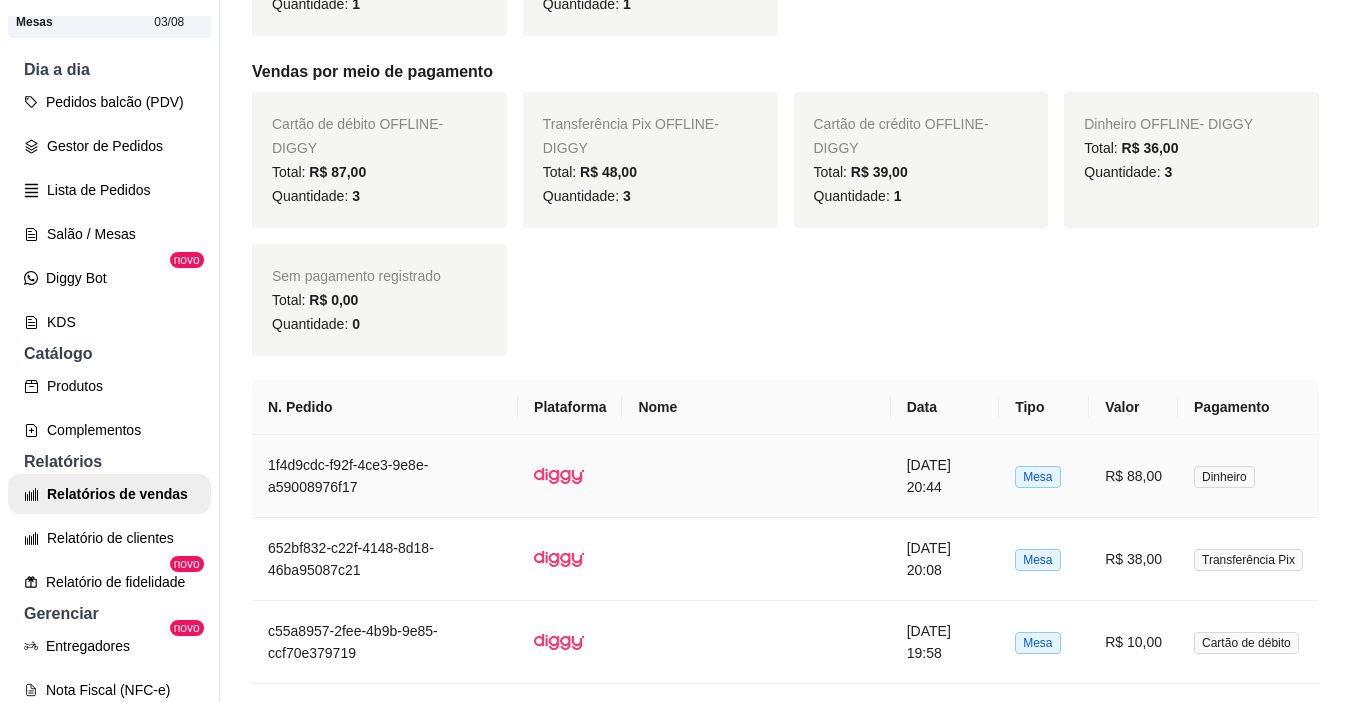 click at bounding box center (756, 476) 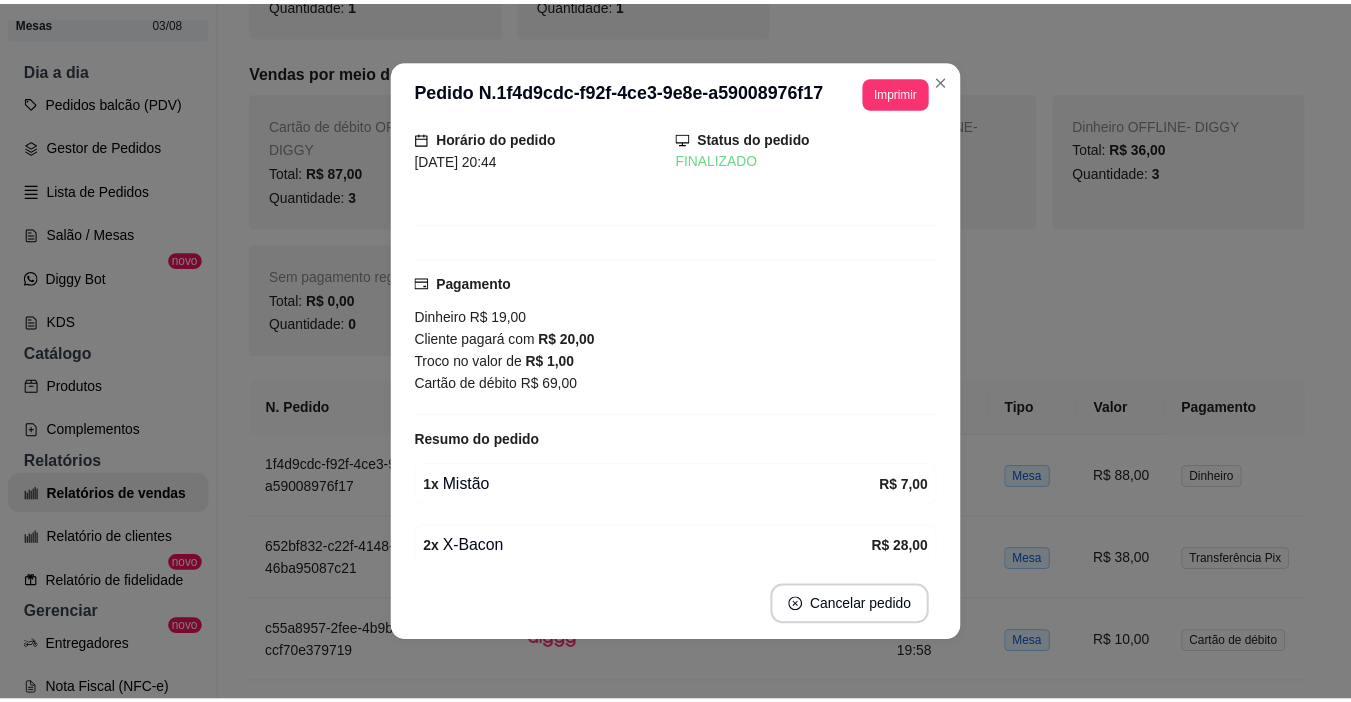 scroll, scrollTop: 100, scrollLeft: 0, axis: vertical 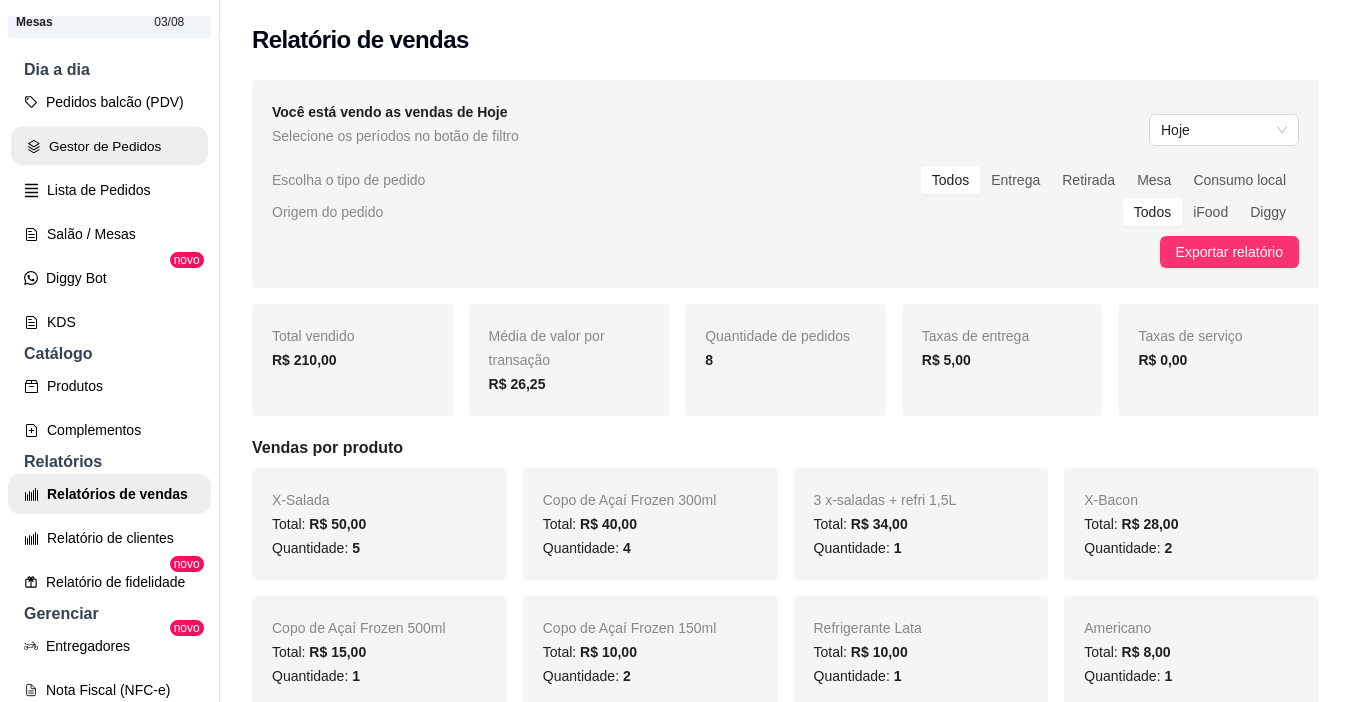 click on "Gestor de Pedidos" at bounding box center (109, 146) 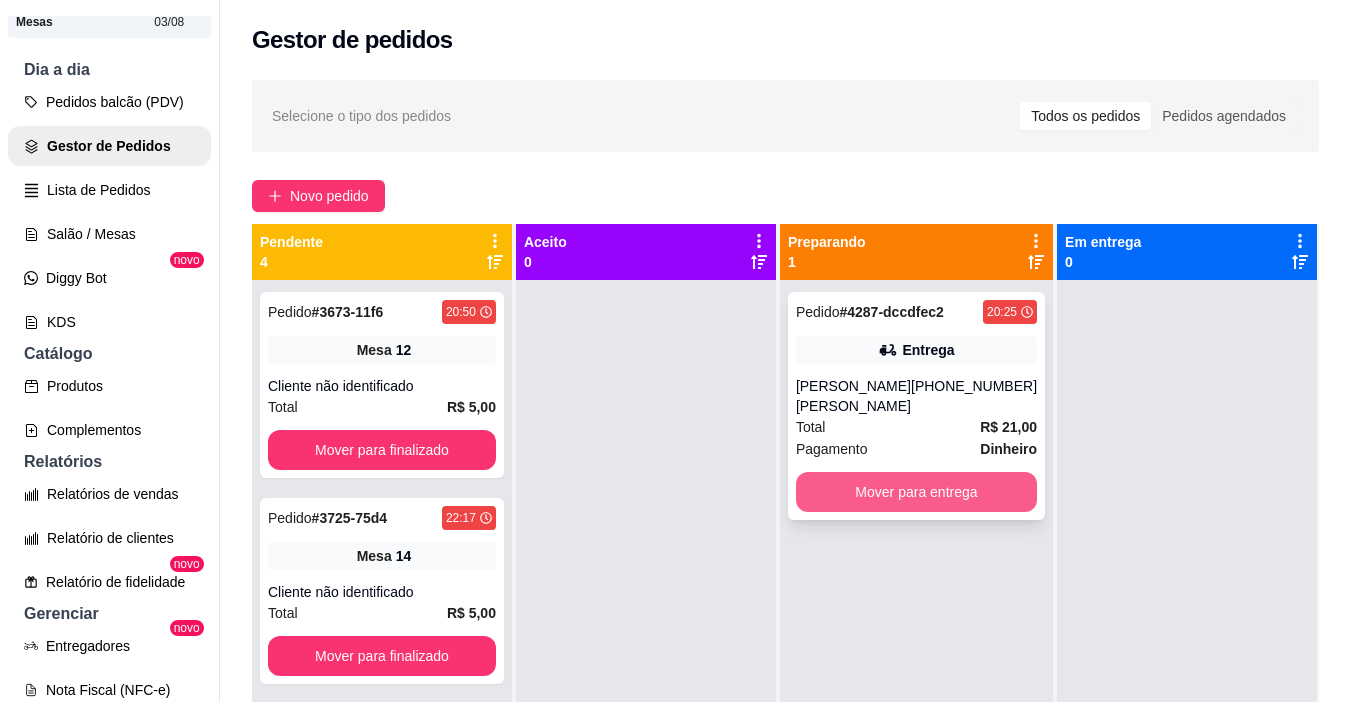click on "Mover para entrega" at bounding box center [916, 492] 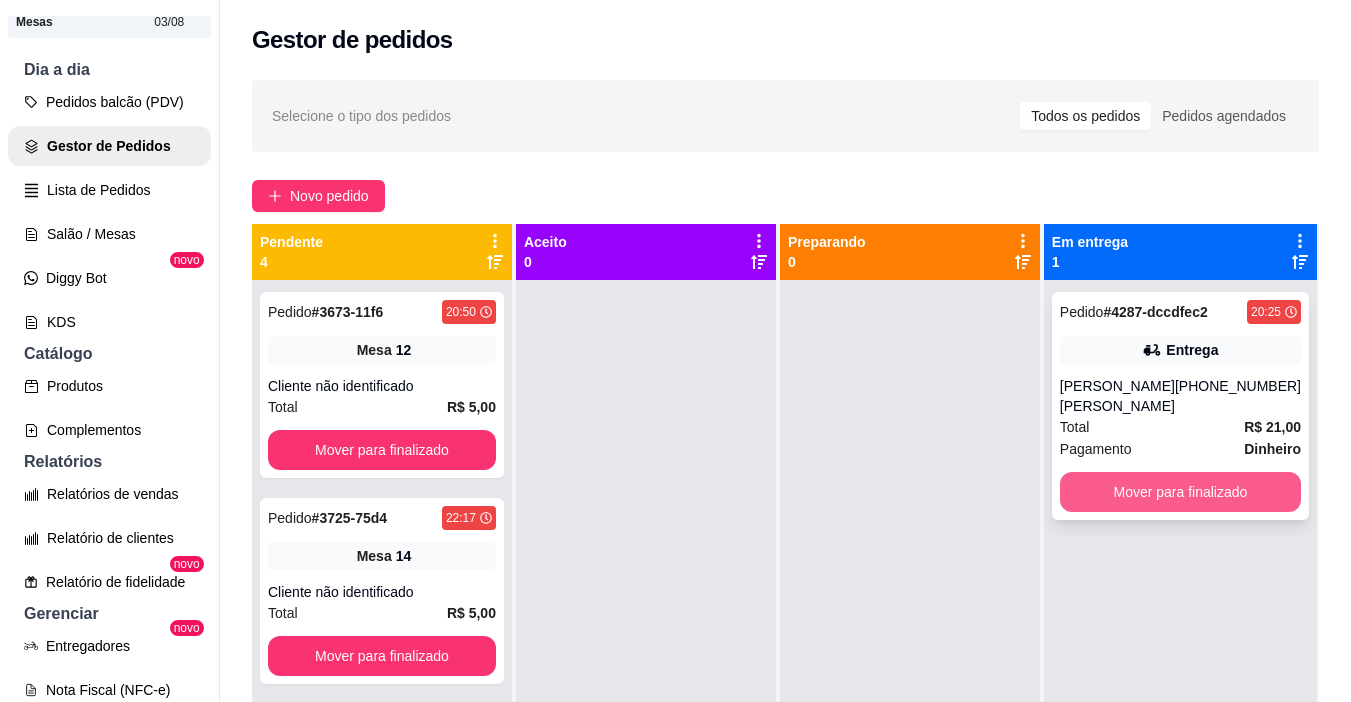 click on "Mover para finalizado" at bounding box center (1180, 492) 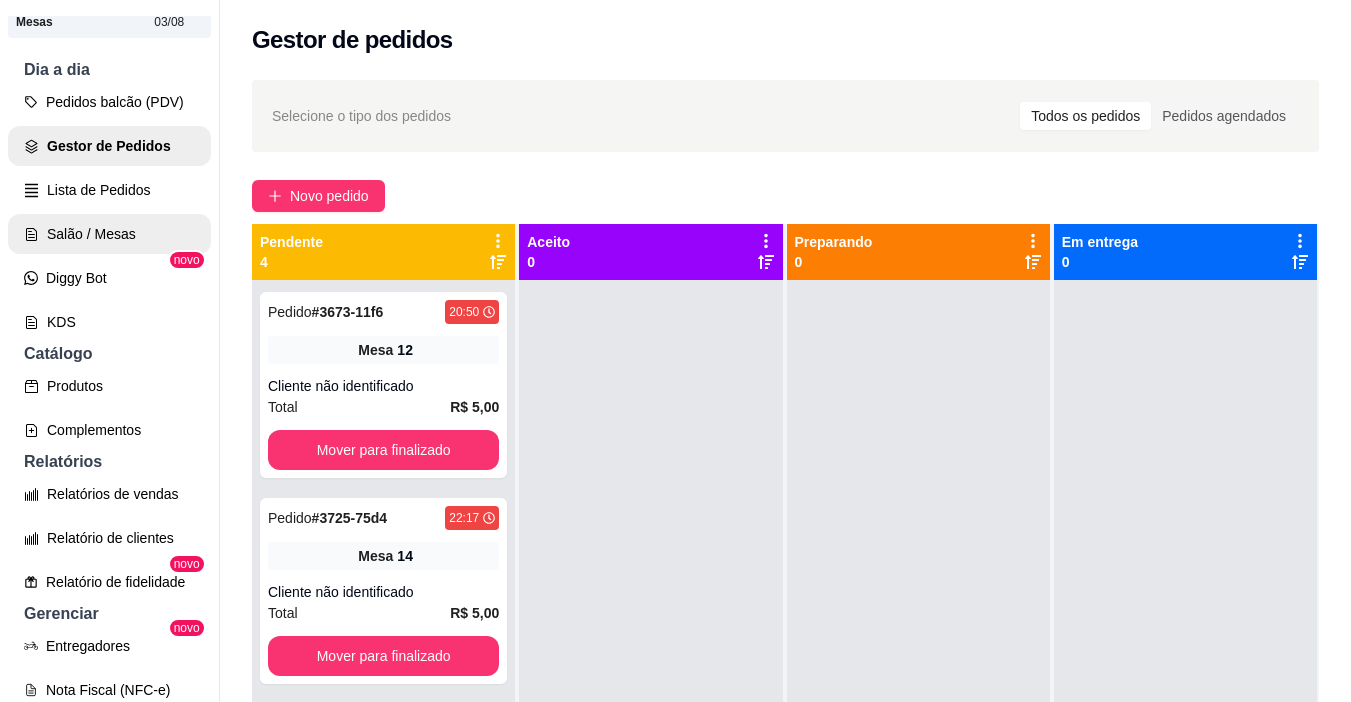 click on "Salão / Mesas" at bounding box center (109, 234) 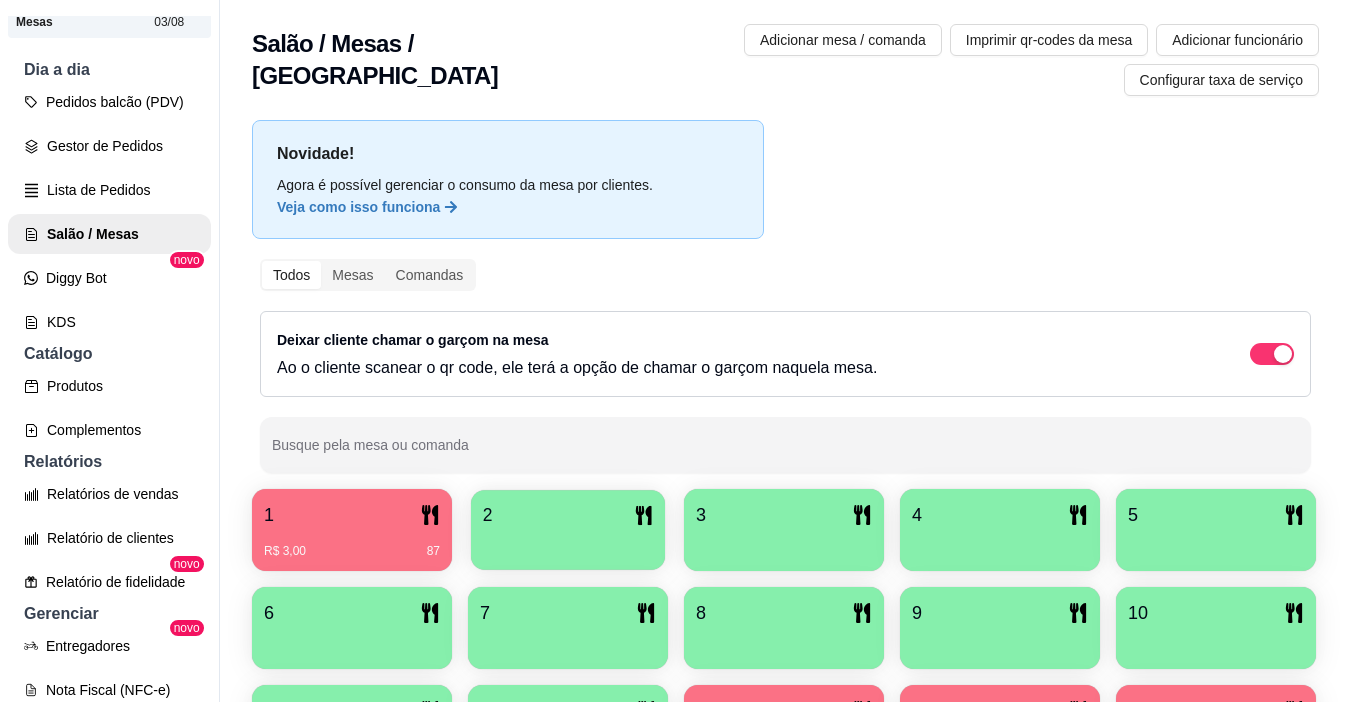 click on "2" at bounding box center [568, 515] 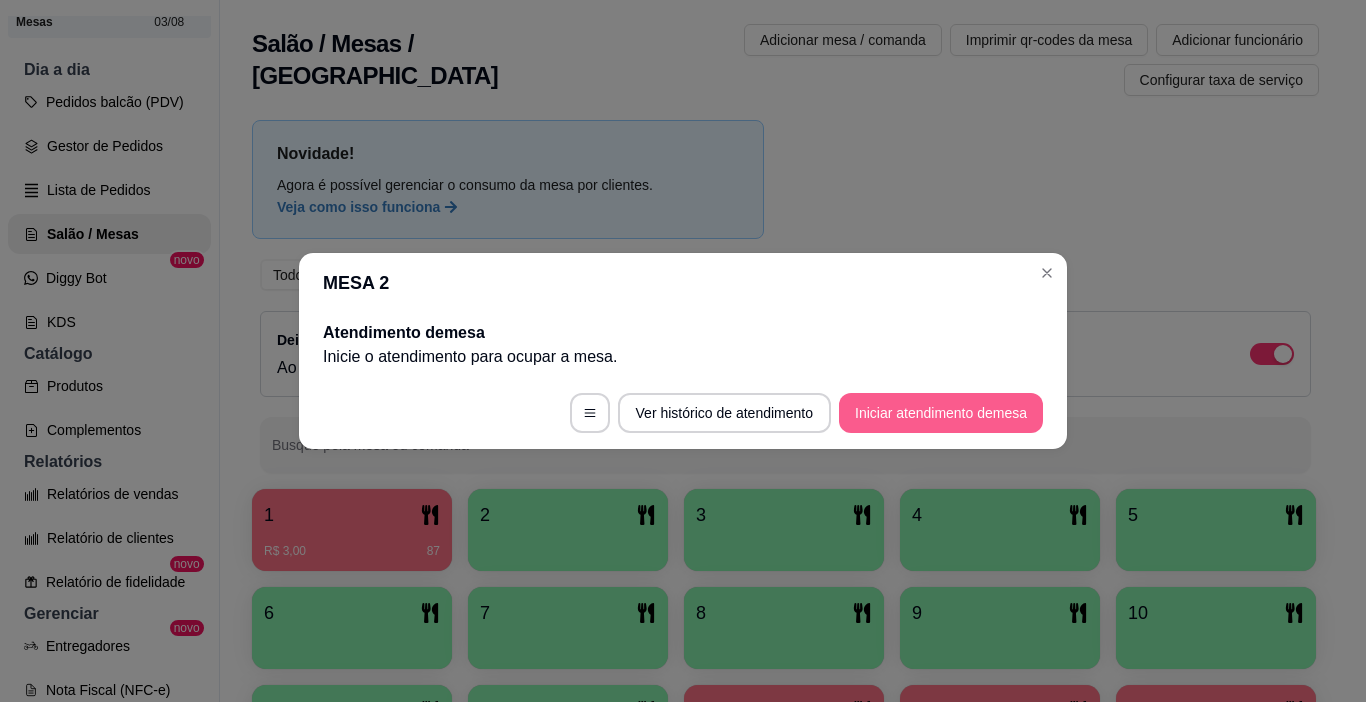 click on "Iniciar atendimento de  mesa" at bounding box center [941, 413] 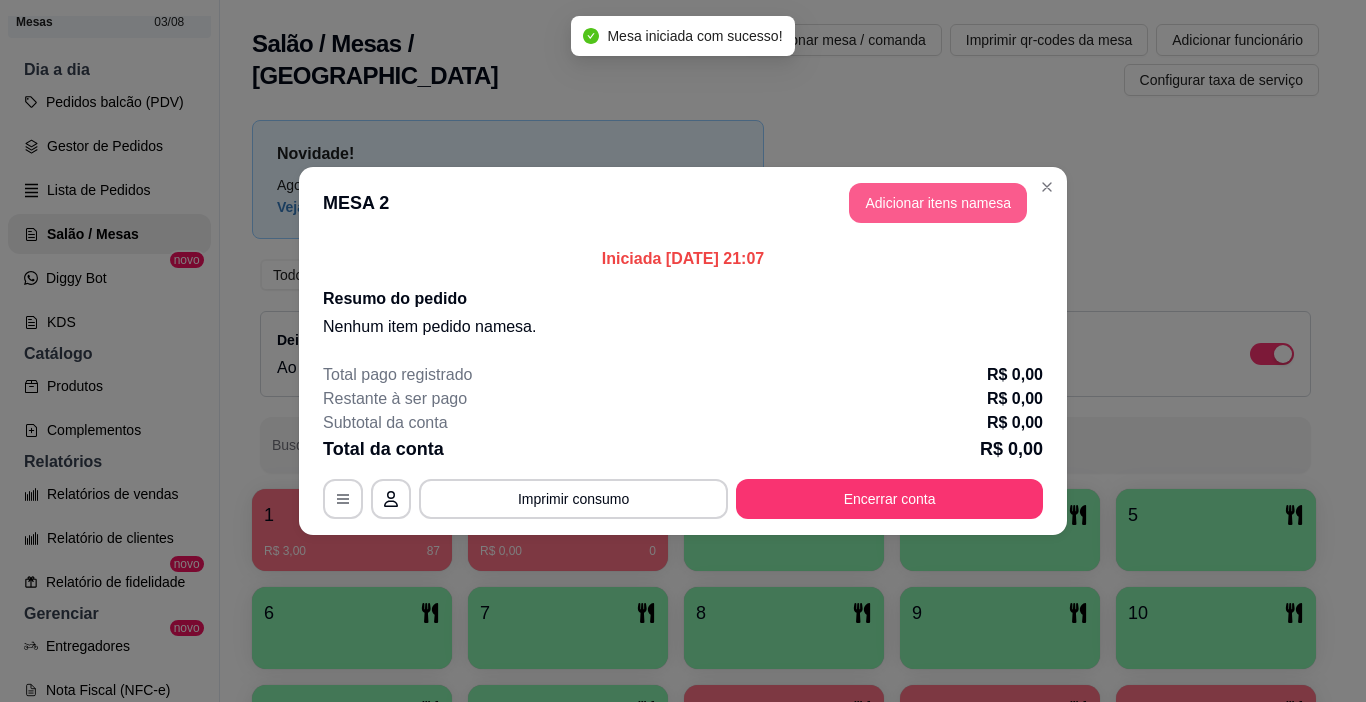 click on "Adicionar itens na  mesa" at bounding box center (938, 203) 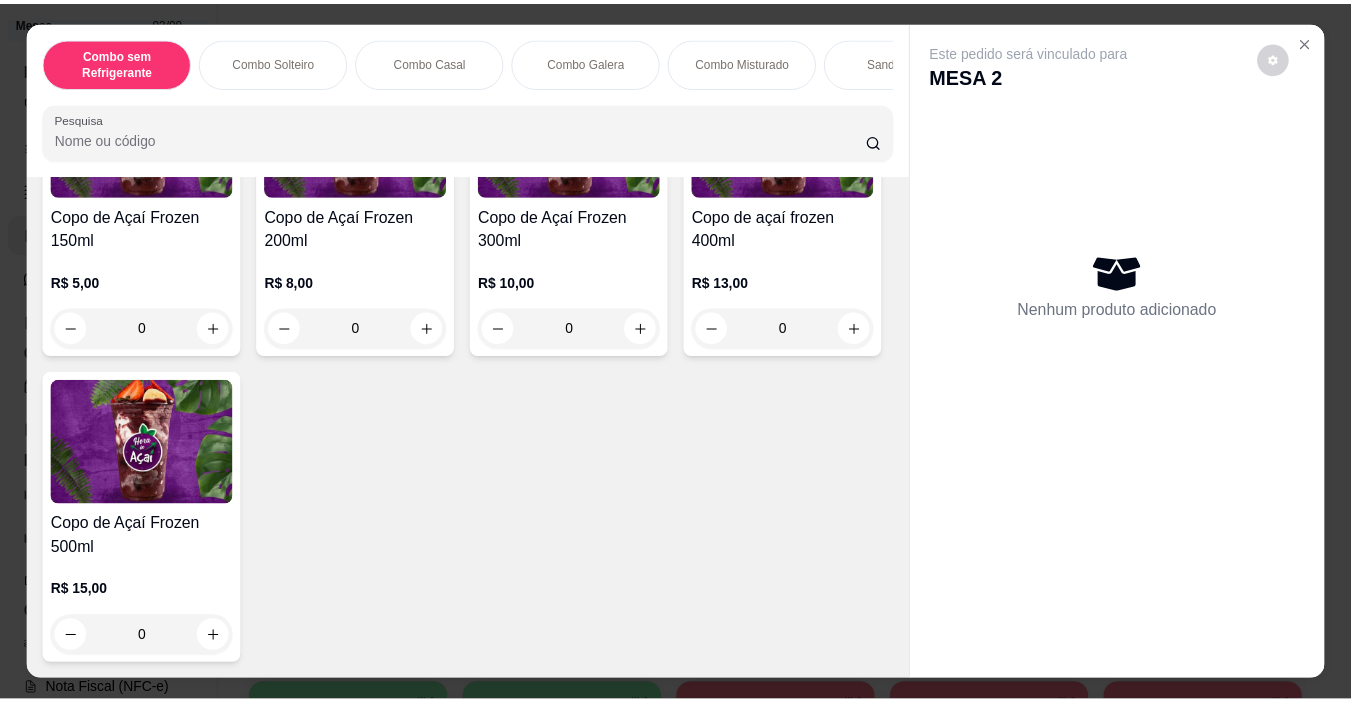 scroll, scrollTop: 5000, scrollLeft: 0, axis: vertical 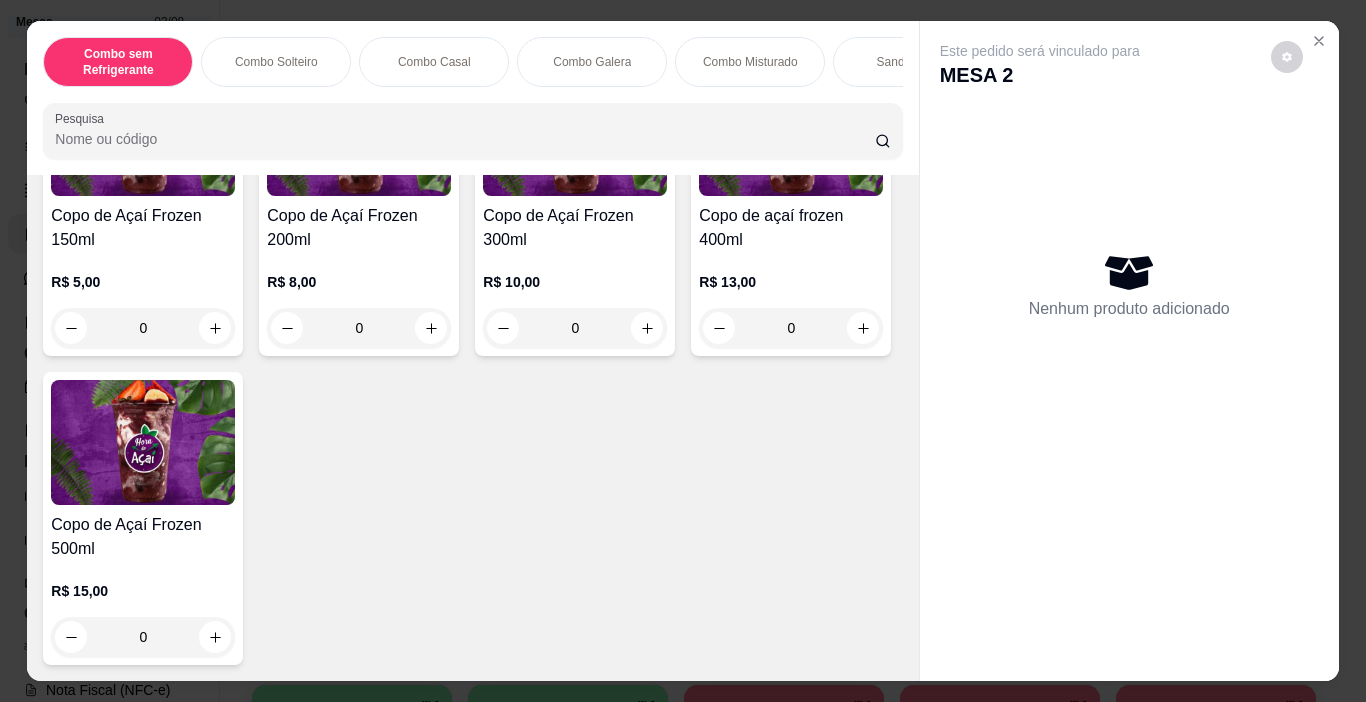 click at bounding box center [143, 133] 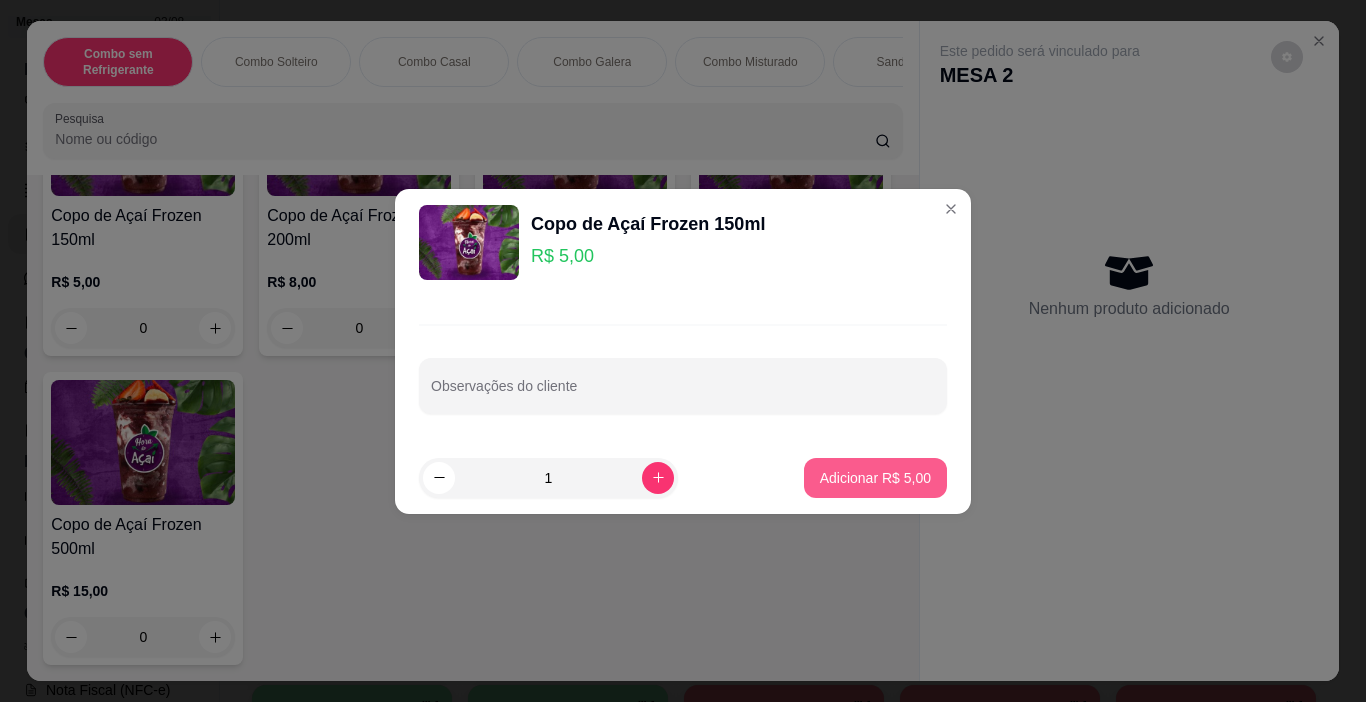 click on "Adicionar   R$ 5,00" at bounding box center [875, 478] 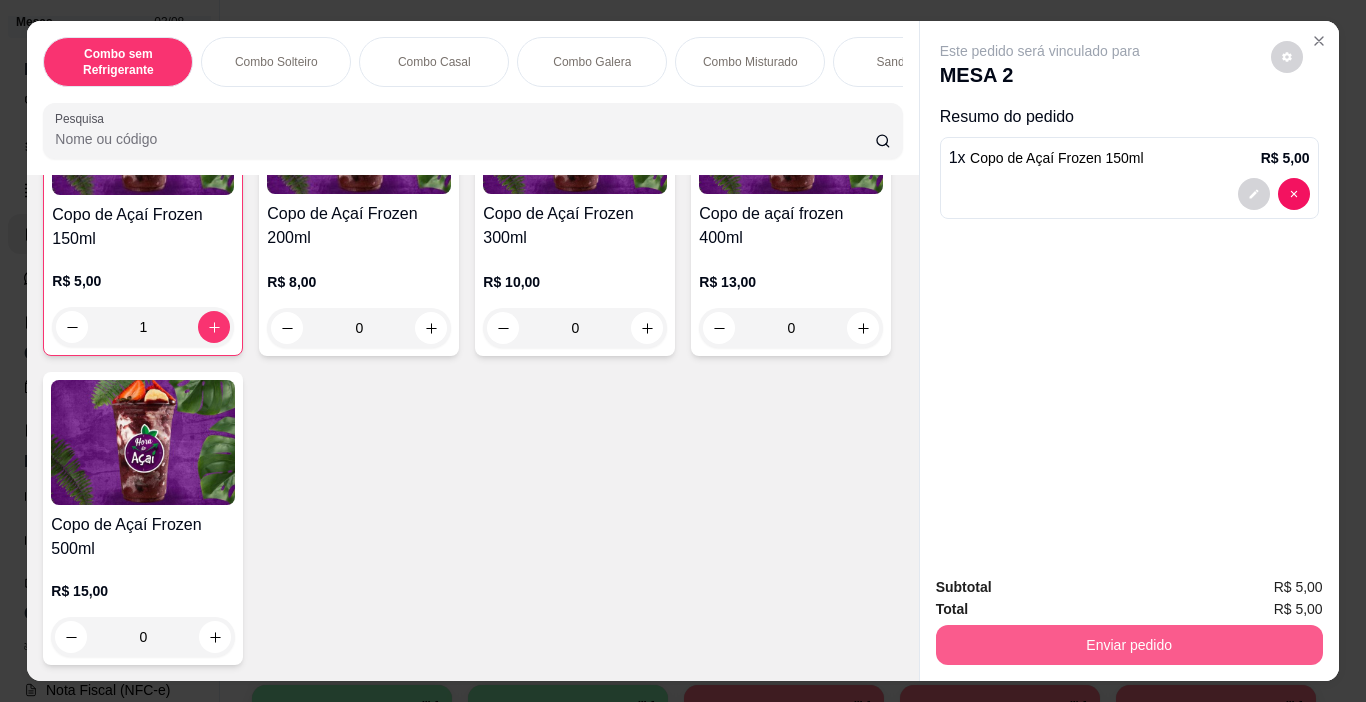 click on "Enviar pedido" at bounding box center (1129, 645) 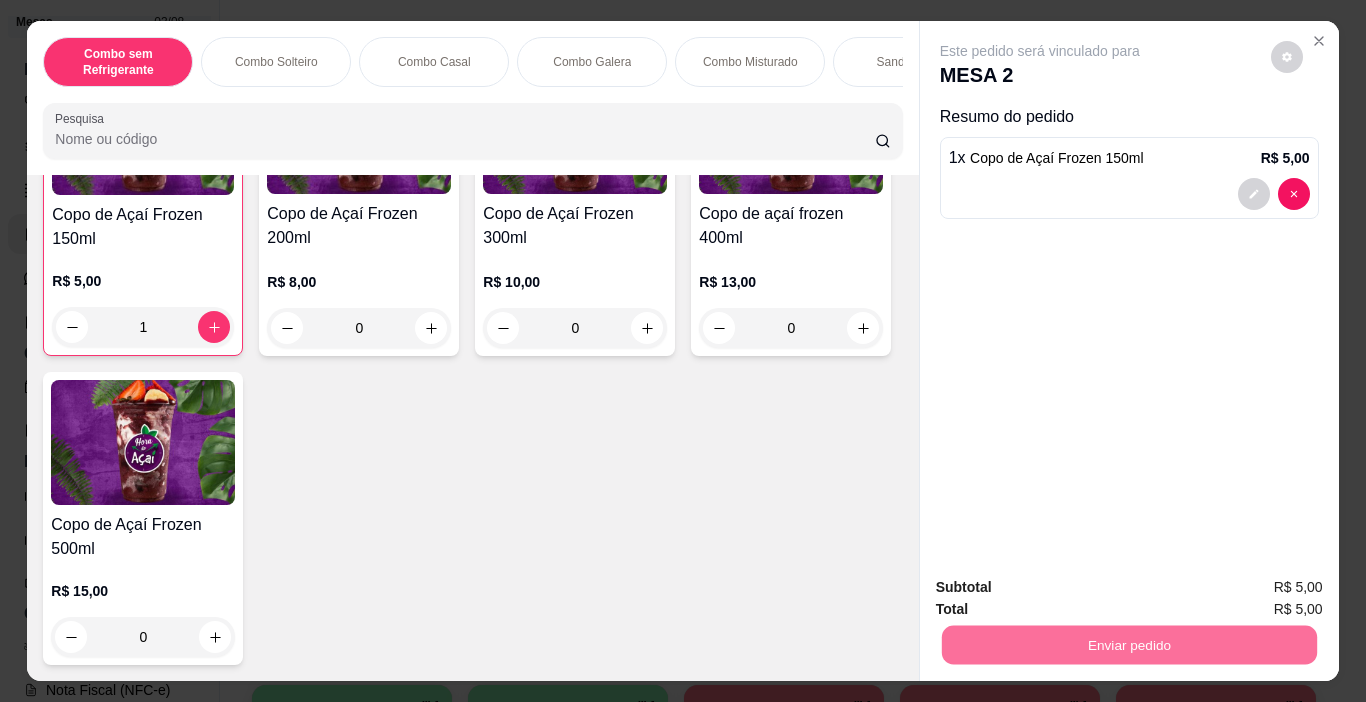click on "Não registrar e enviar pedido" at bounding box center (1063, 588) 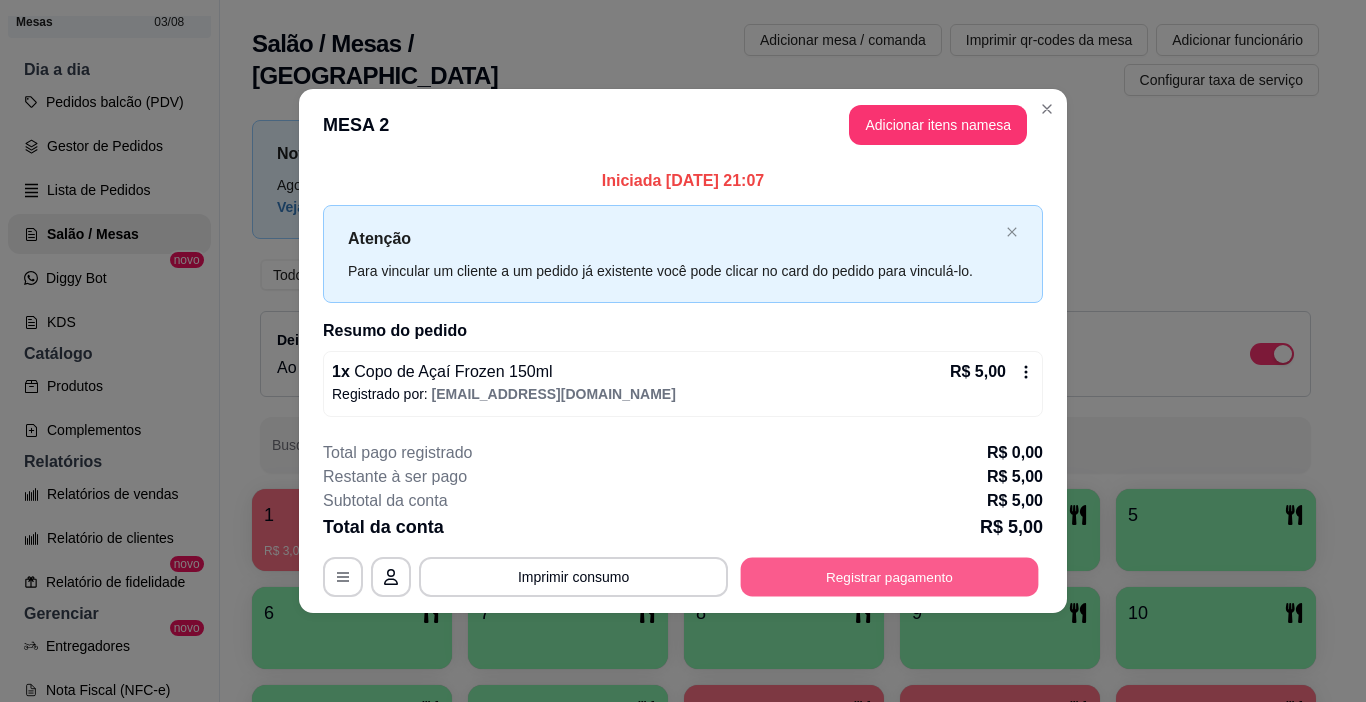 click on "Registrar pagamento" at bounding box center [890, 576] 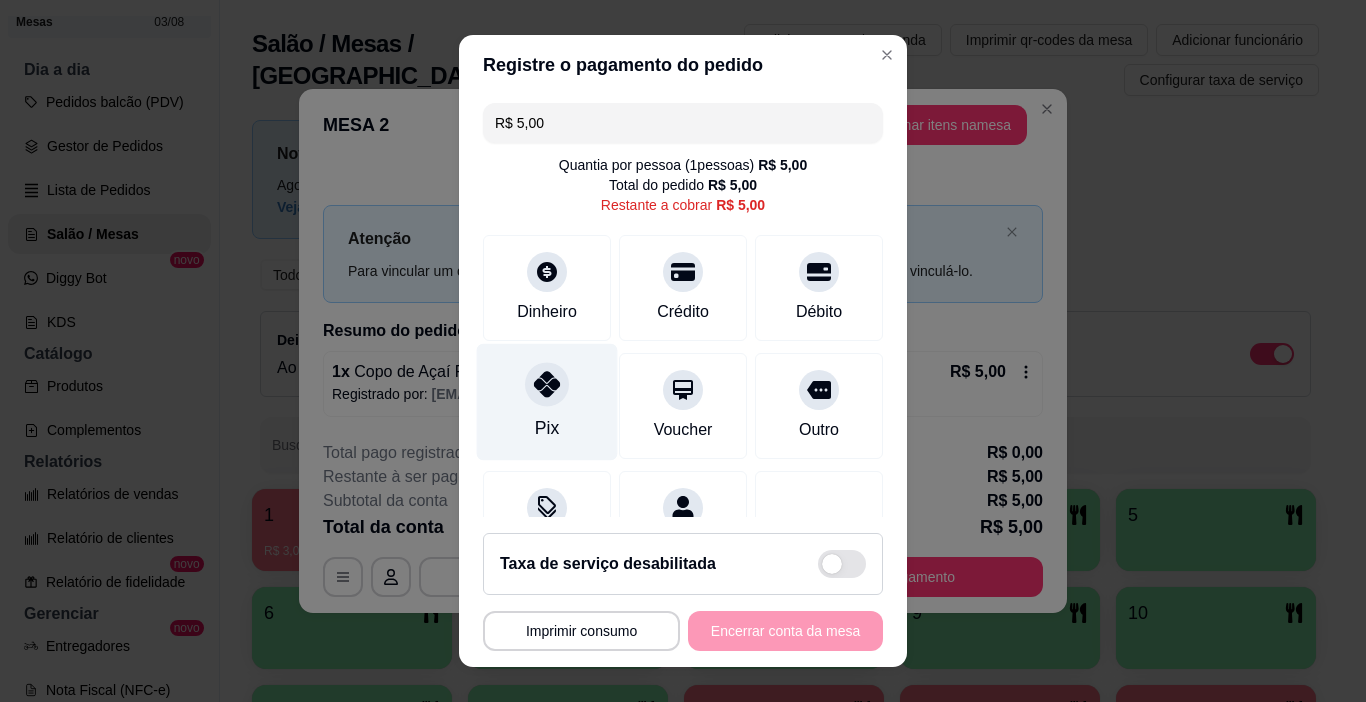 click at bounding box center [547, 385] 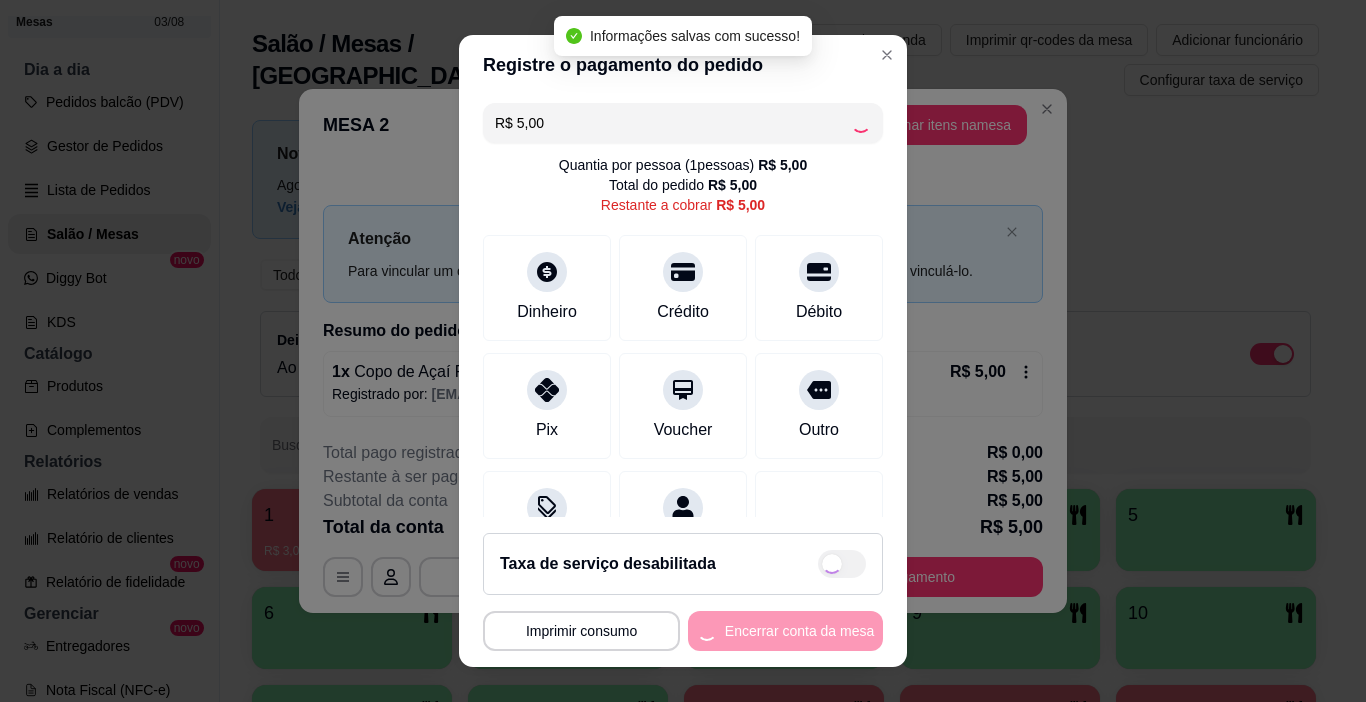 type on "R$ 0,00" 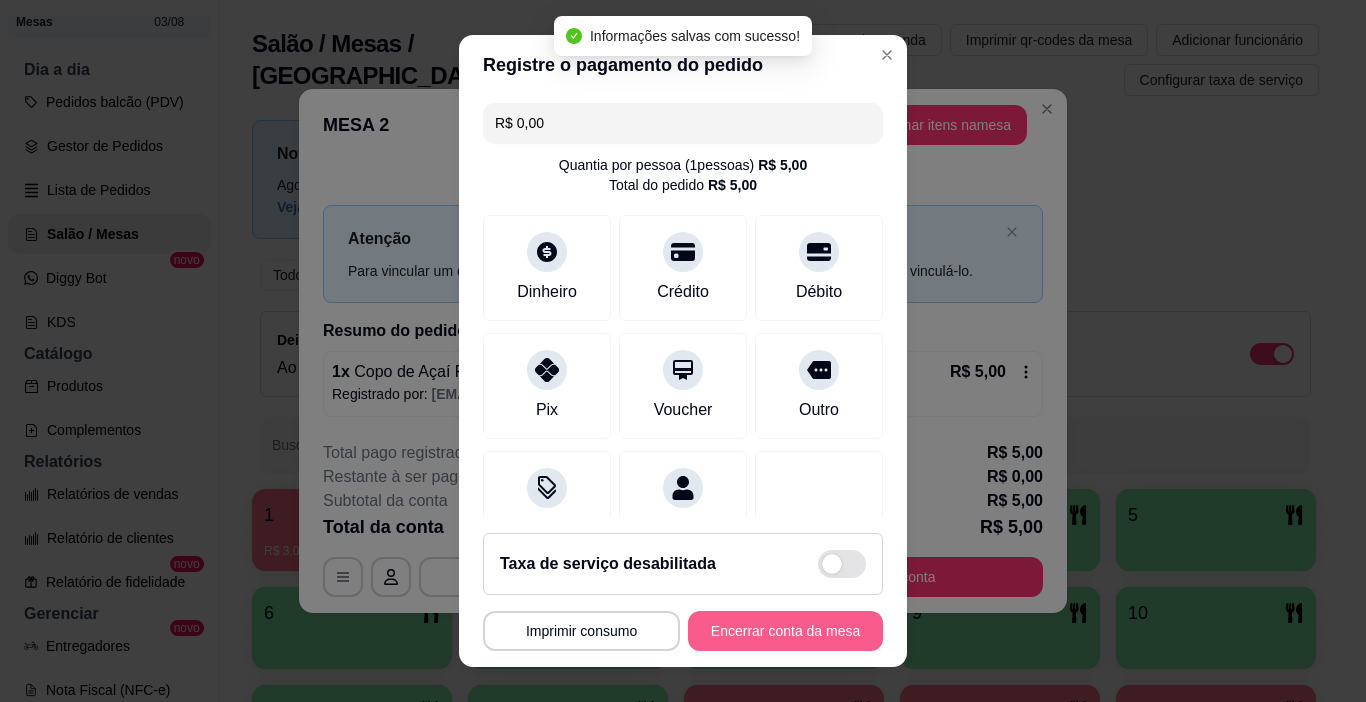 click on "Encerrar conta da mesa" at bounding box center (785, 631) 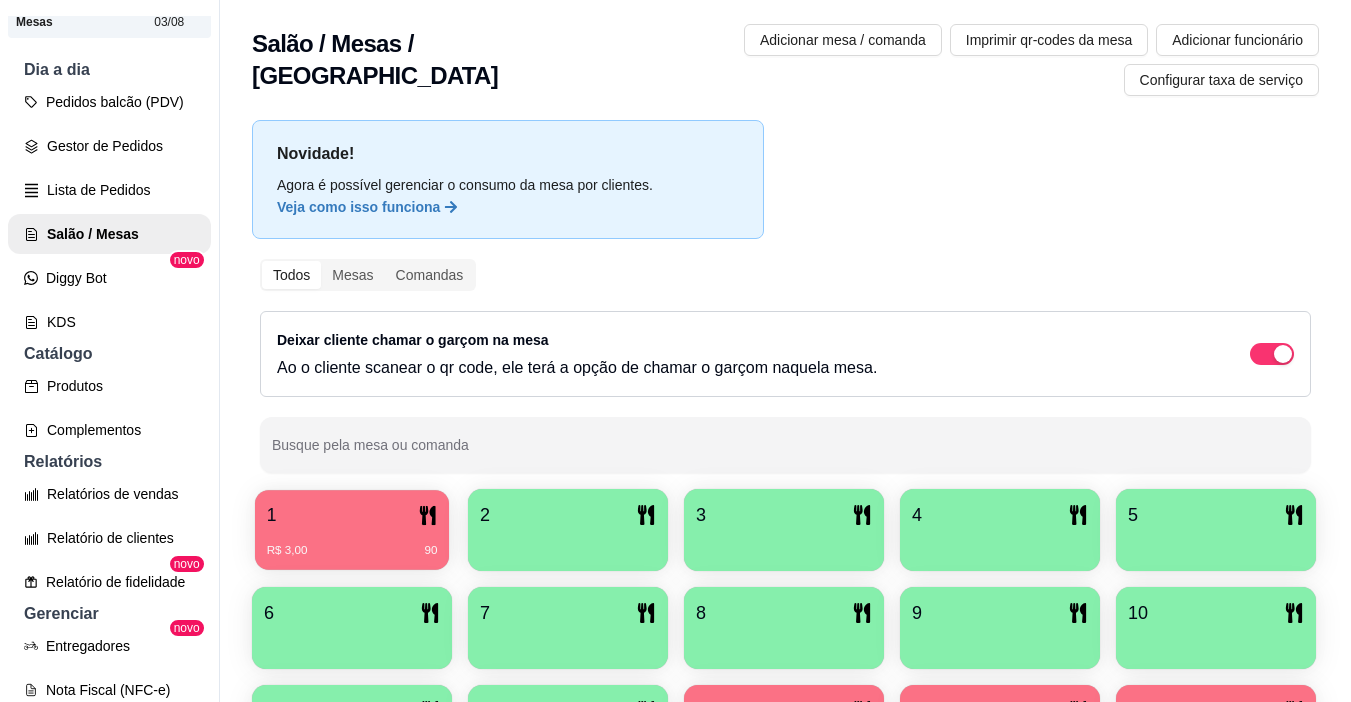 click on "R$ 3,00 90" at bounding box center (352, 543) 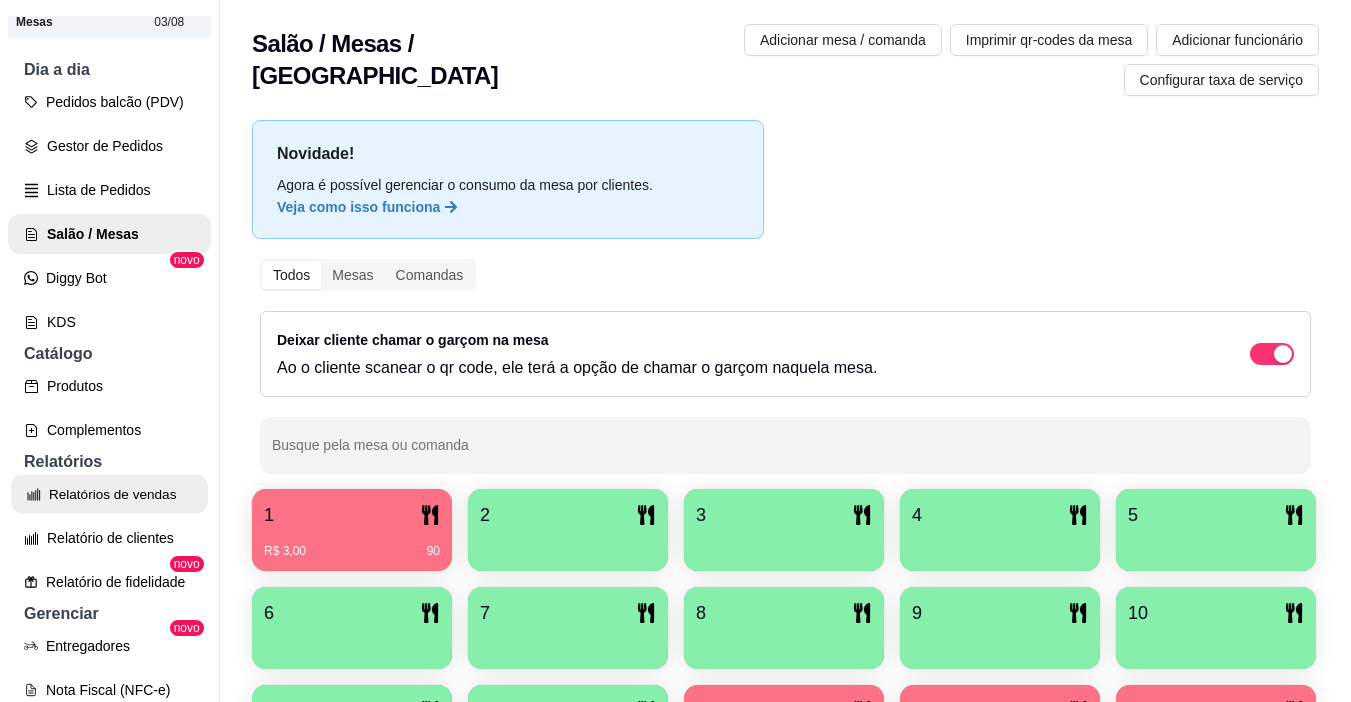 click on "Relatórios de vendas" at bounding box center (109, 494) 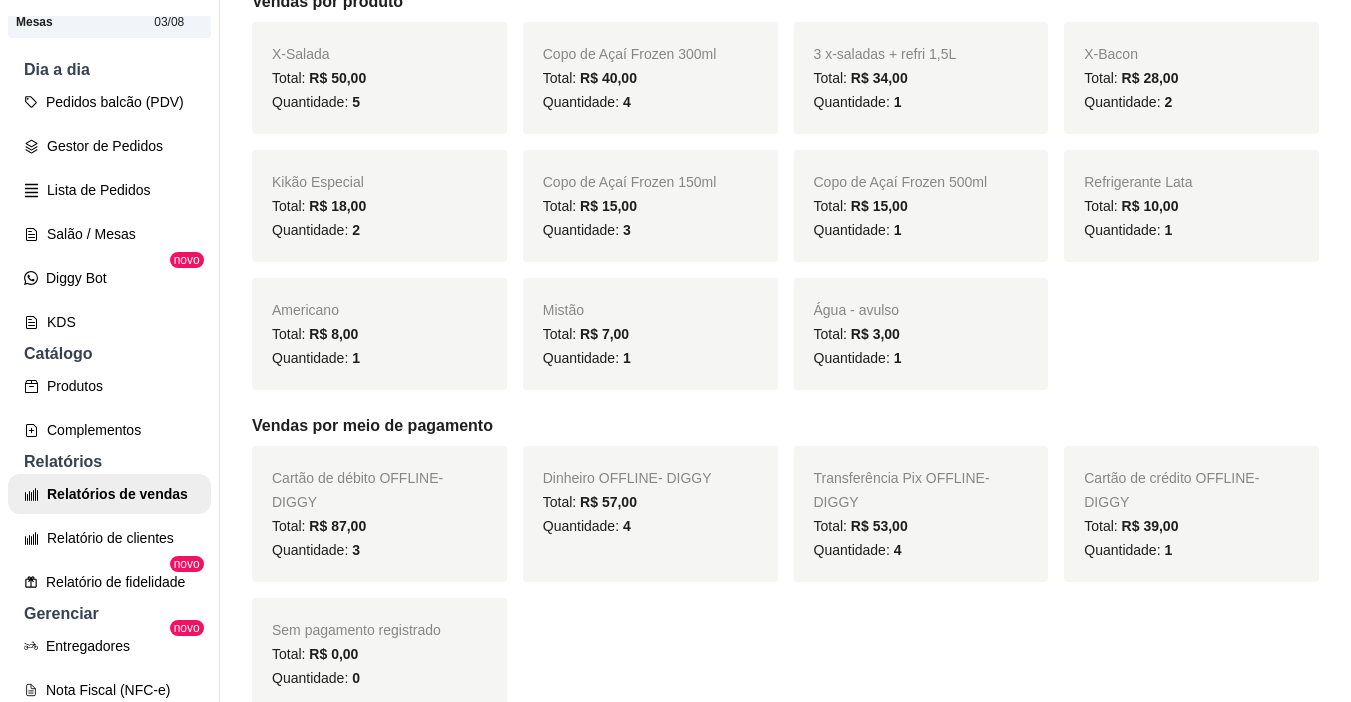 scroll, scrollTop: 200, scrollLeft: 0, axis: vertical 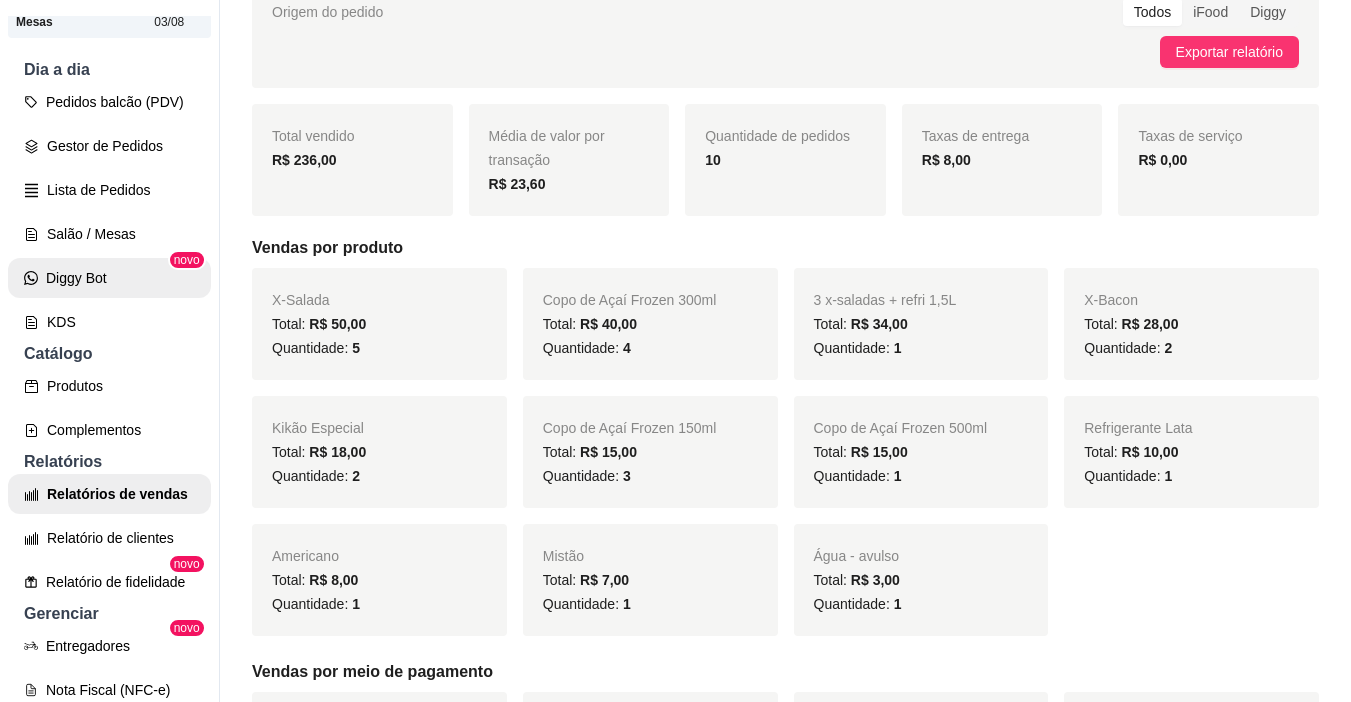 click on "Salão / Mesas" at bounding box center (109, 234) 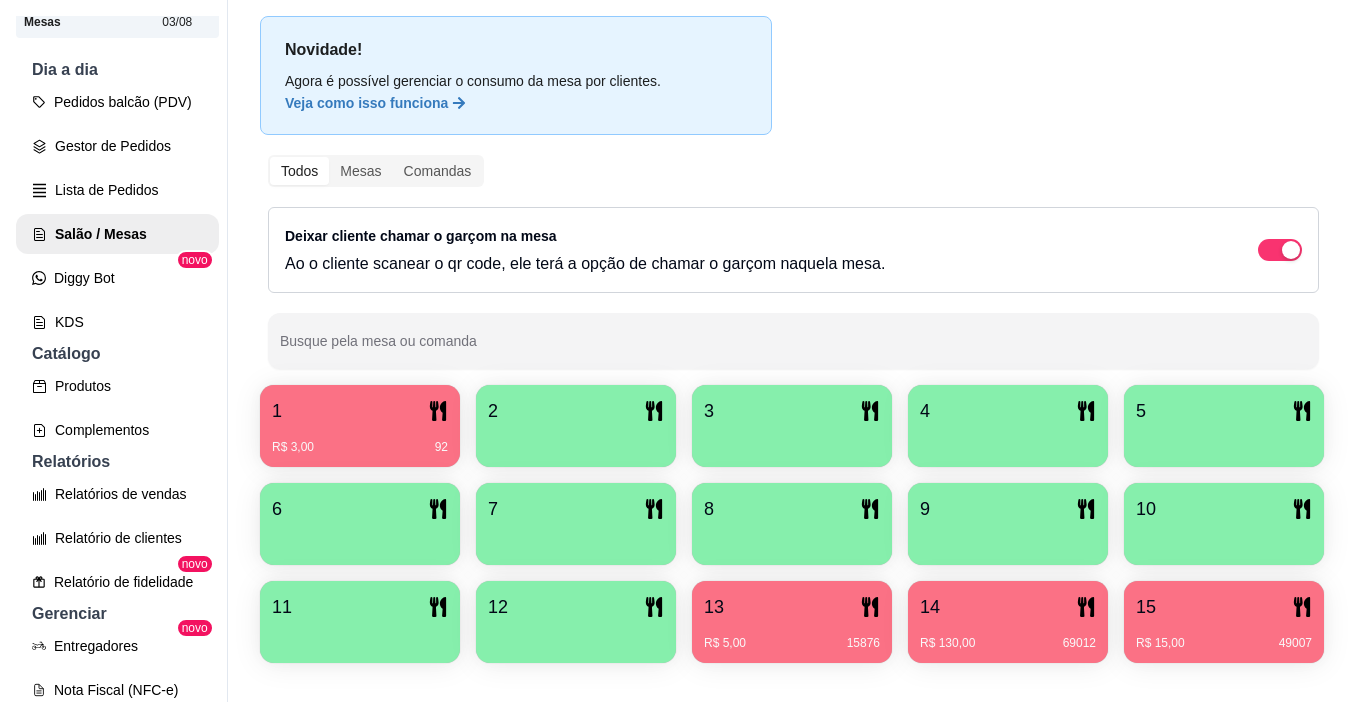 scroll, scrollTop: 200, scrollLeft: 0, axis: vertical 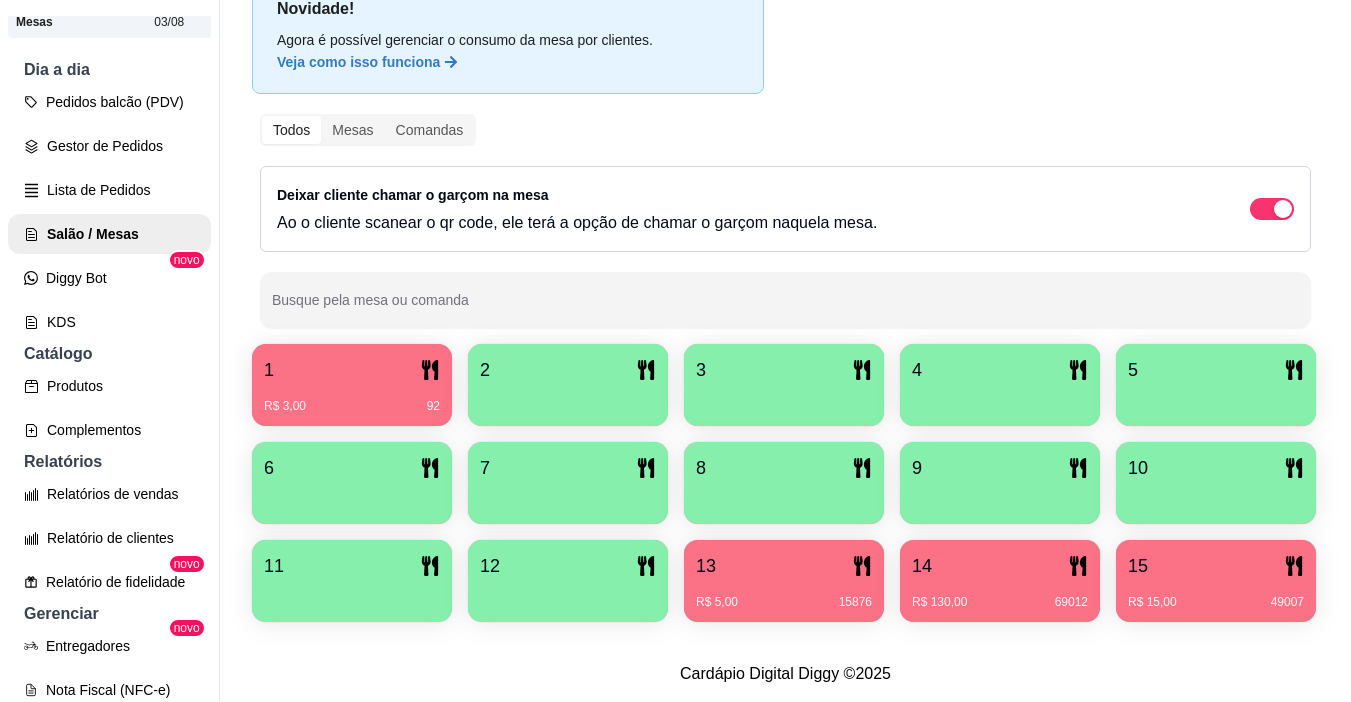 click at bounding box center (568, 399) 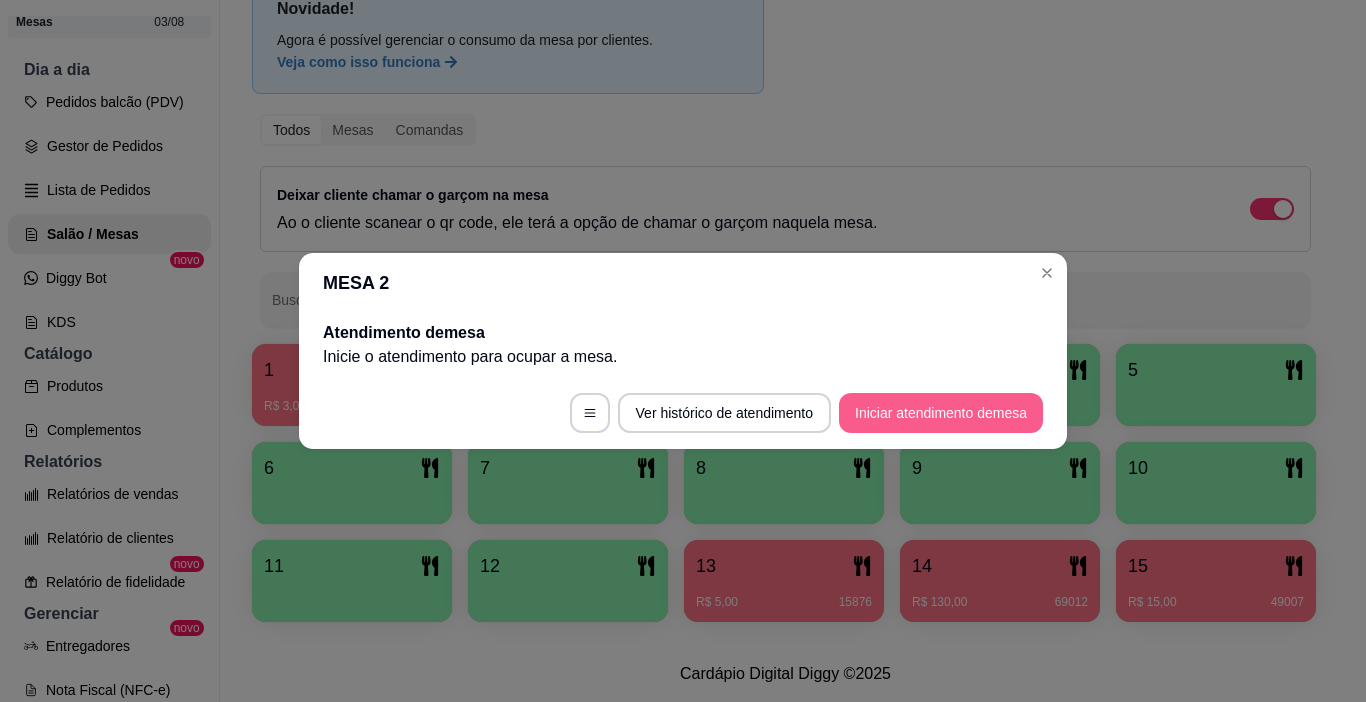click on "Iniciar atendimento de  mesa" at bounding box center [941, 413] 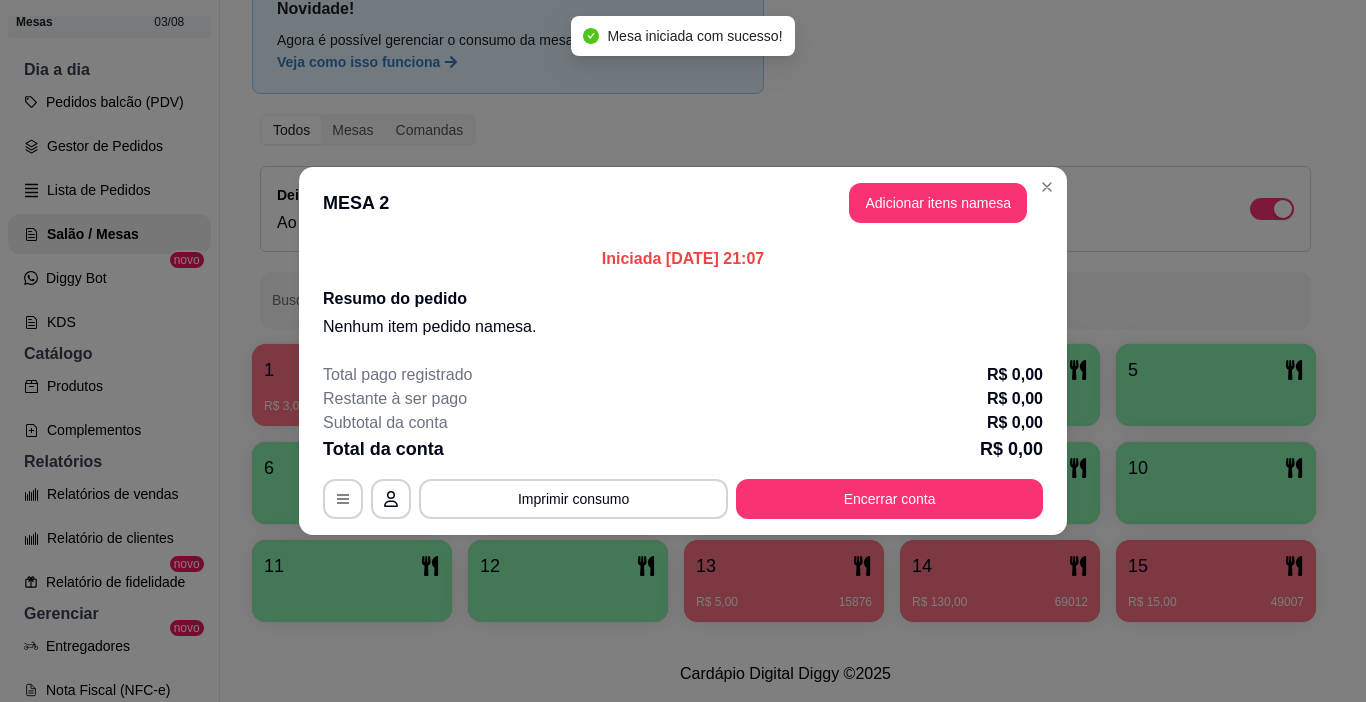 click on "Adicionar itens na  mesa" at bounding box center [938, 203] 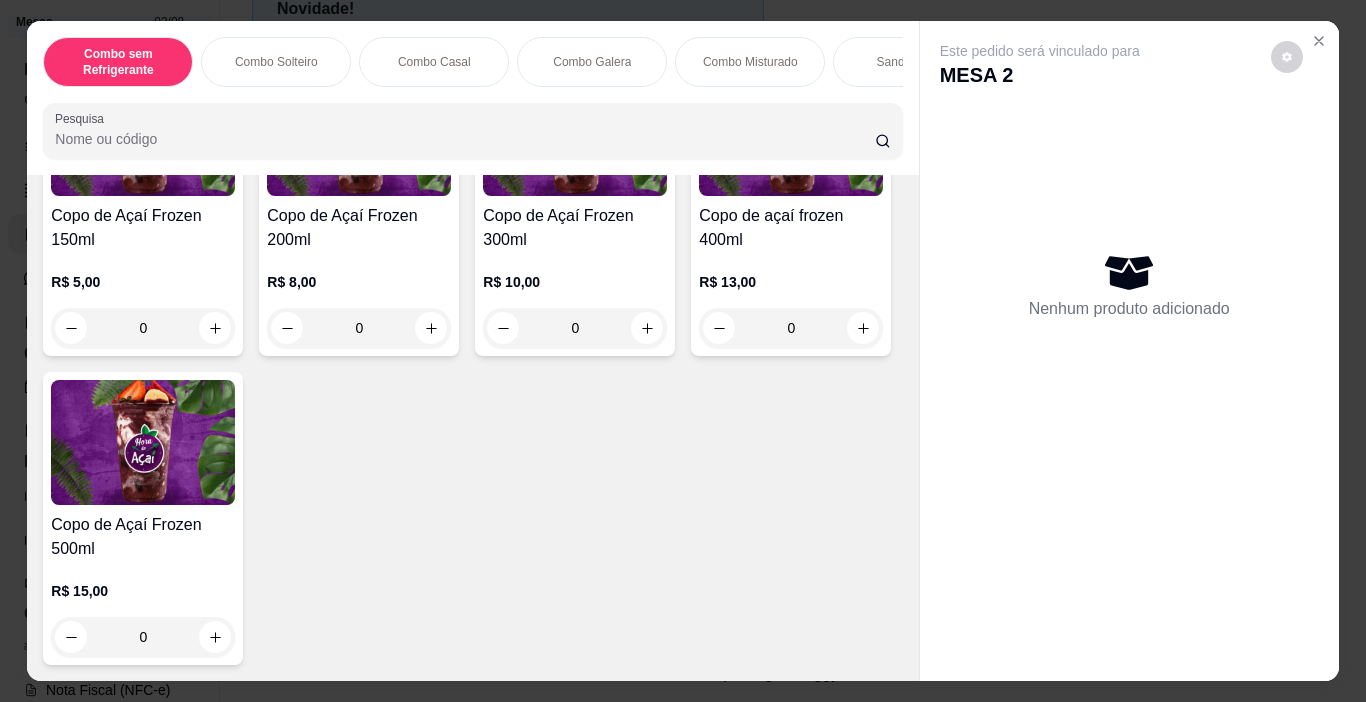 scroll, scrollTop: 5200, scrollLeft: 0, axis: vertical 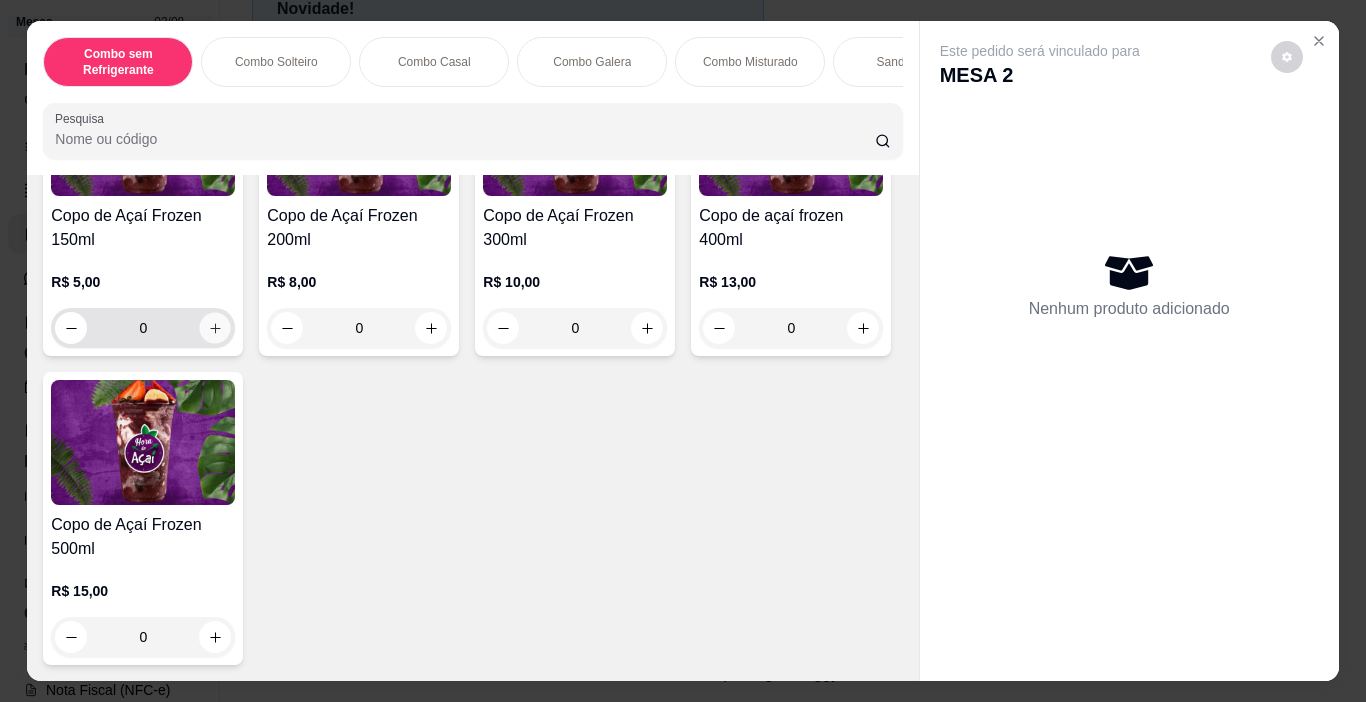 click 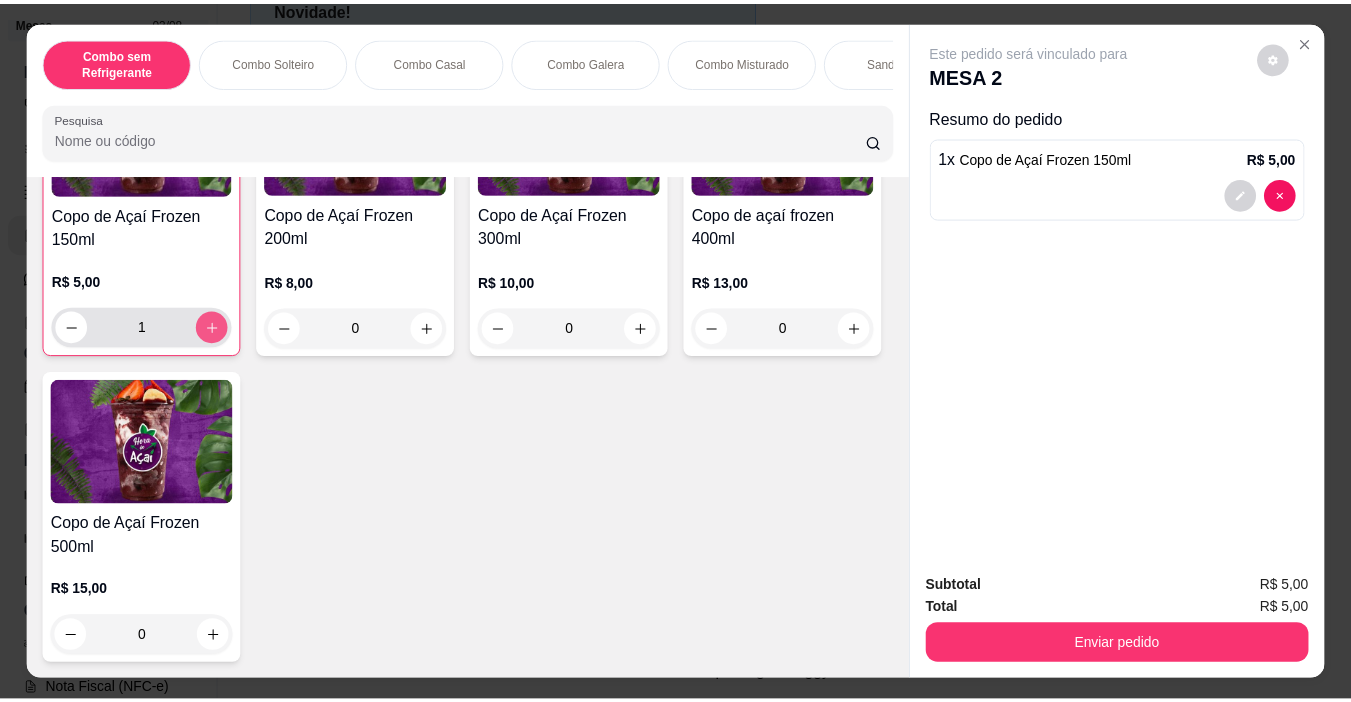 scroll, scrollTop: 5201, scrollLeft: 0, axis: vertical 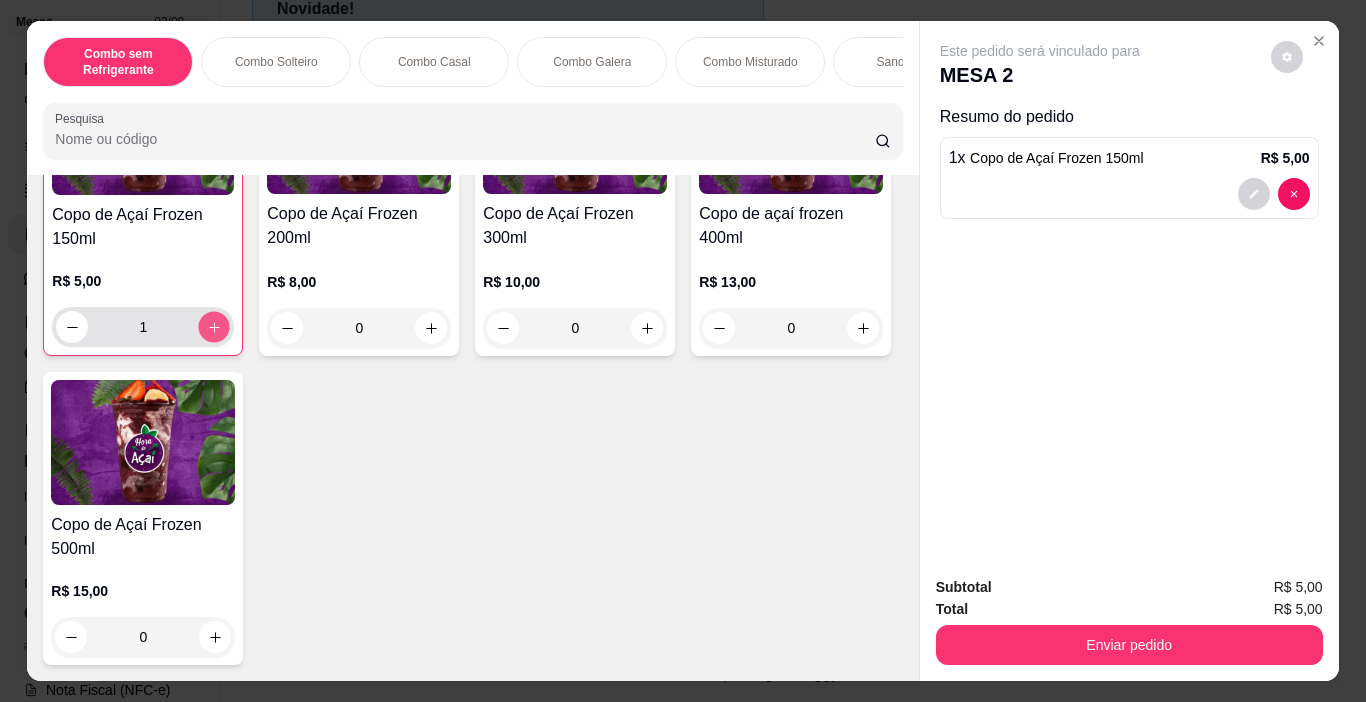 click 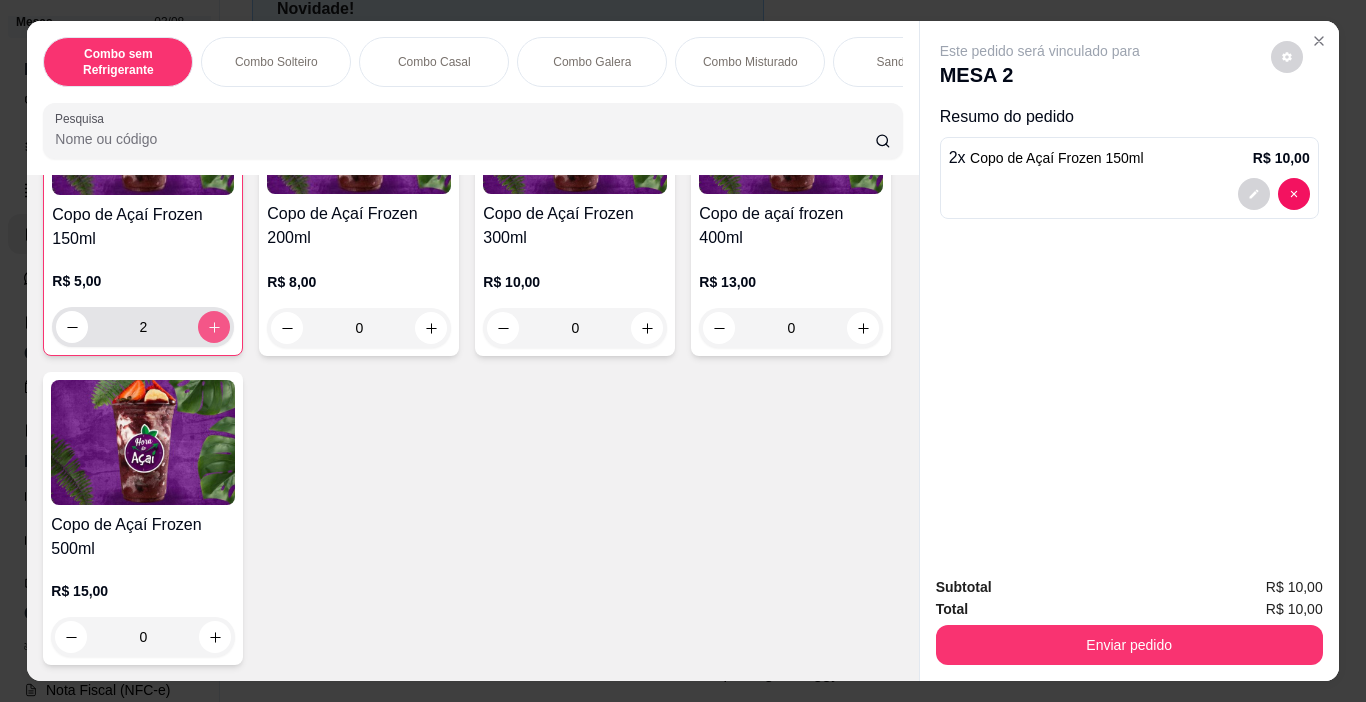 click at bounding box center (214, 327) 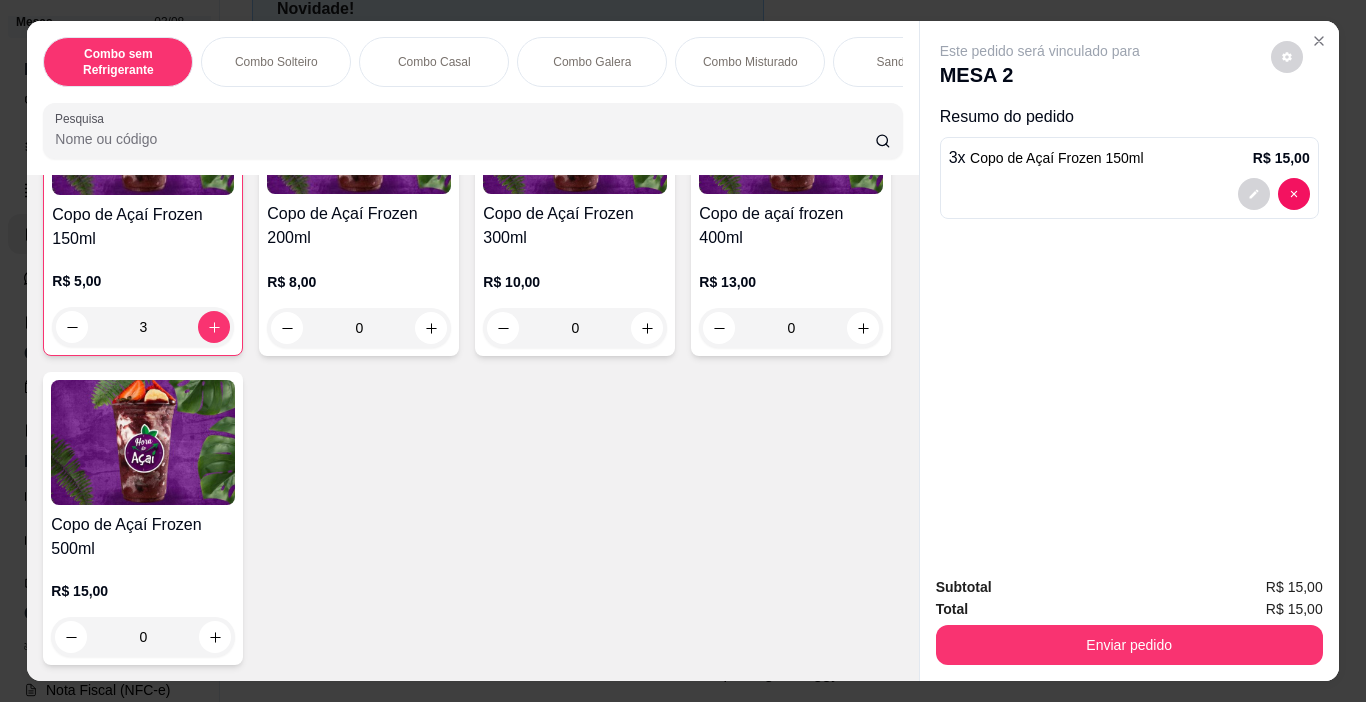 click on "Enviar pedido" at bounding box center (1129, 645) 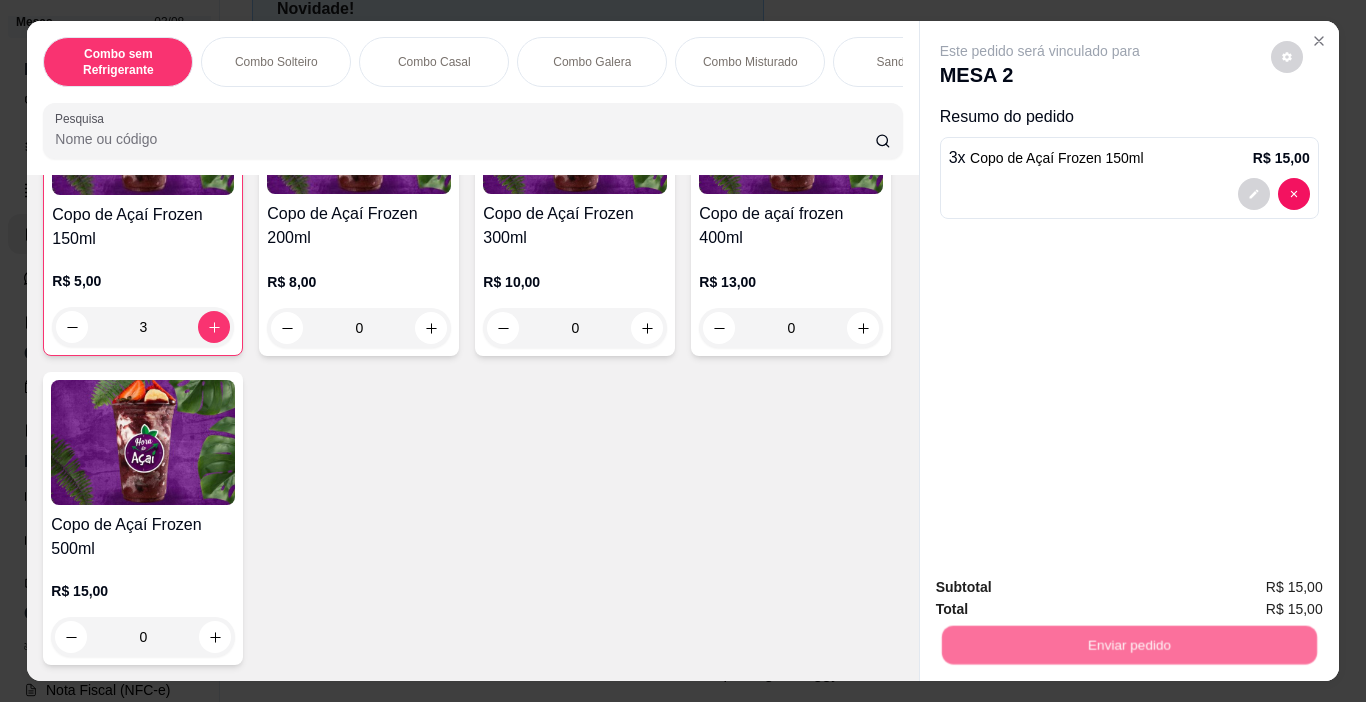 click on "Não registrar e enviar pedido" at bounding box center [1063, 588] 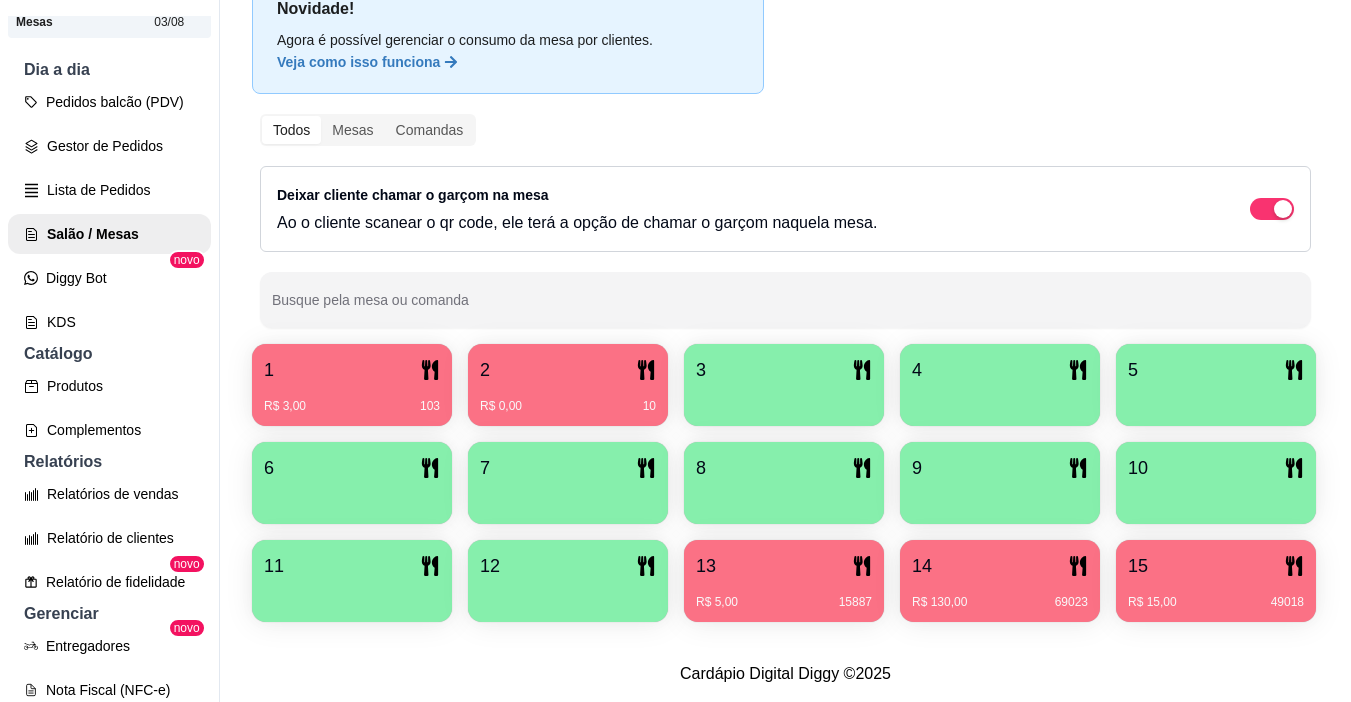 click on "R$ 130,00 69023" at bounding box center [1000, 595] 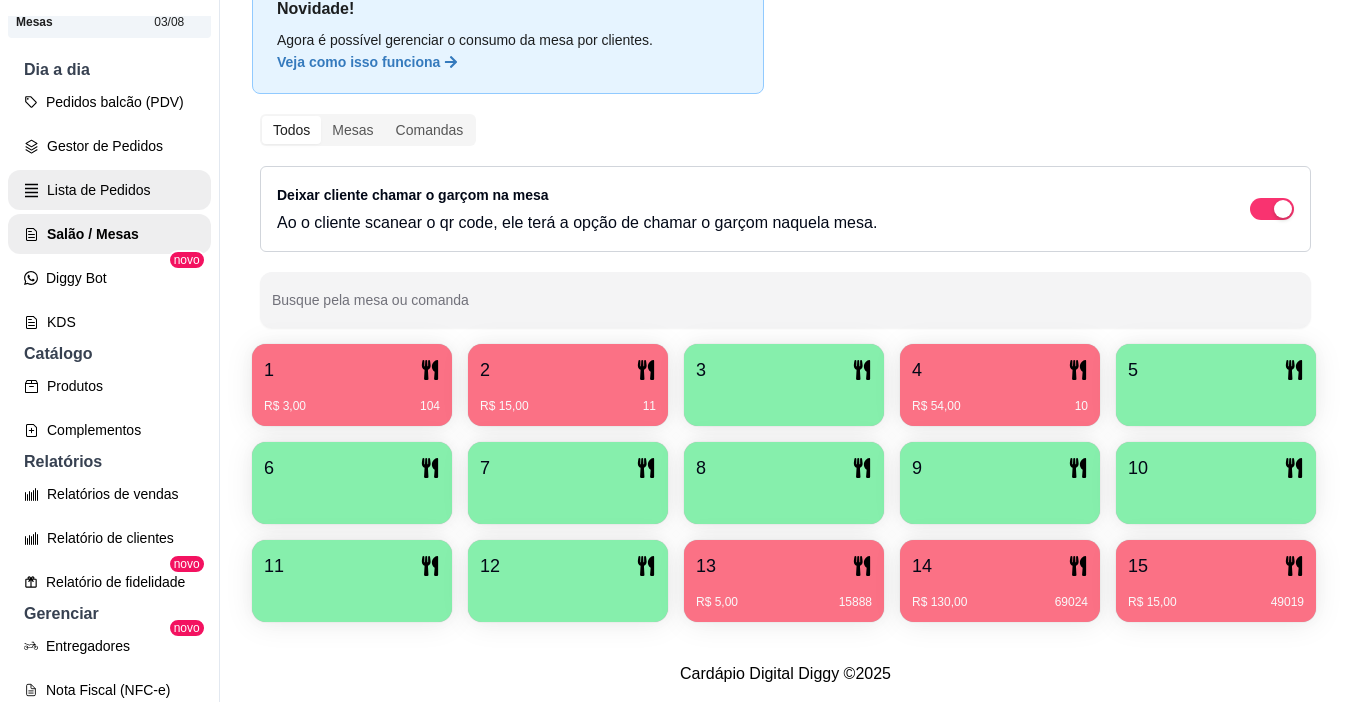 click on "Lista de Pedidos" at bounding box center (109, 190) 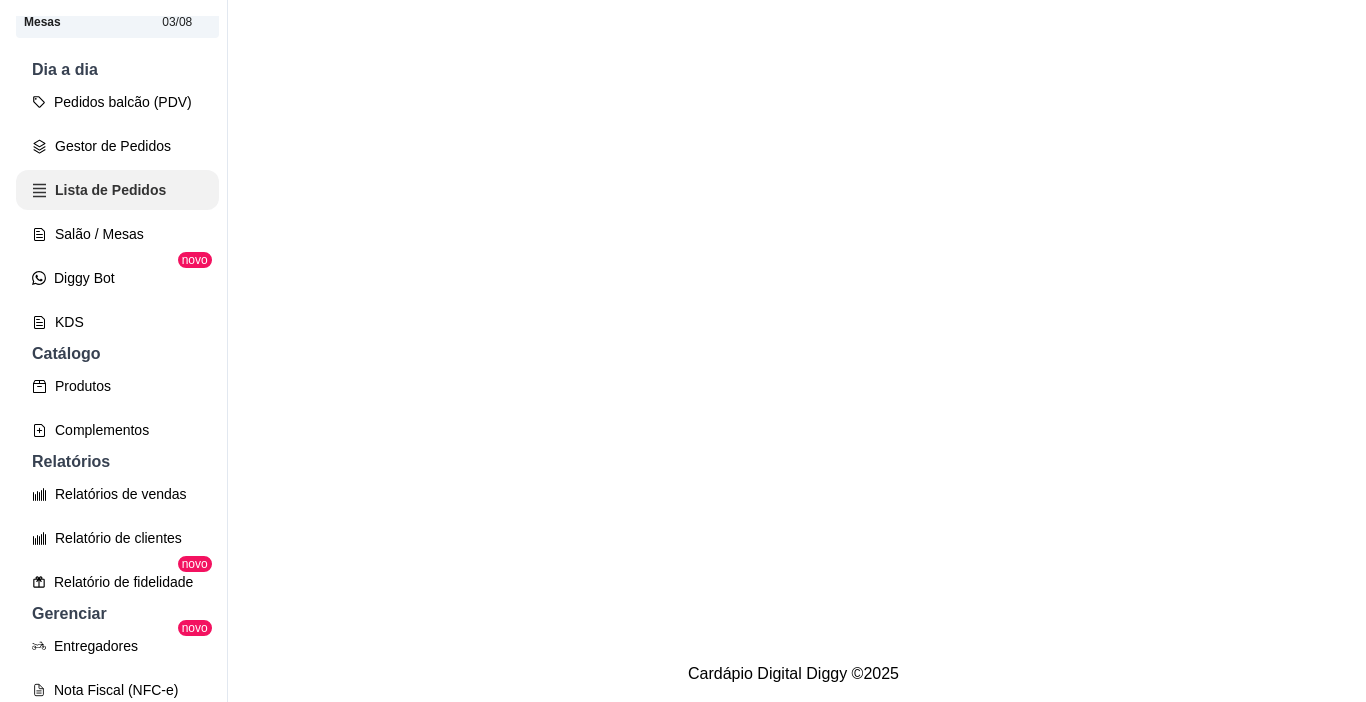 scroll, scrollTop: 0, scrollLeft: 0, axis: both 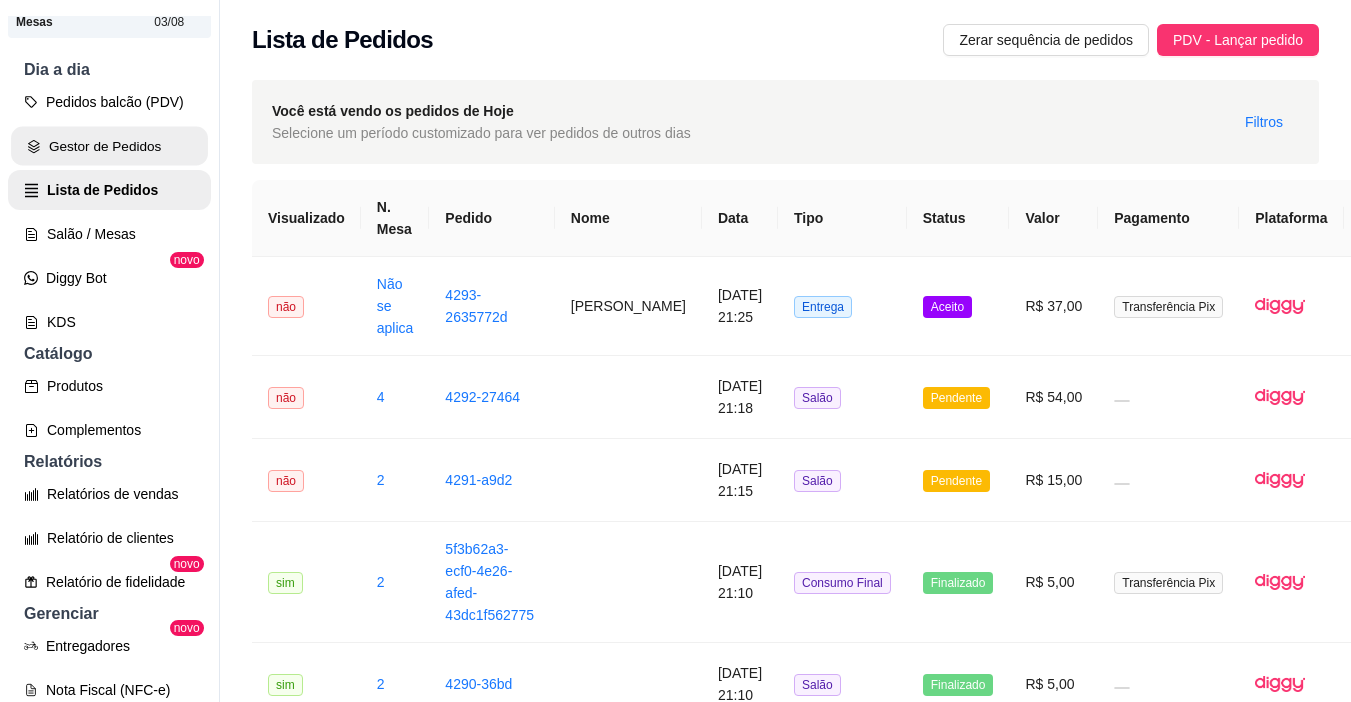 click on "Gestor de Pedidos" at bounding box center (109, 146) 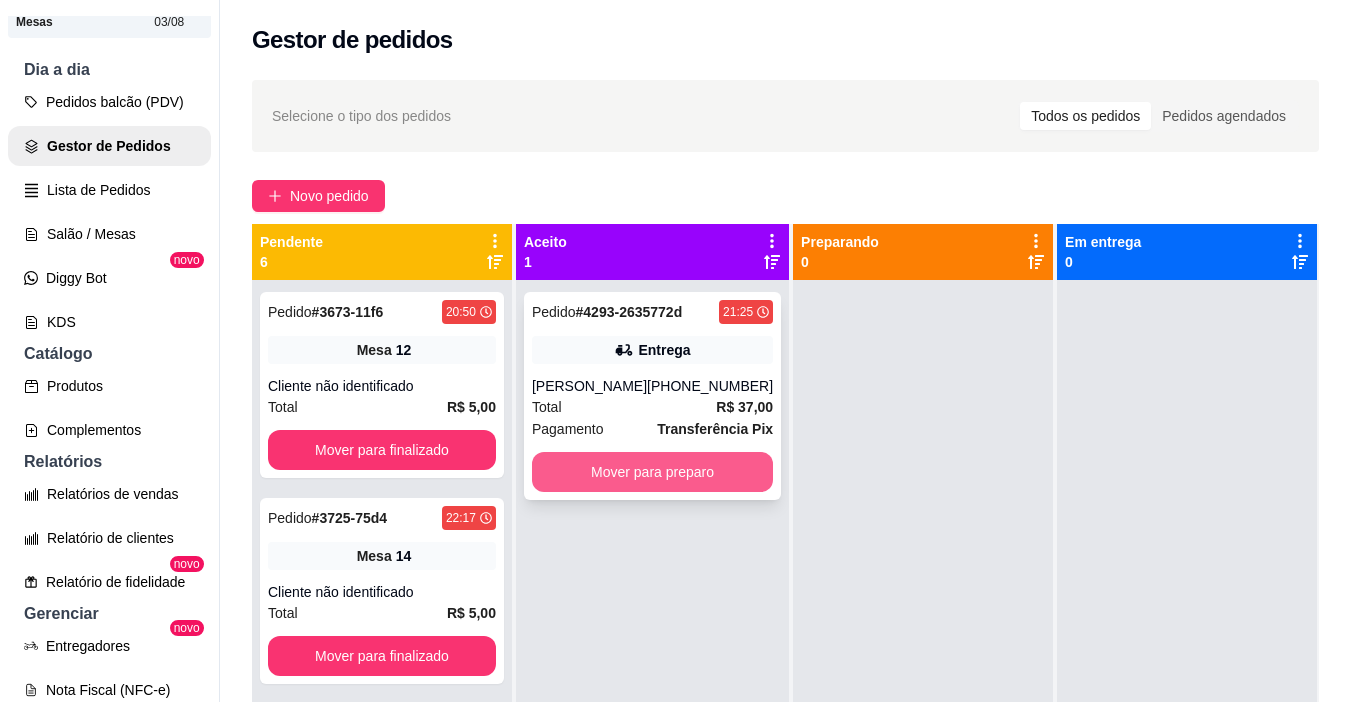 click on "Mover para preparo" at bounding box center [652, 472] 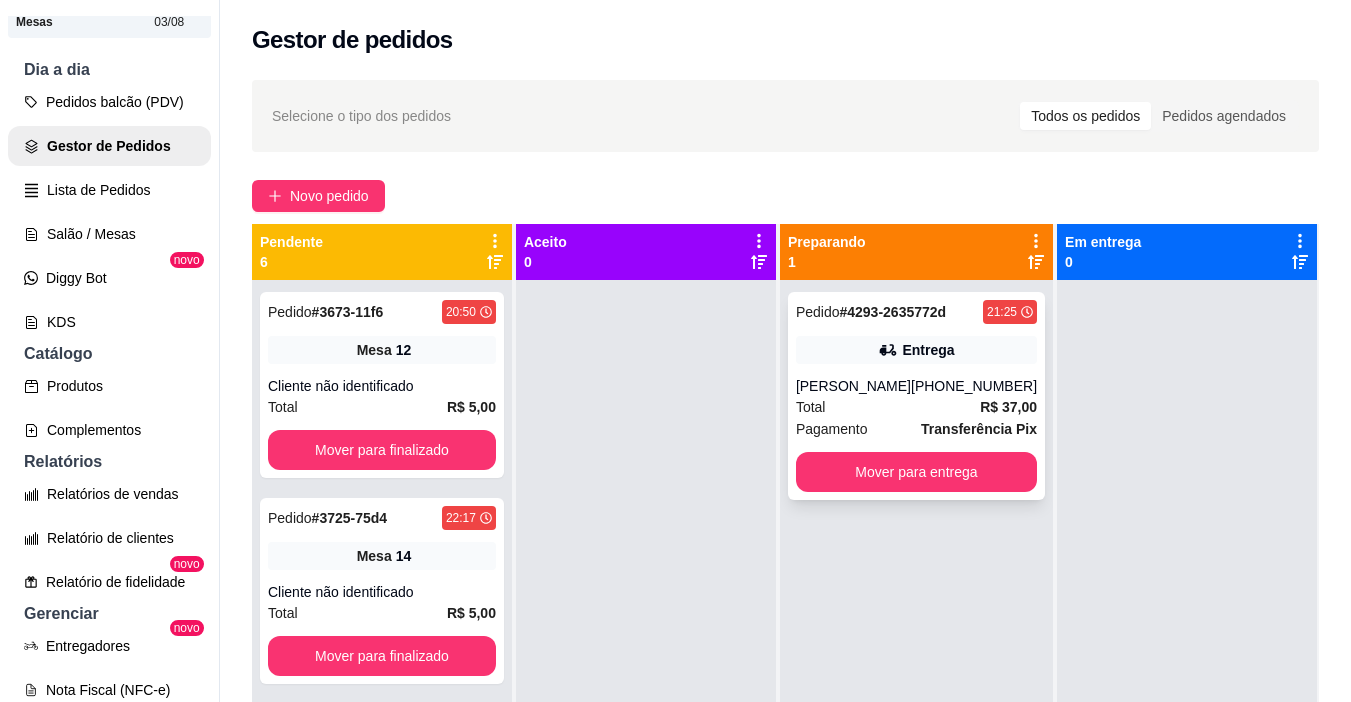 click on "Entrega" at bounding box center [916, 350] 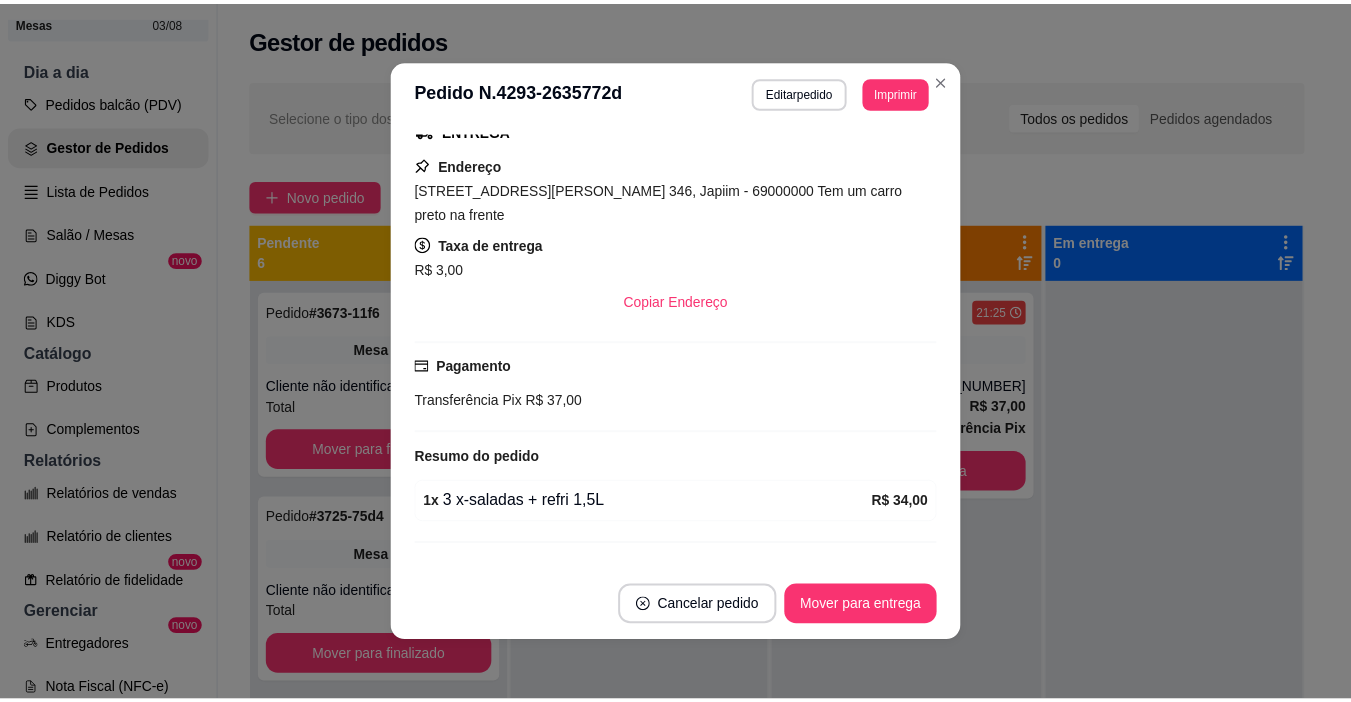 scroll, scrollTop: 347, scrollLeft: 0, axis: vertical 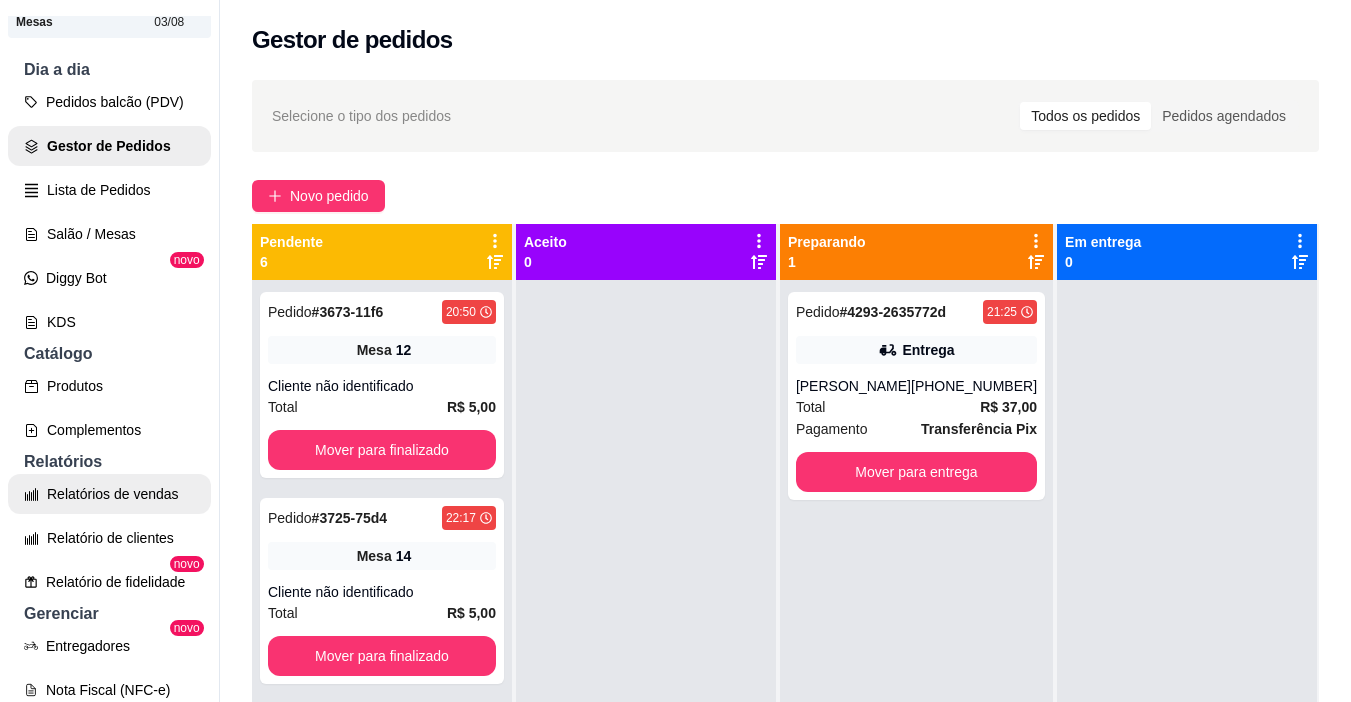 click on "Relatórios de vendas" at bounding box center (109, 494) 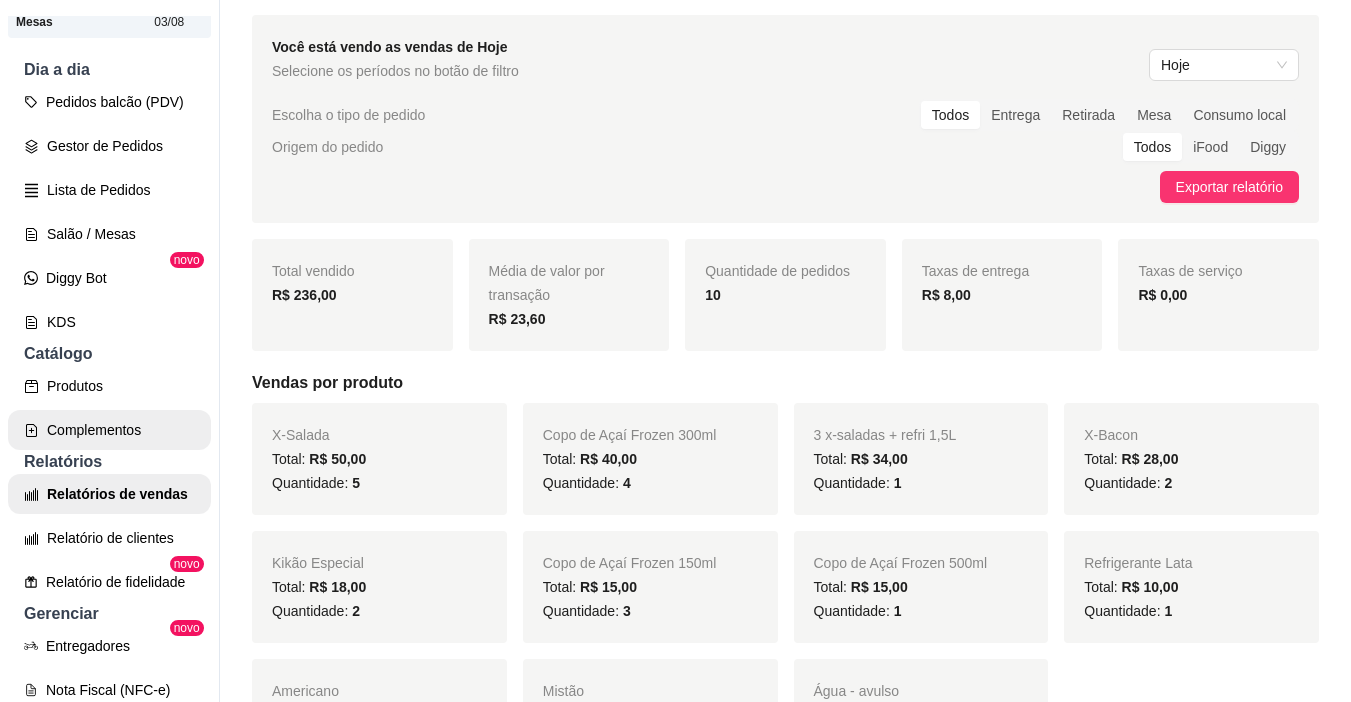 scroll, scrollTop: 100, scrollLeft: 0, axis: vertical 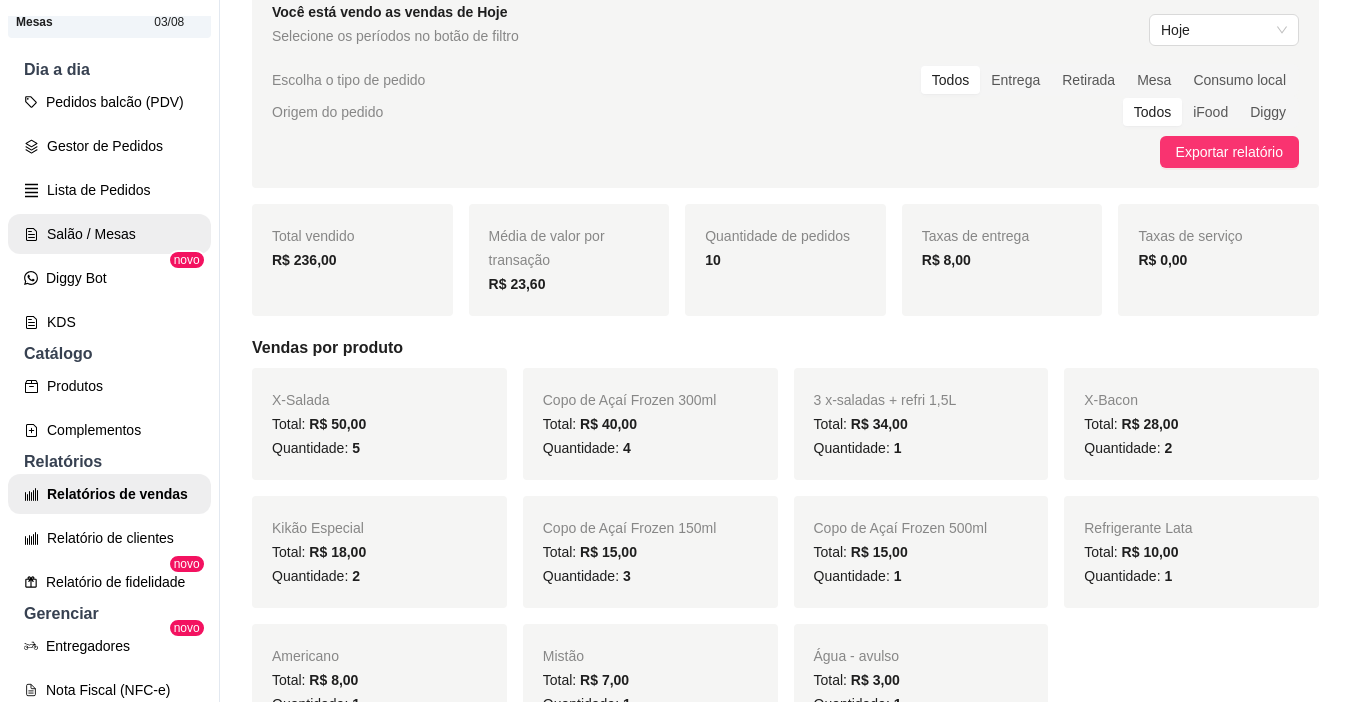 click on "Salão / Mesas" at bounding box center [109, 234] 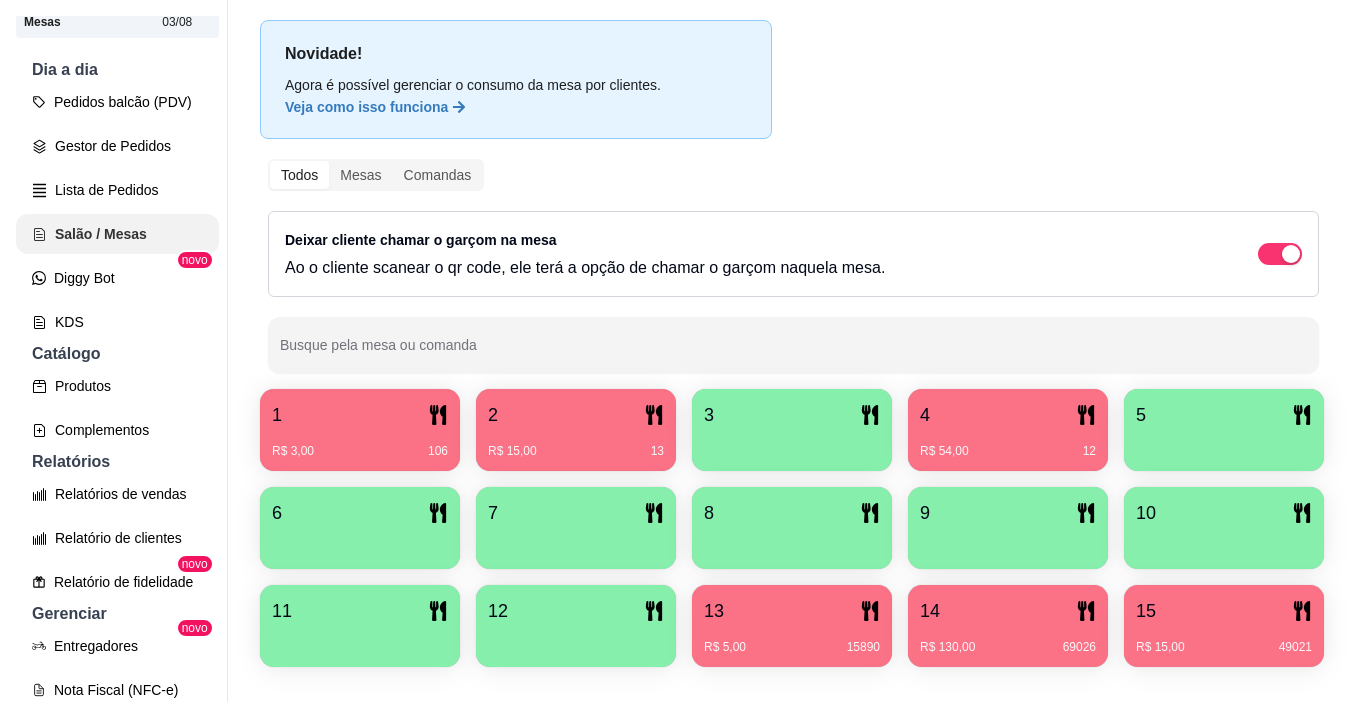 scroll, scrollTop: 0, scrollLeft: 0, axis: both 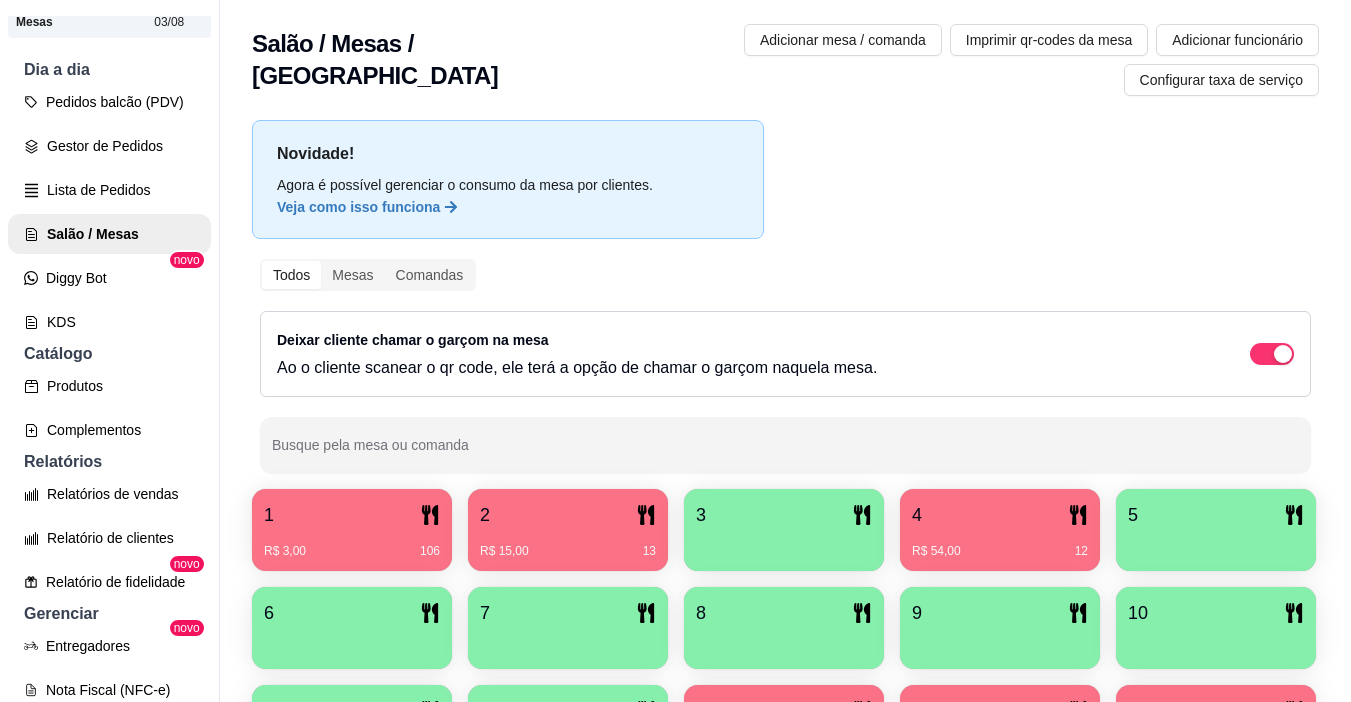 click at bounding box center [784, 544] 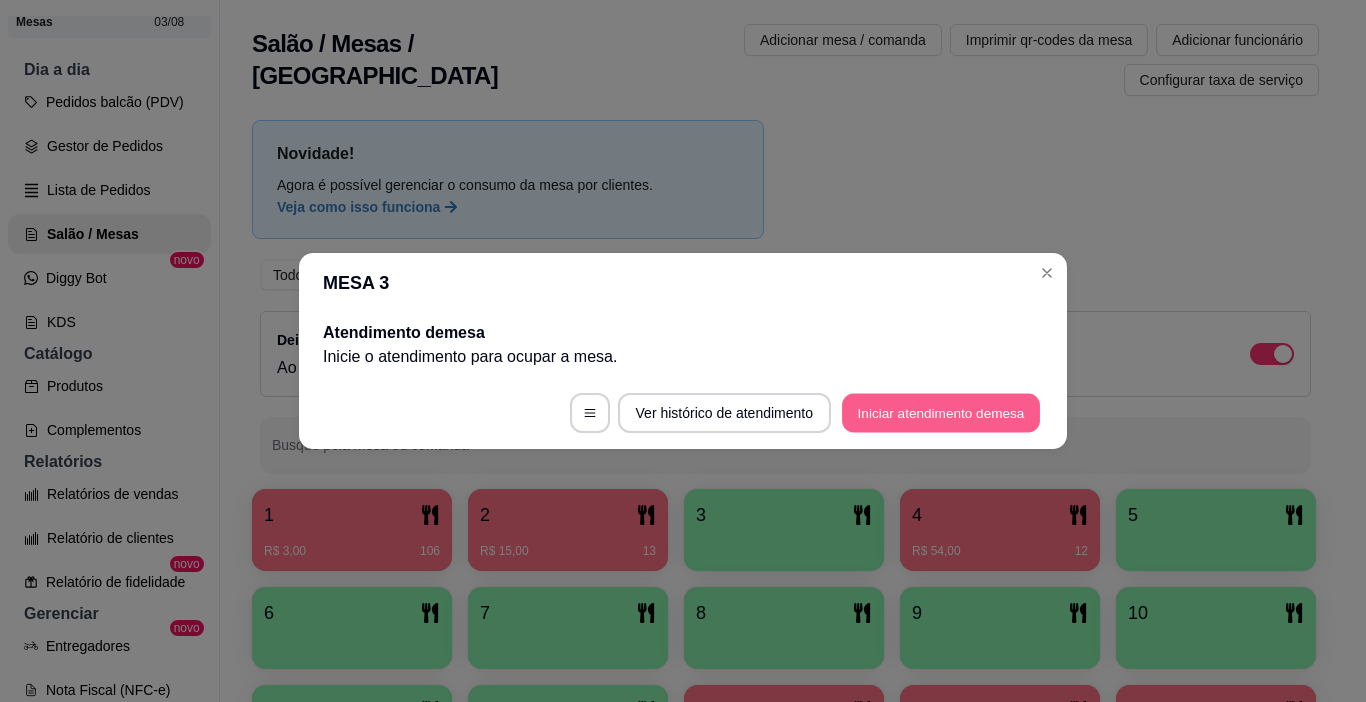 click on "Iniciar atendimento de  mesa" at bounding box center (941, 413) 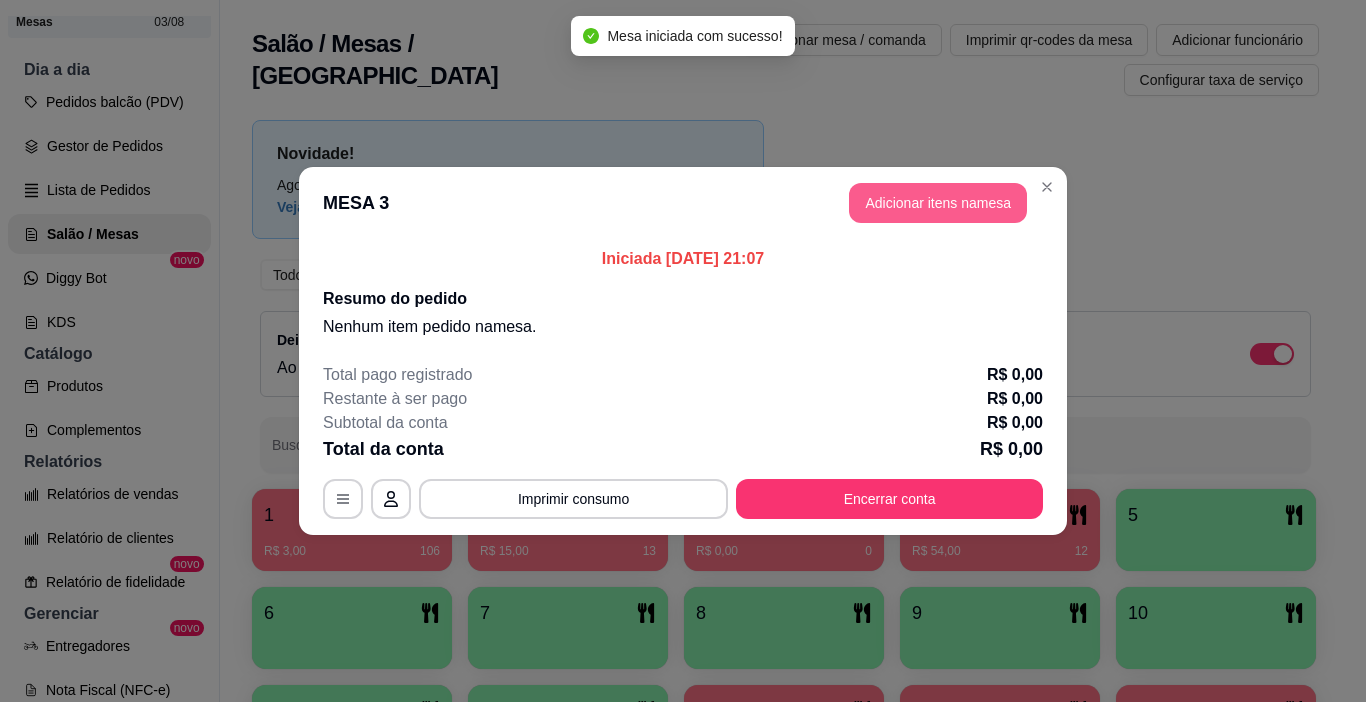 click on "Adicionar itens na  mesa" at bounding box center (938, 203) 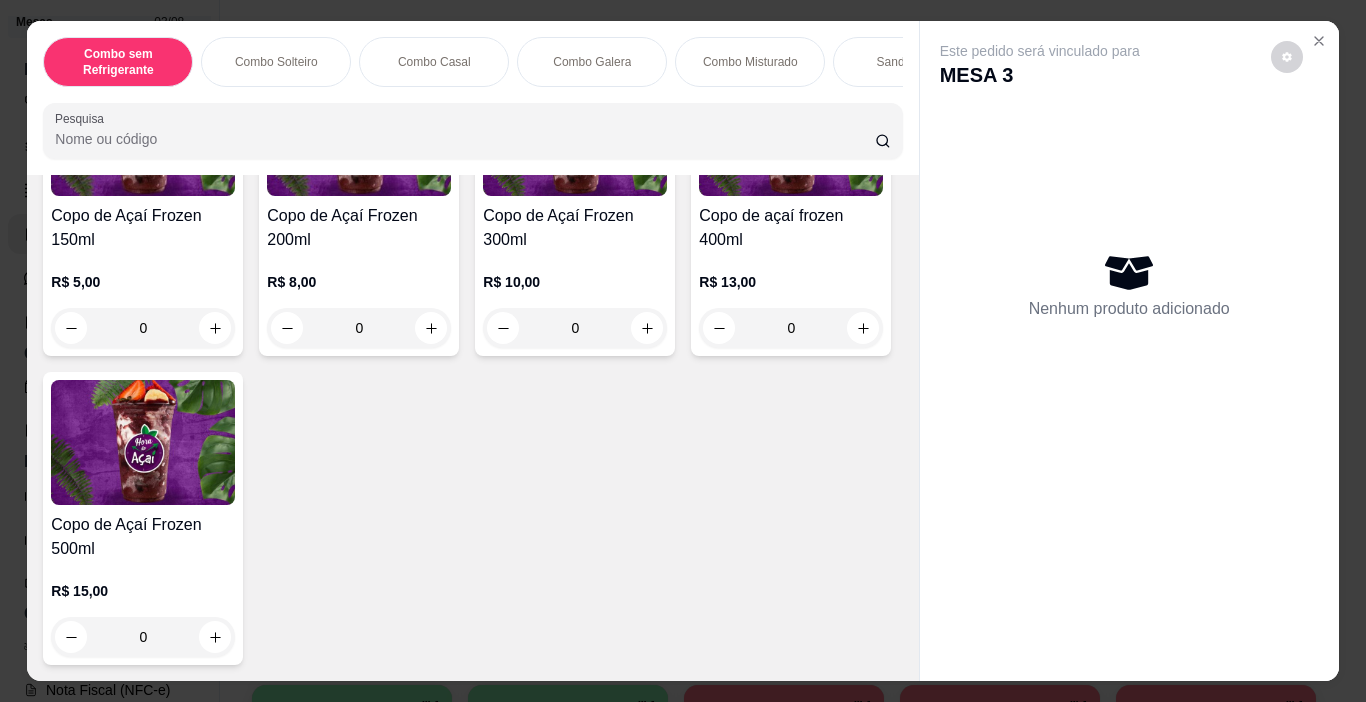 scroll, scrollTop: 5200, scrollLeft: 0, axis: vertical 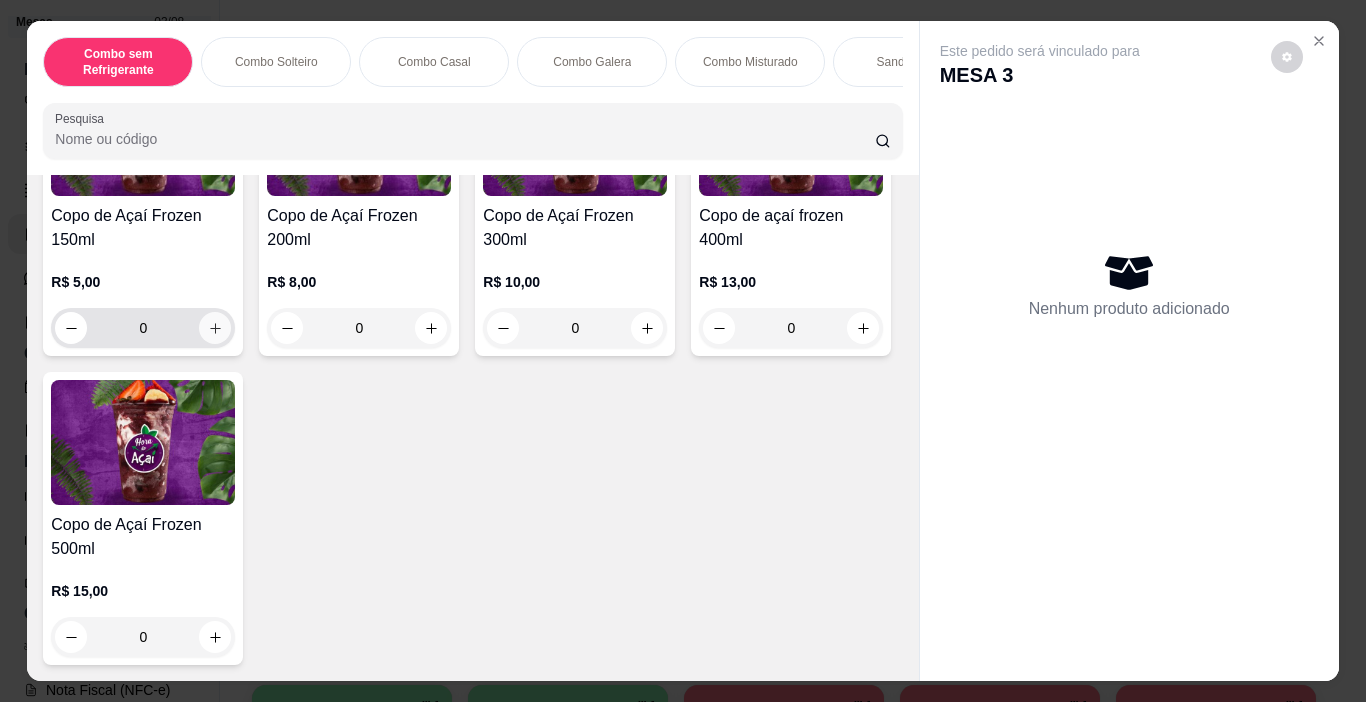 click 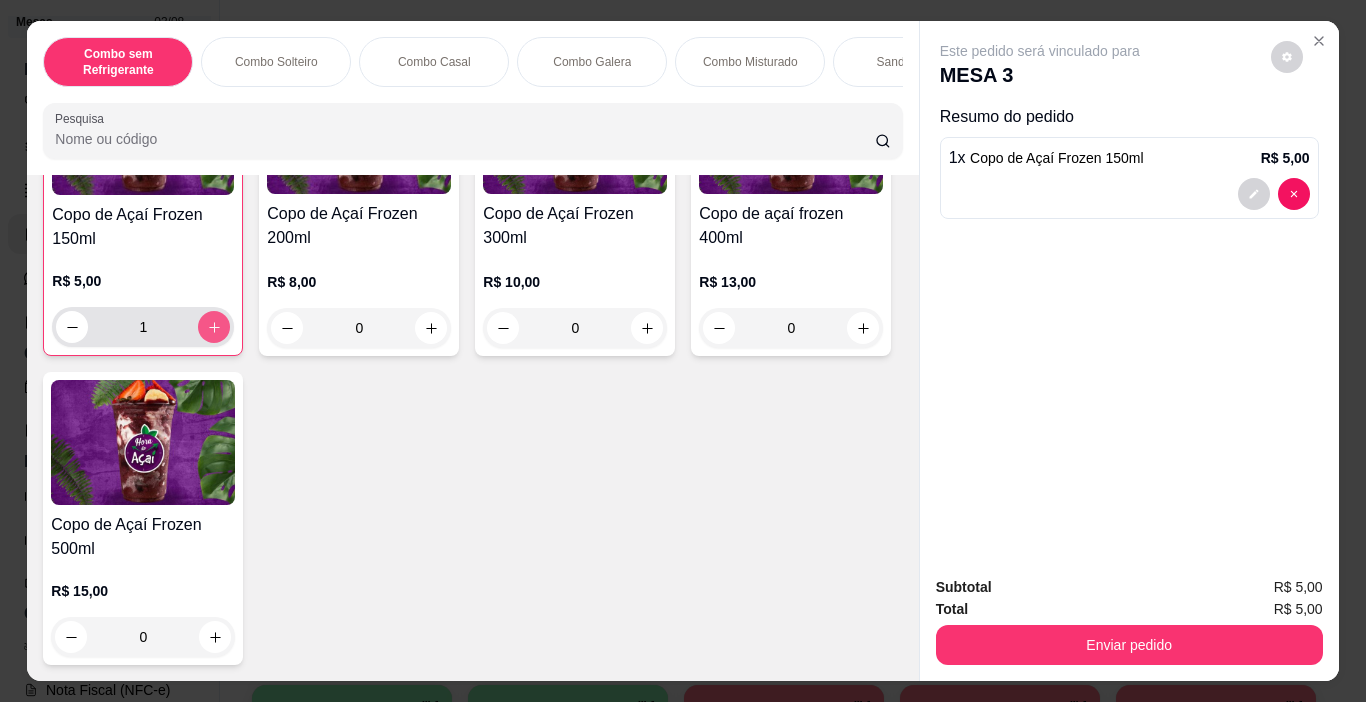 scroll, scrollTop: 5201, scrollLeft: 0, axis: vertical 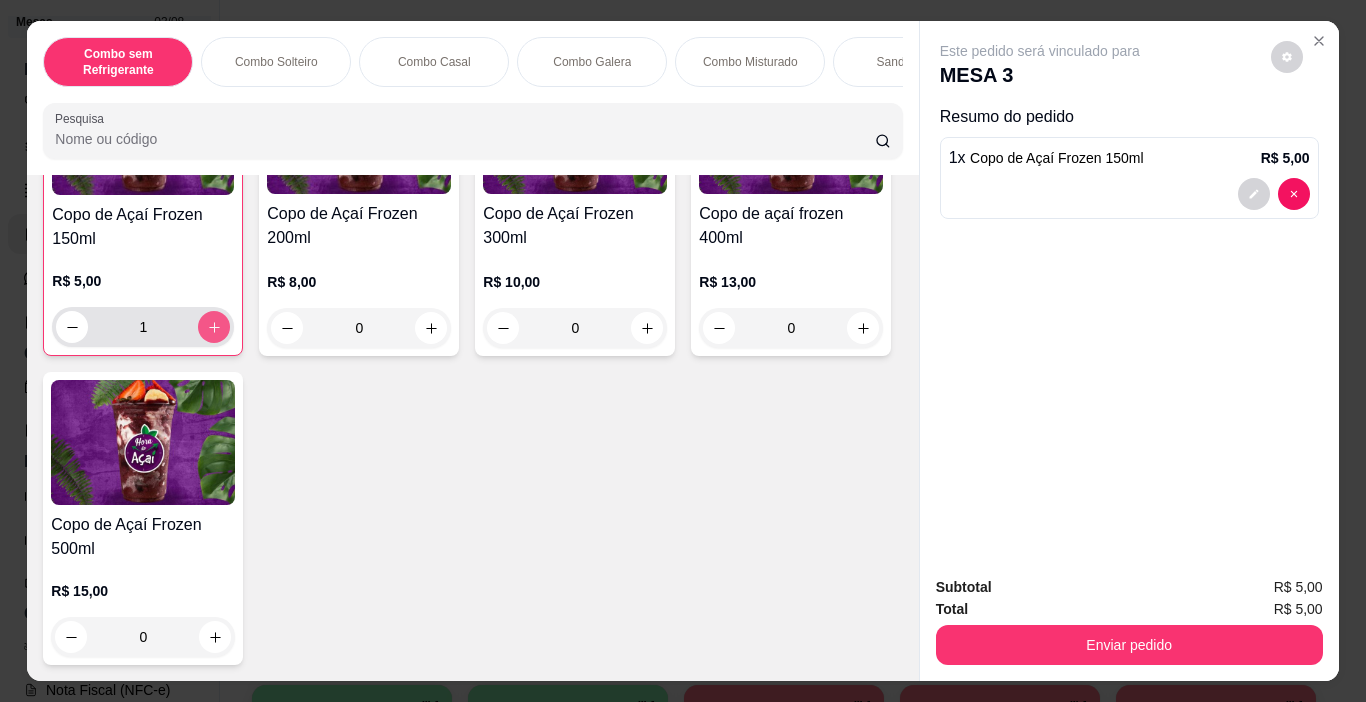 click 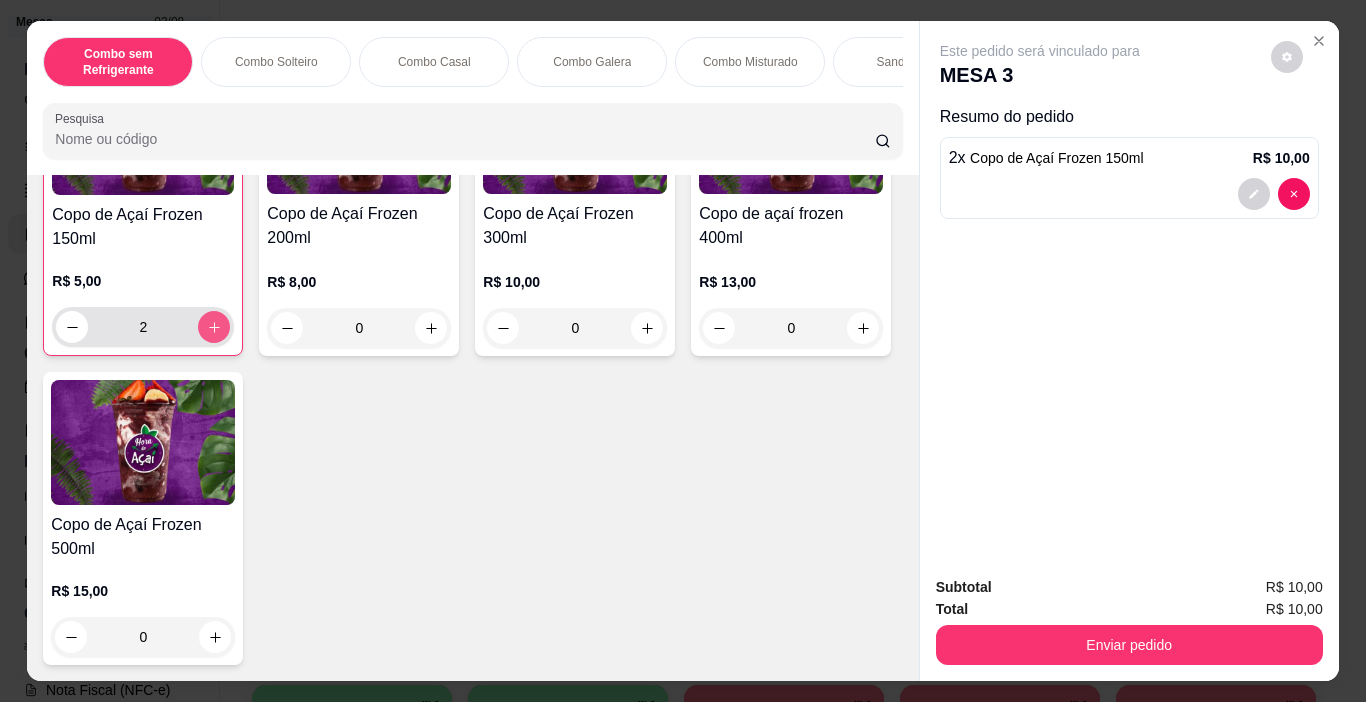 click 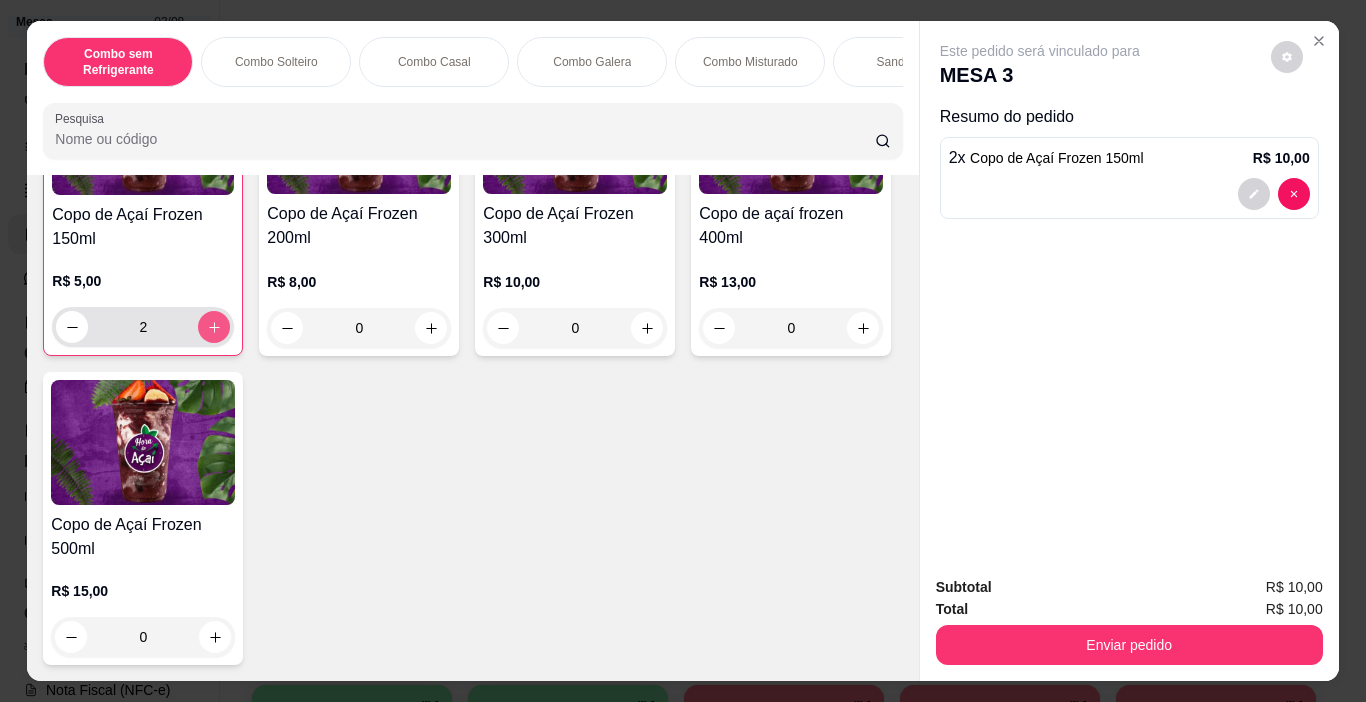 type on "3" 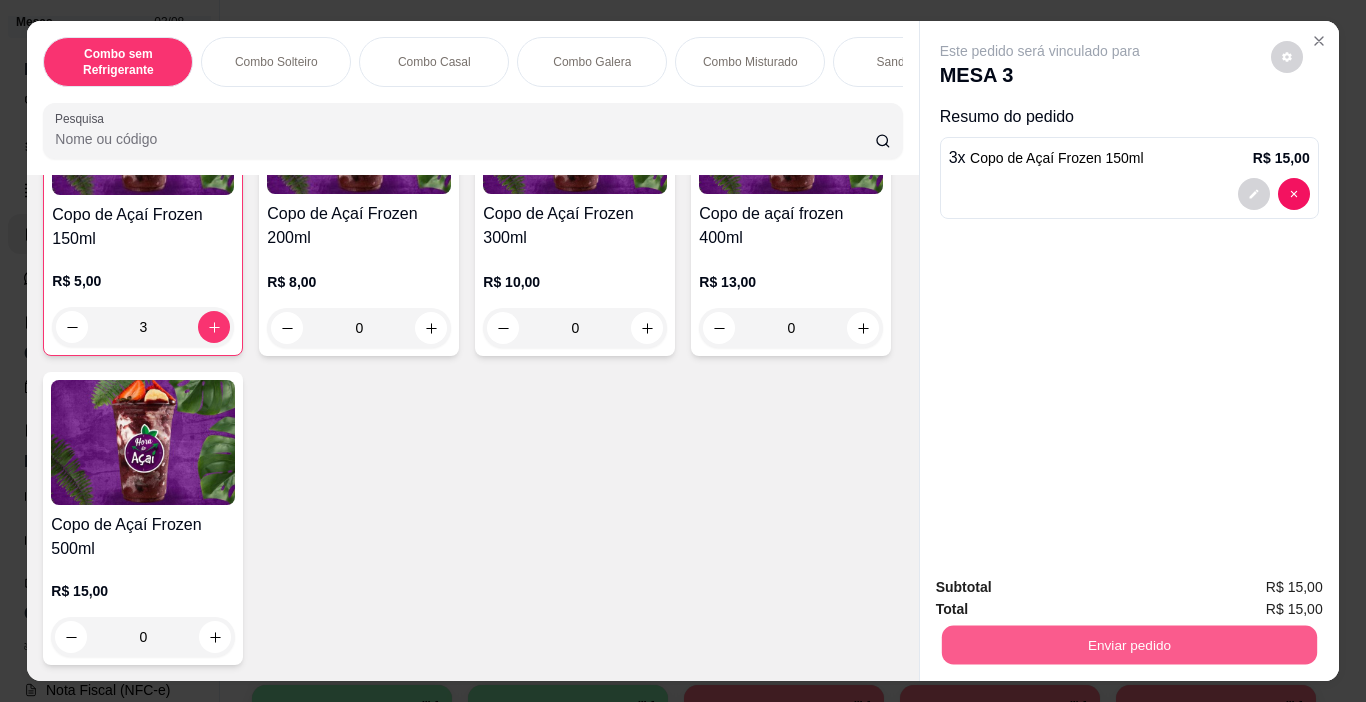 click on "Enviar pedido" at bounding box center (1128, 645) 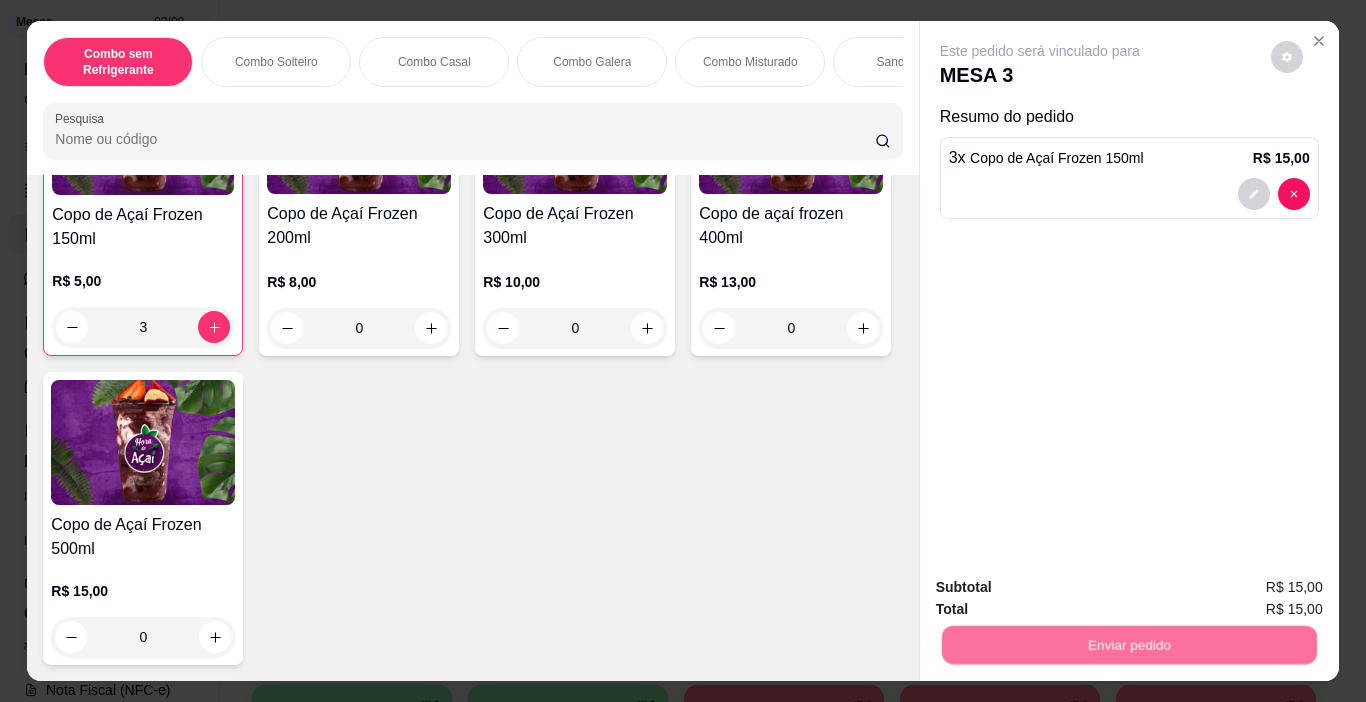 click on "Não registrar e enviar pedido" at bounding box center (1063, 588) 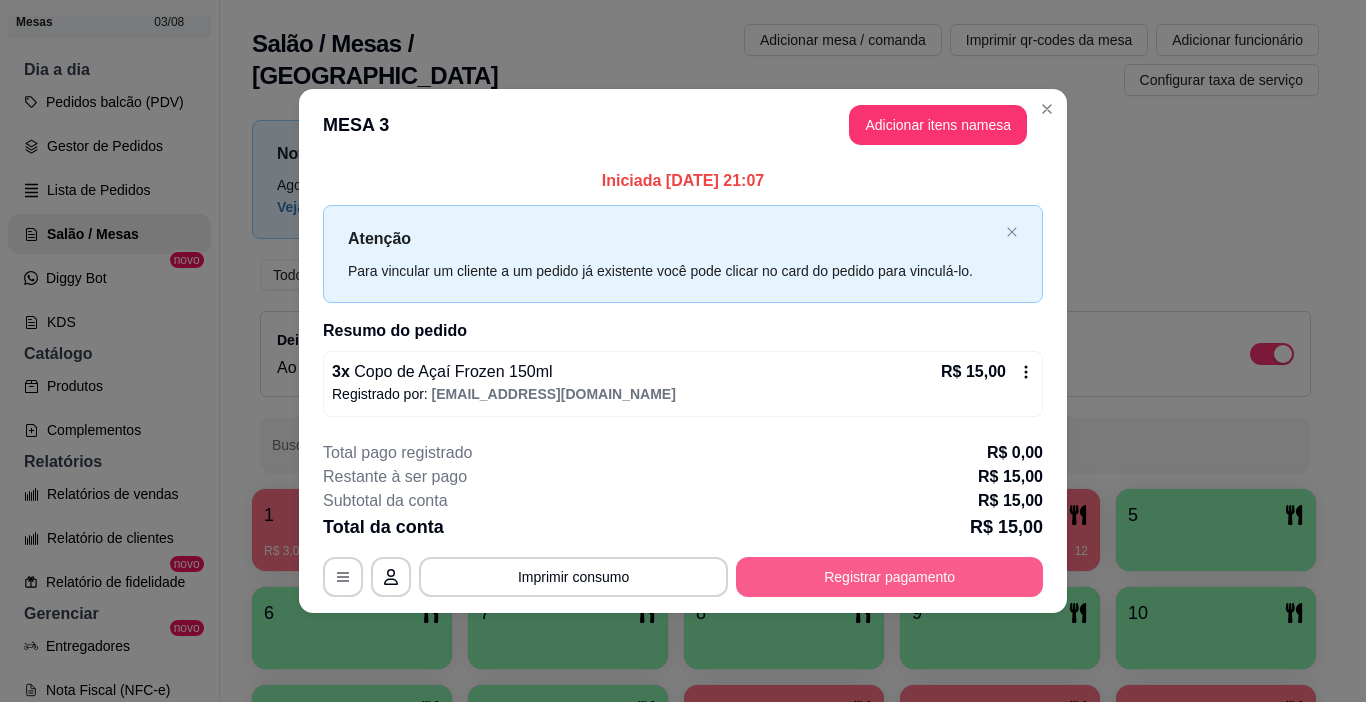 click on "Registrar pagamento" at bounding box center [889, 577] 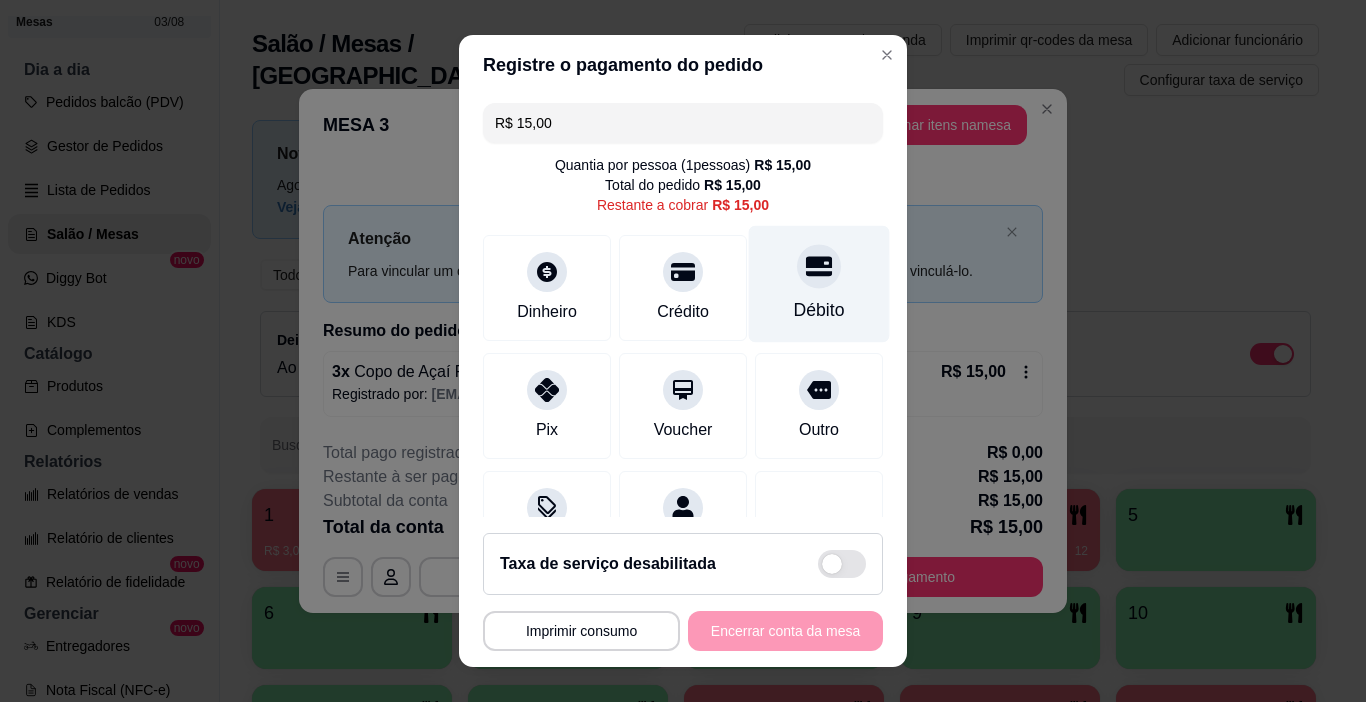 click on "Débito" at bounding box center (819, 284) 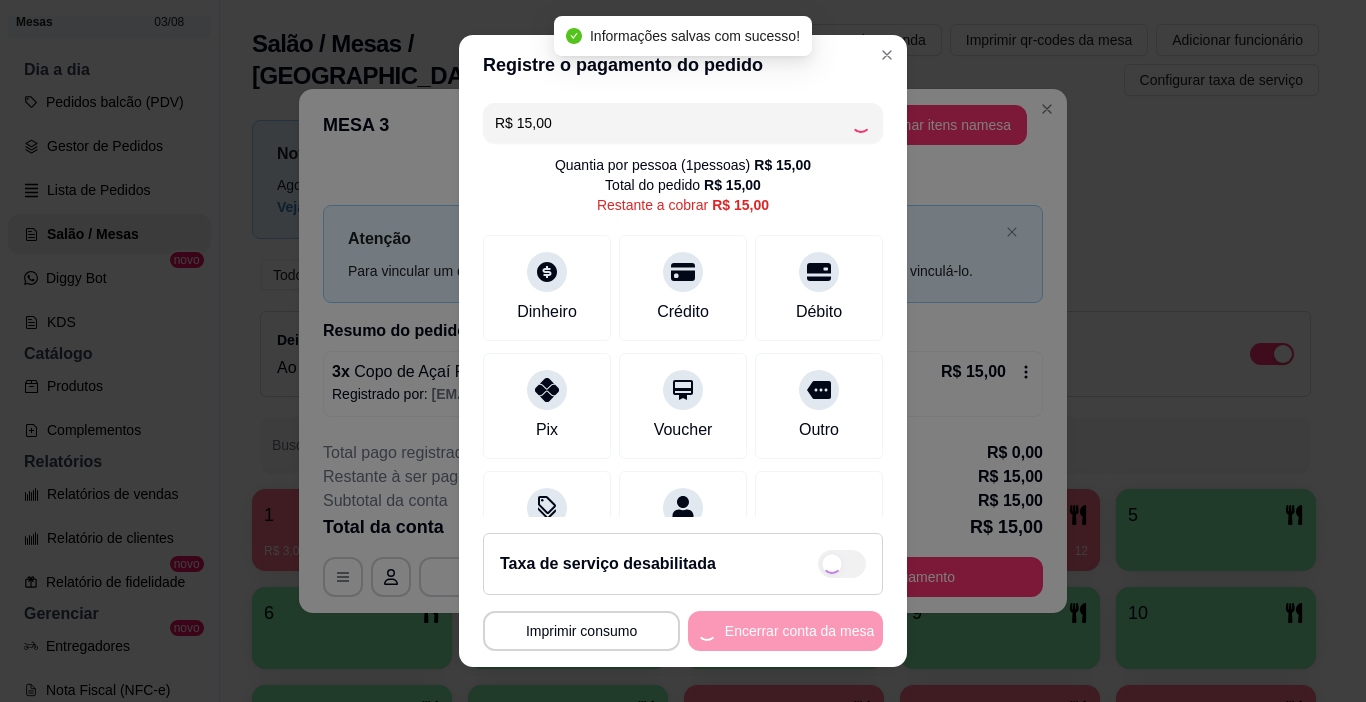 type on "R$ 0,00" 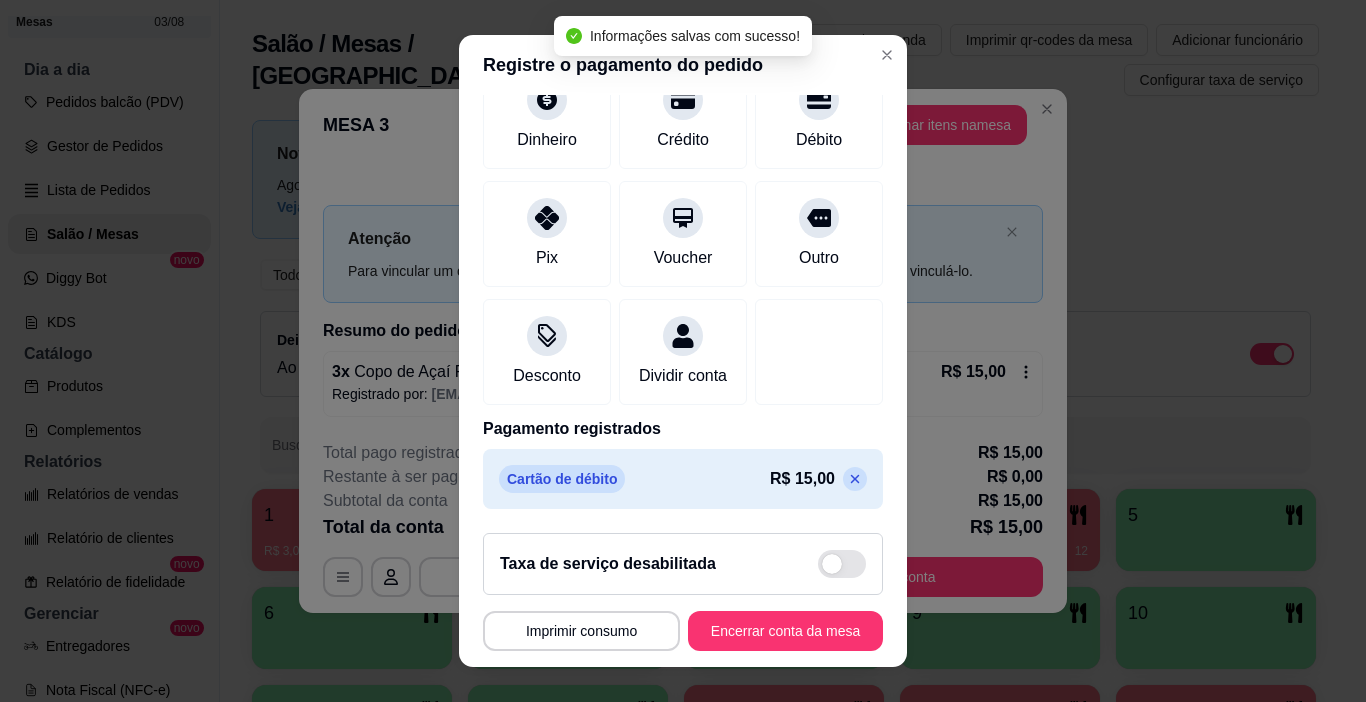 scroll, scrollTop: 176, scrollLeft: 0, axis: vertical 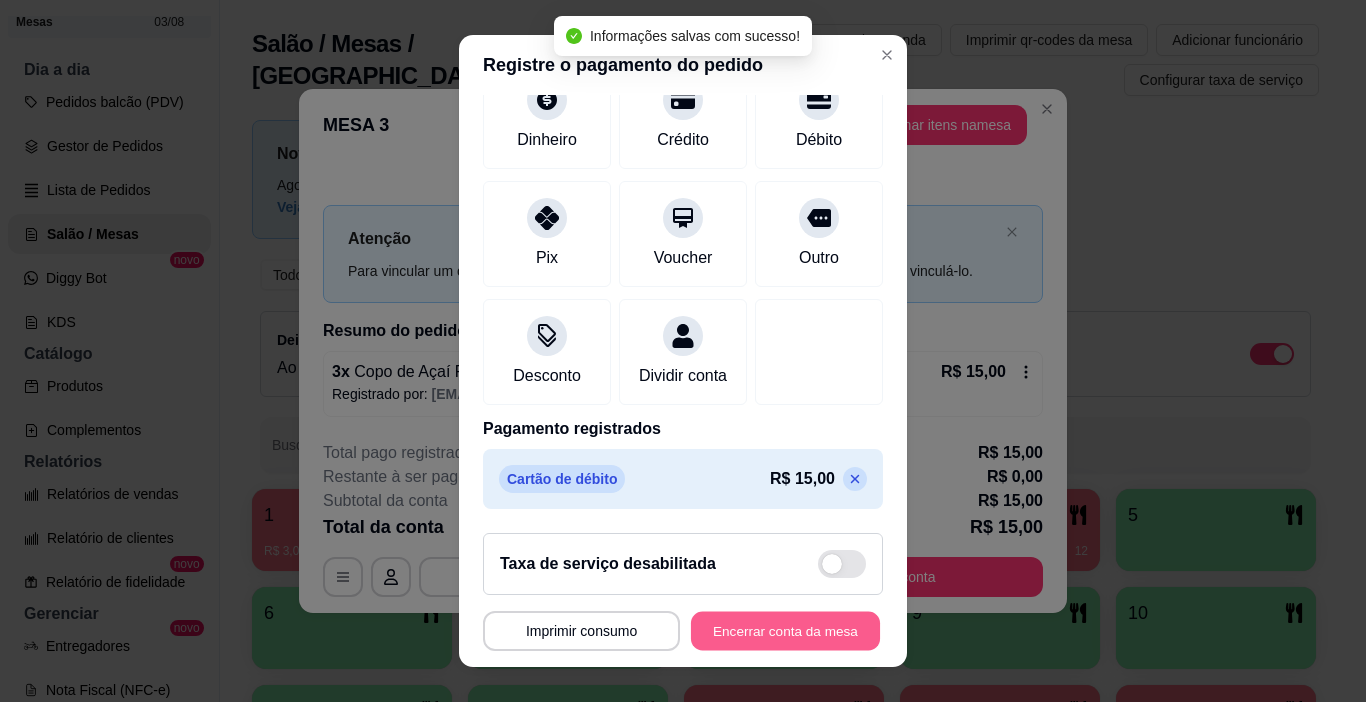 click on "Encerrar conta da mesa" at bounding box center [785, 631] 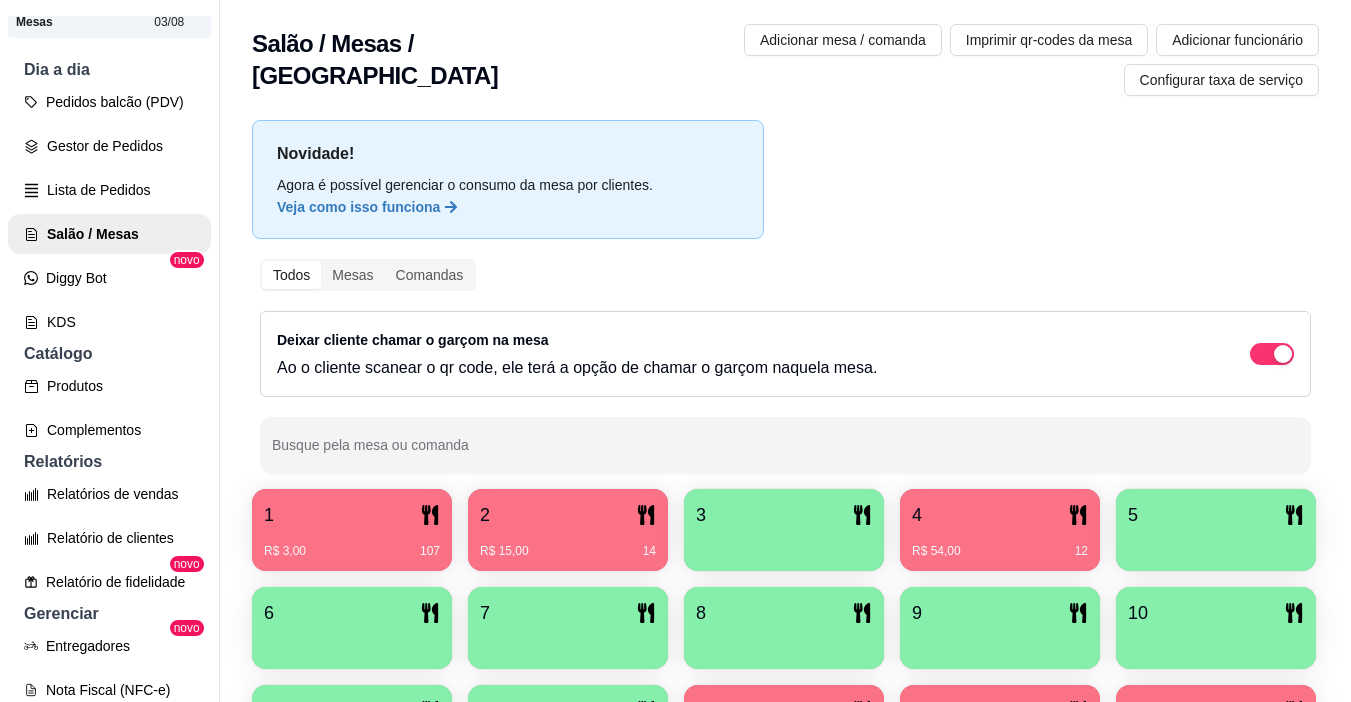 click on "R$ 15,00 14" at bounding box center [568, 544] 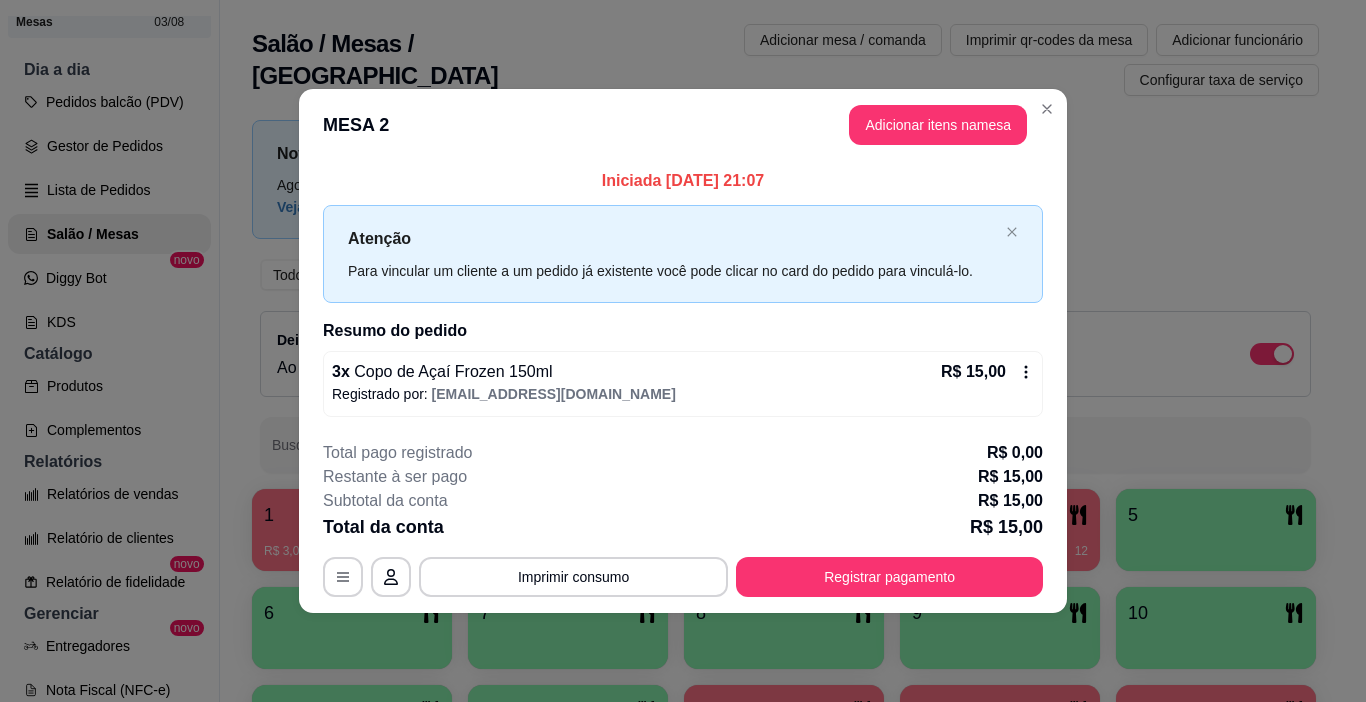 click on "3 x   Copo de Açaí Frozen 150ml R$ 15,00 Registrado por:   [EMAIL_ADDRESS][DOMAIN_NAME]" at bounding box center [683, 384] 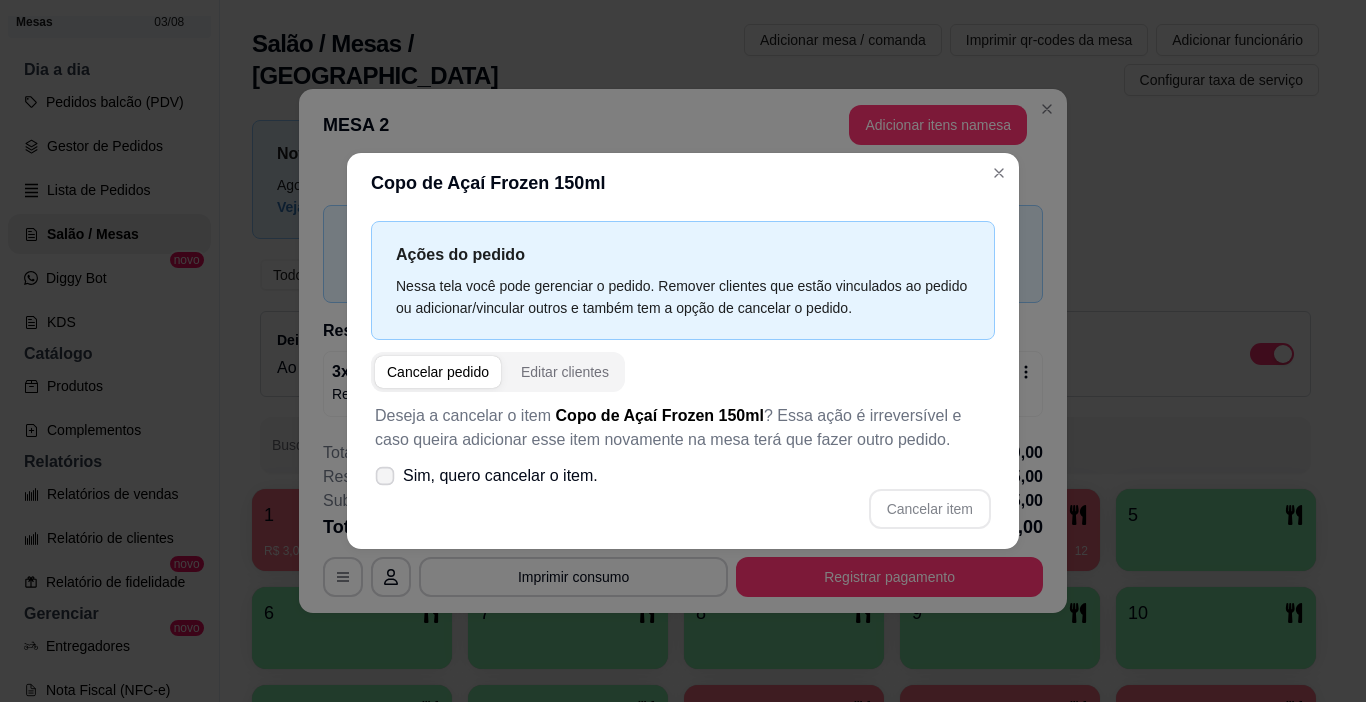 click on "Sim, quero cancelar o item." at bounding box center [500, 476] 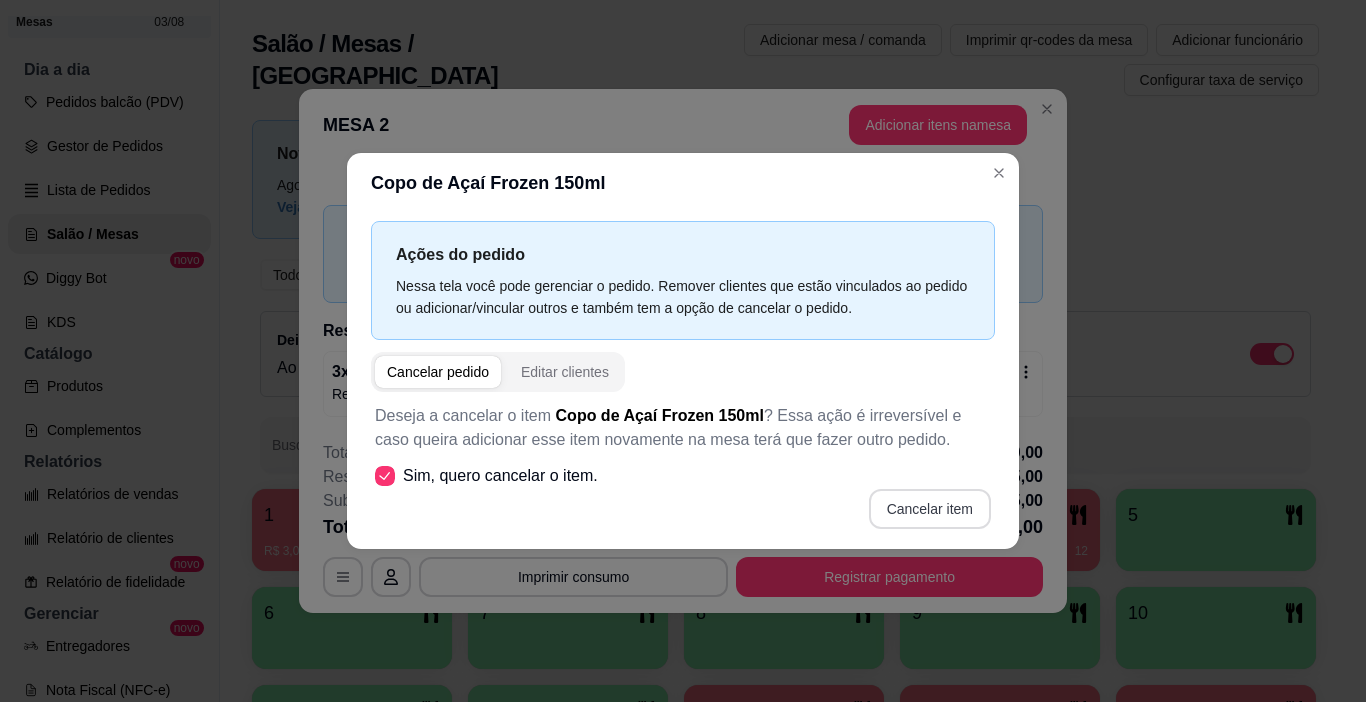 click on "Cancelar item" at bounding box center [930, 509] 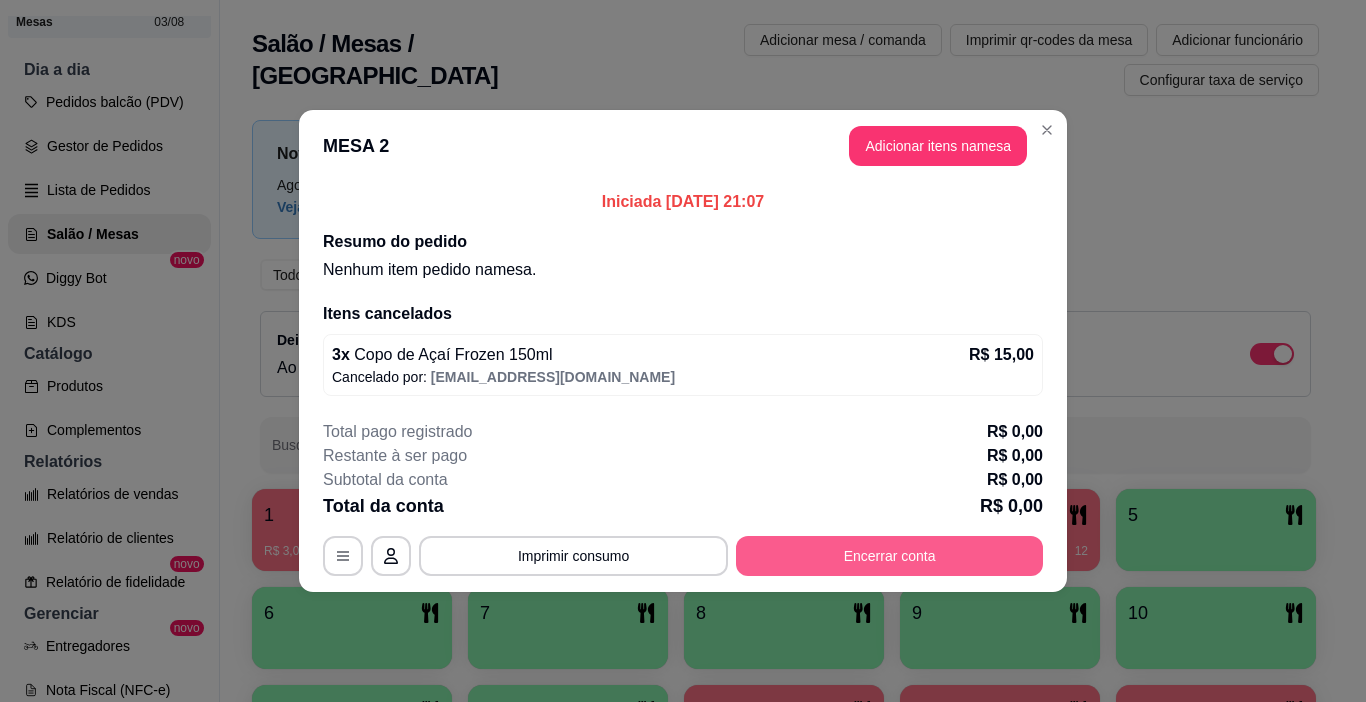 click on "Encerrar conta" at bounding box center [889, 556] 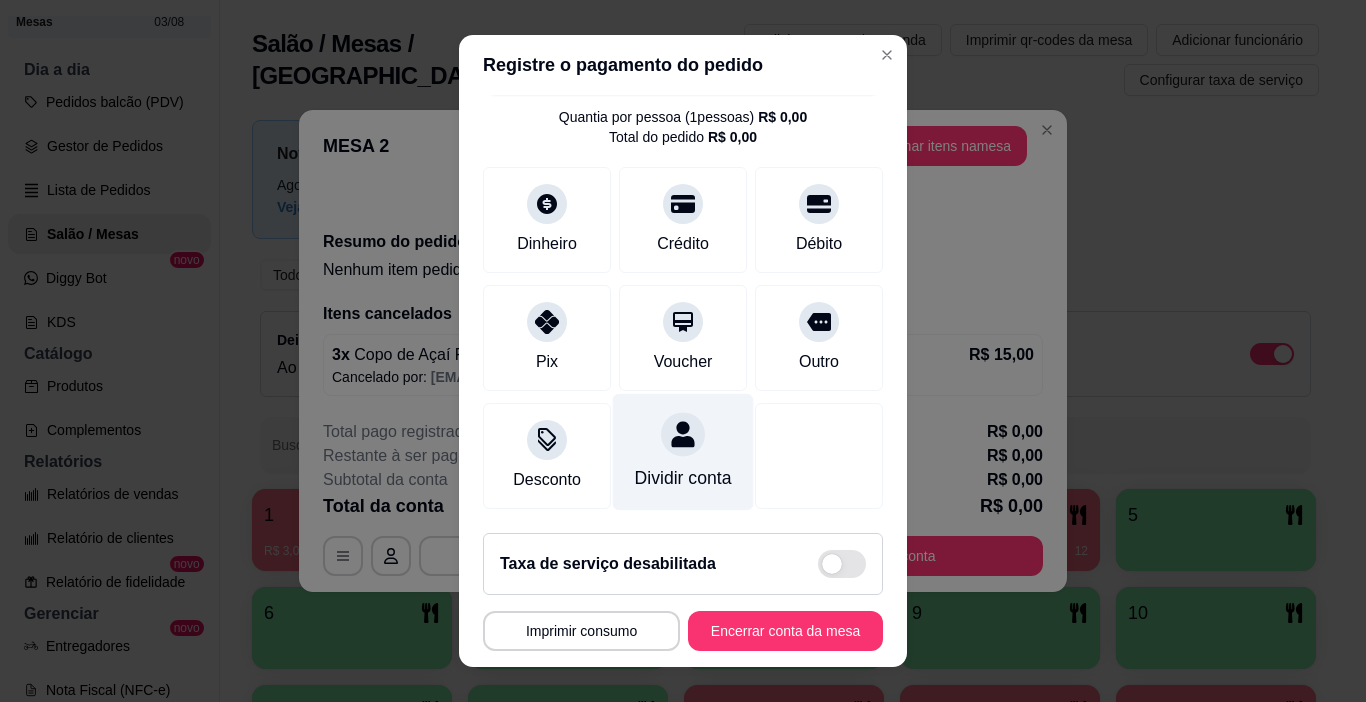 scroll, scrollTop: 0, scrollLeft: 0, axis: both 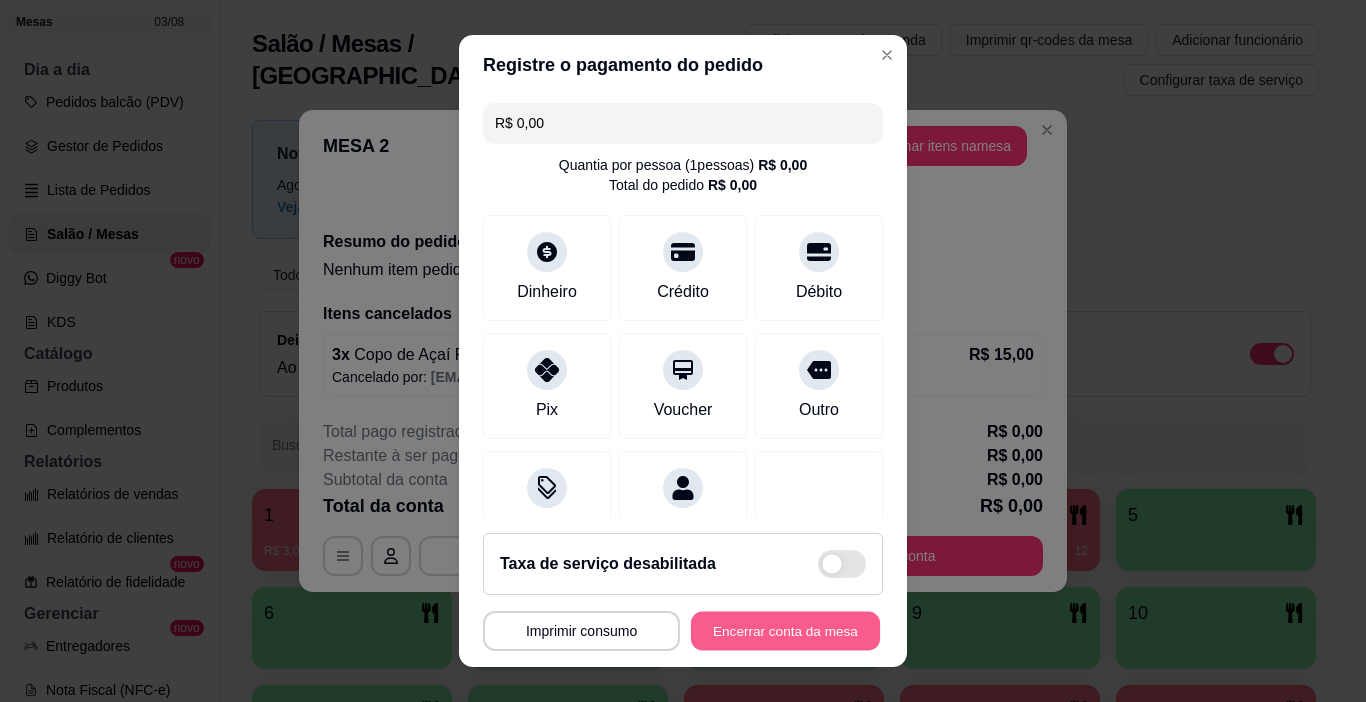 click on "Encerrar conta da mesa" at bounding box center [785, 631] 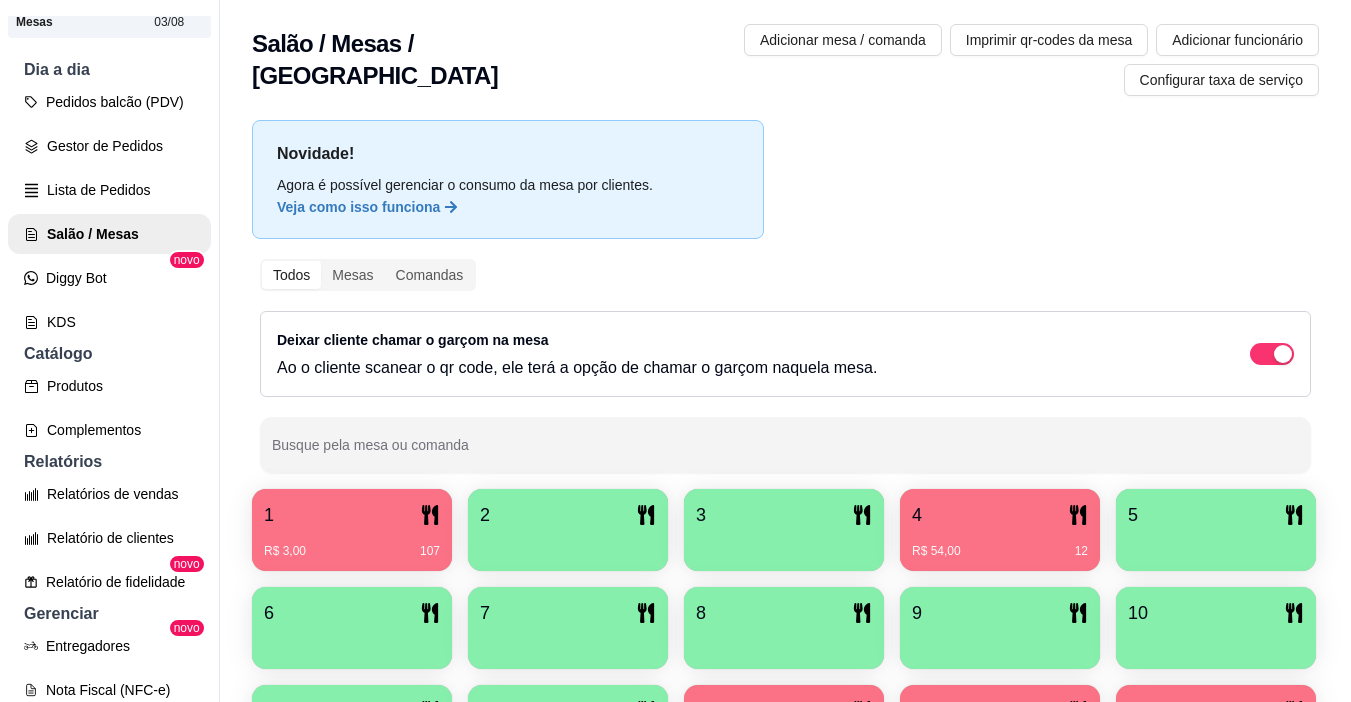click on "R$ 3,00 107" at bounding box center [352, 551] 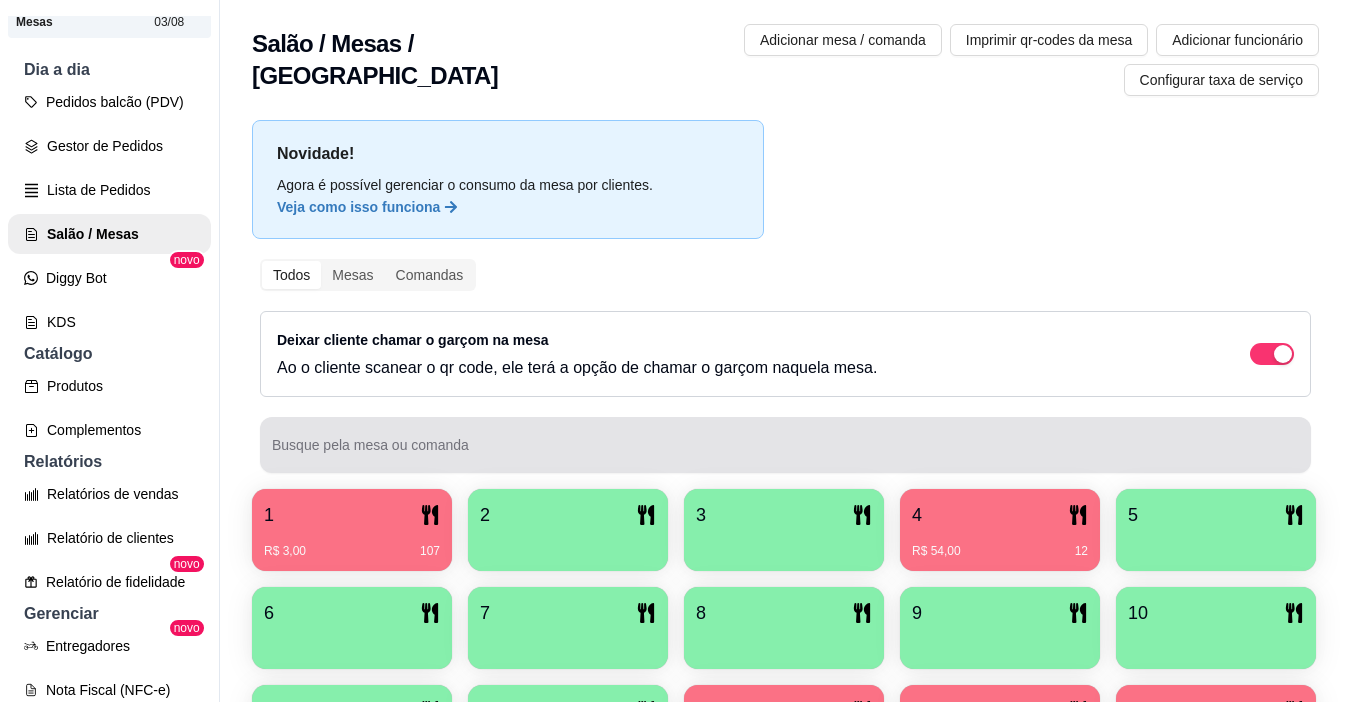 click on "4 R$ 54,00 12" at bounding box center (1000, 530) 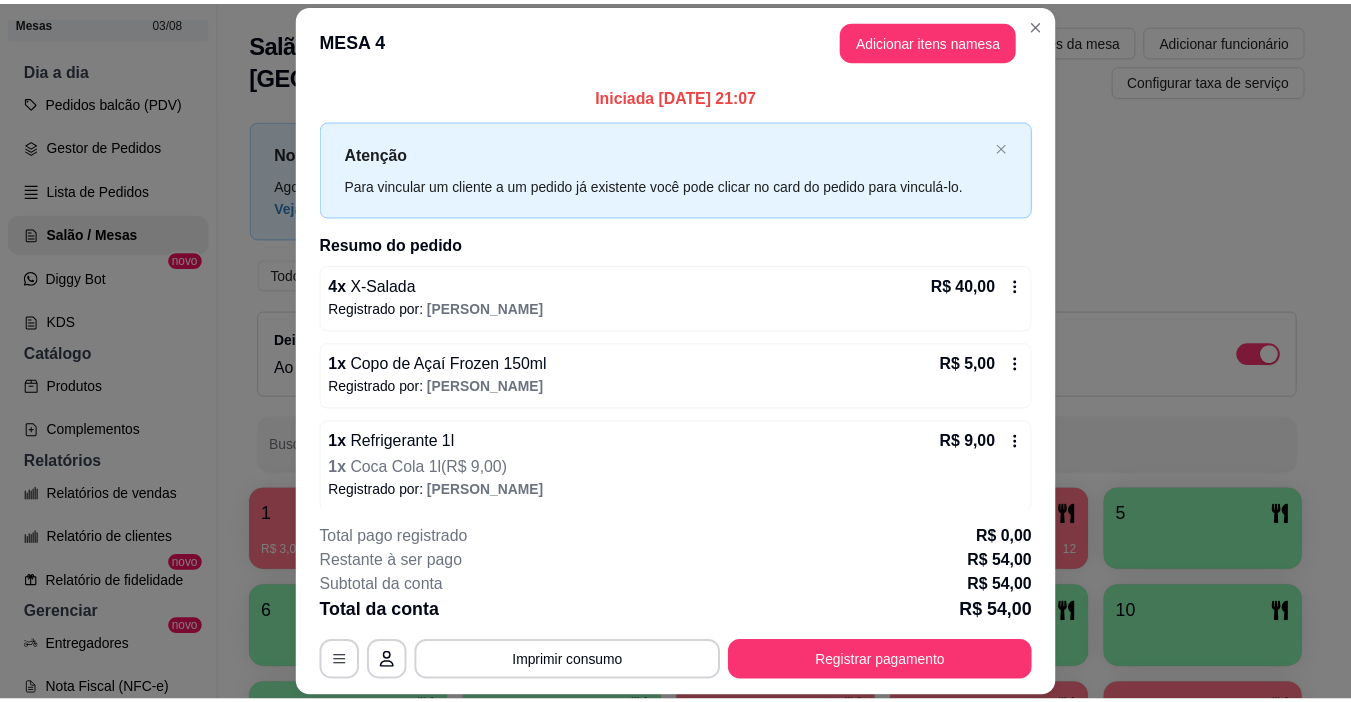 scroll, scrollTop: 10, scrollLeft: 0, axis: vertical 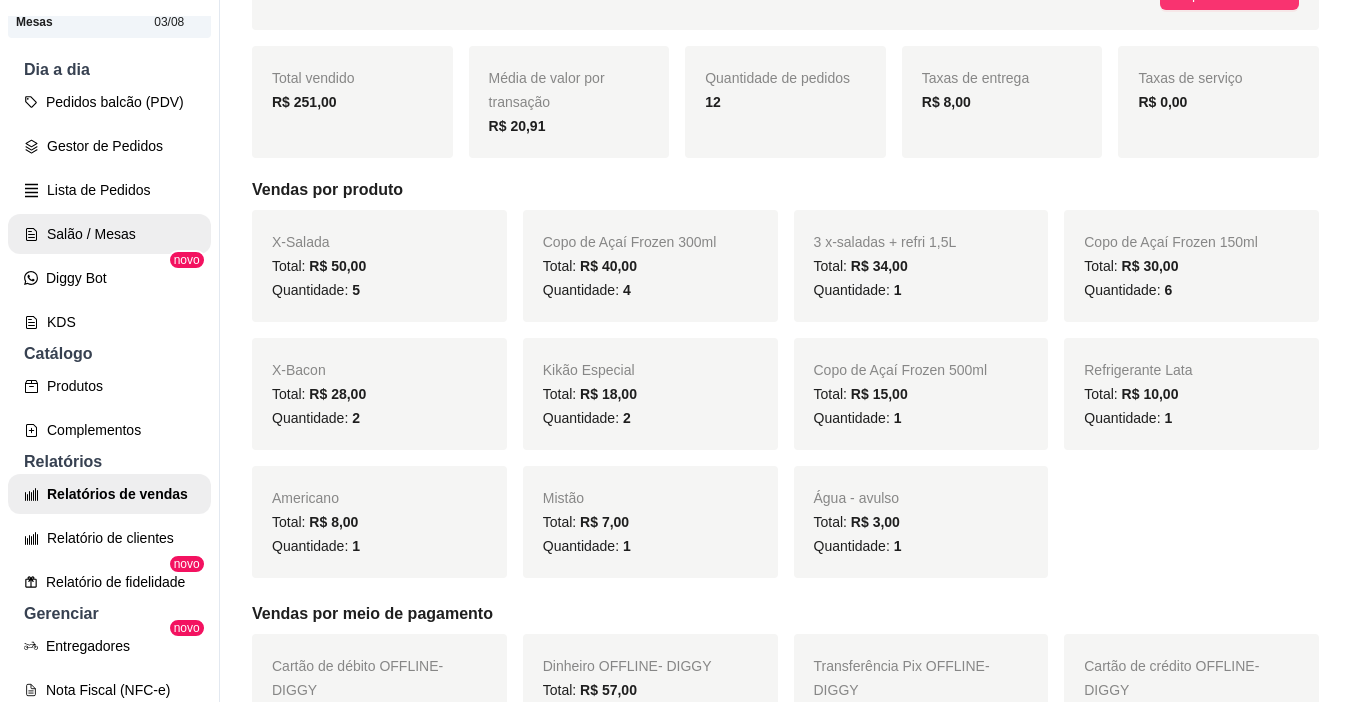 click on "Salão / Mesas" at bounding box center (109, 234) 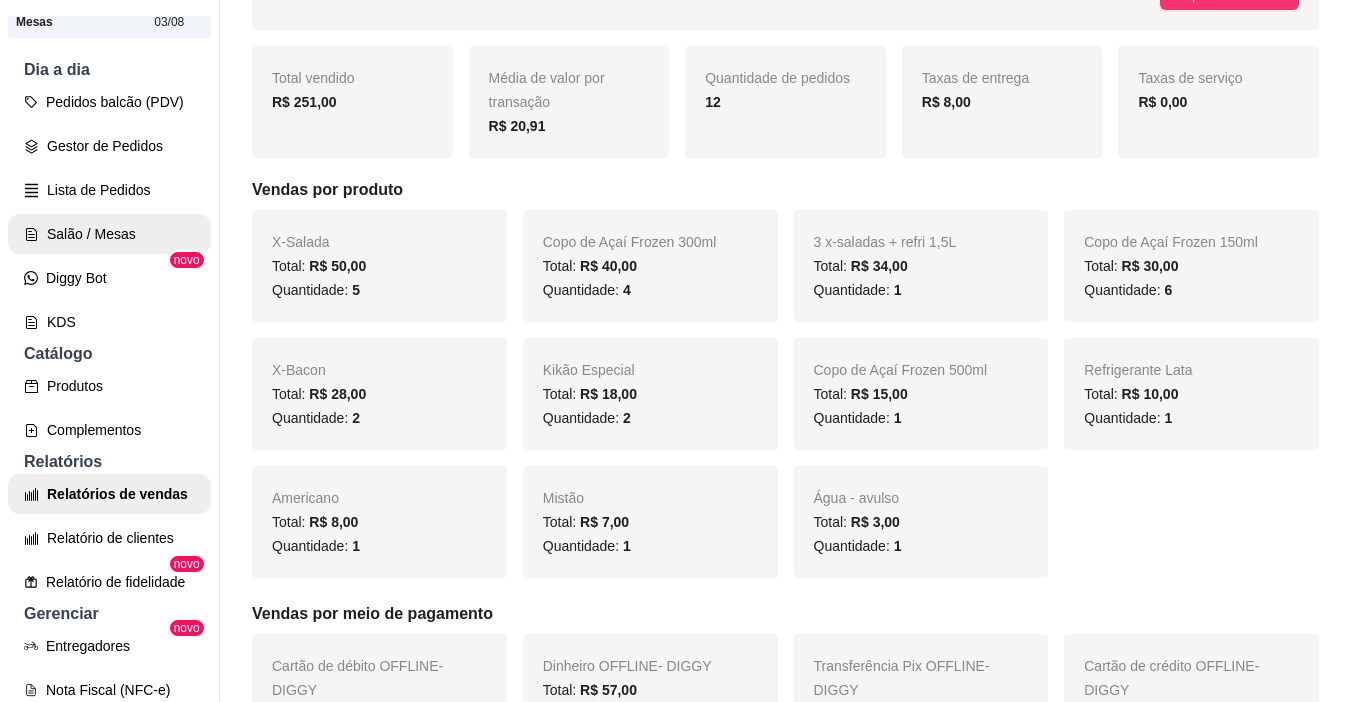 scroll, scrollTop: 0, scrollLeft: 0, axis: both 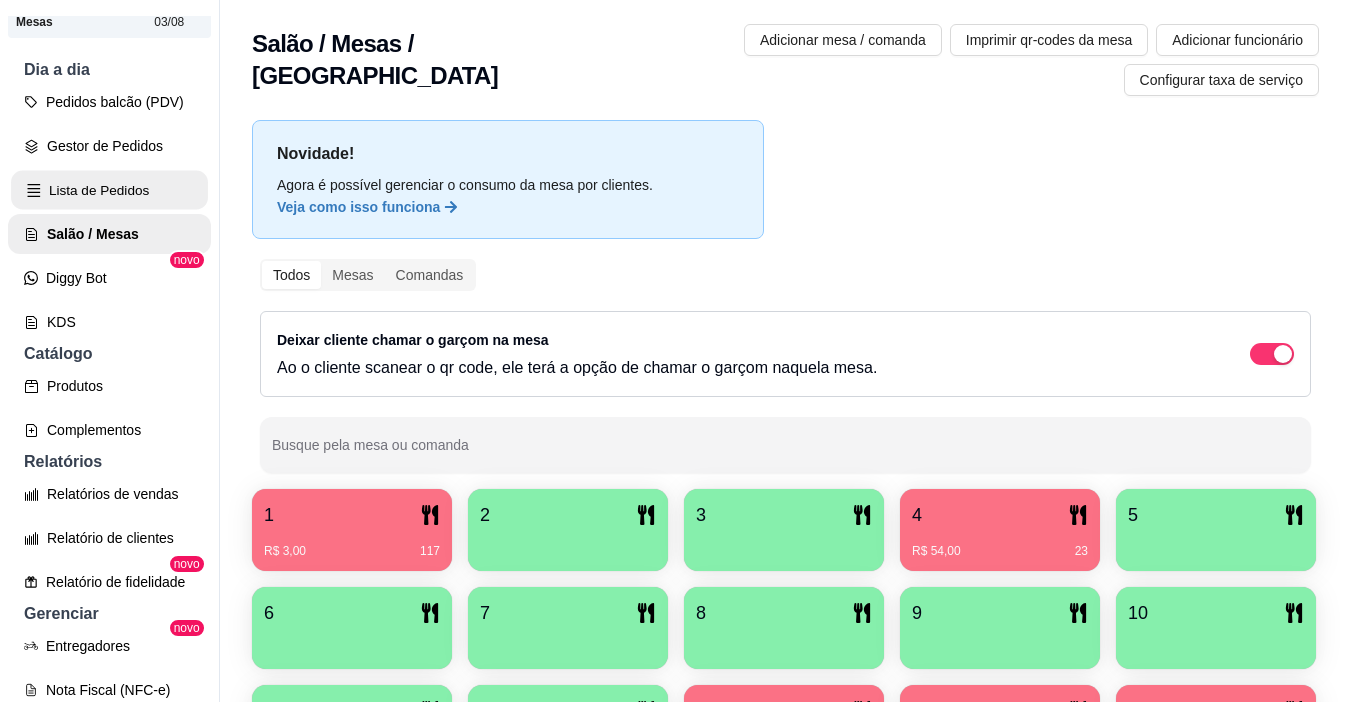 click on "Lista de Pedidos" at bounding box center [109, 190] 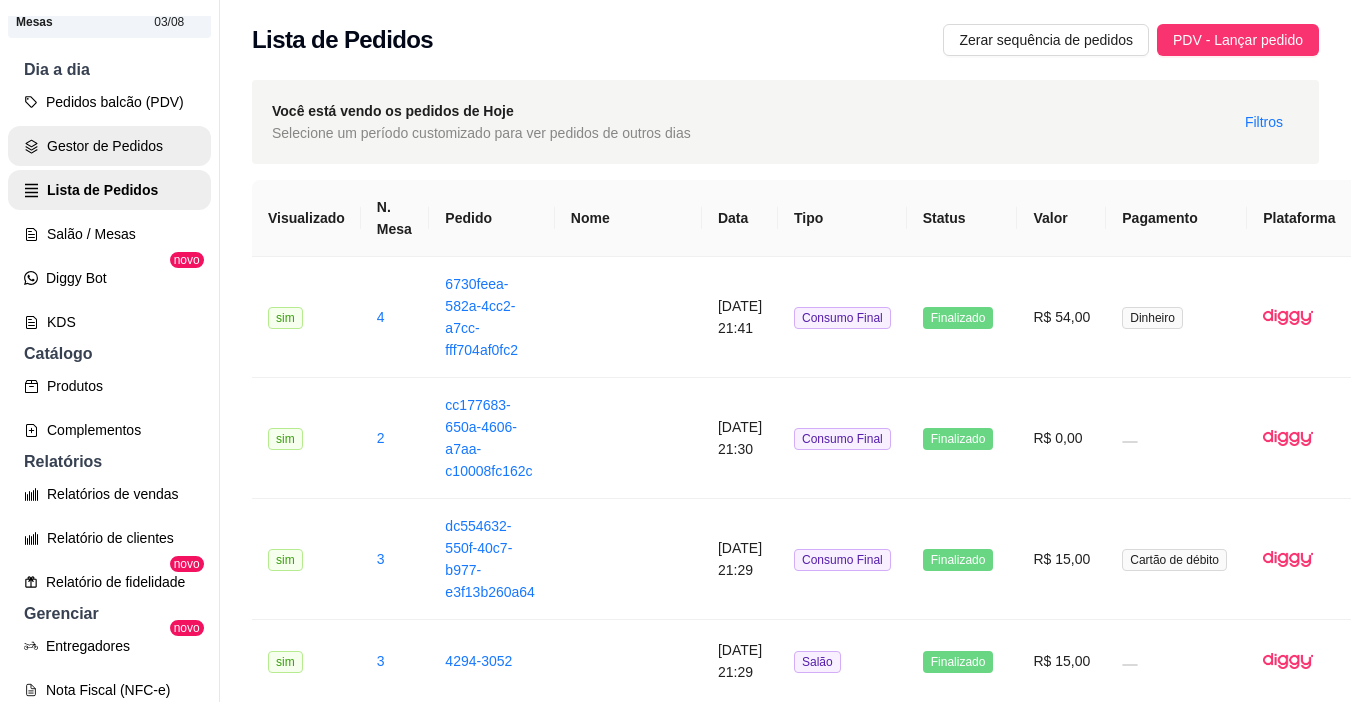 click on "Gestor de Pedidos" at bounding box center [109, 146] 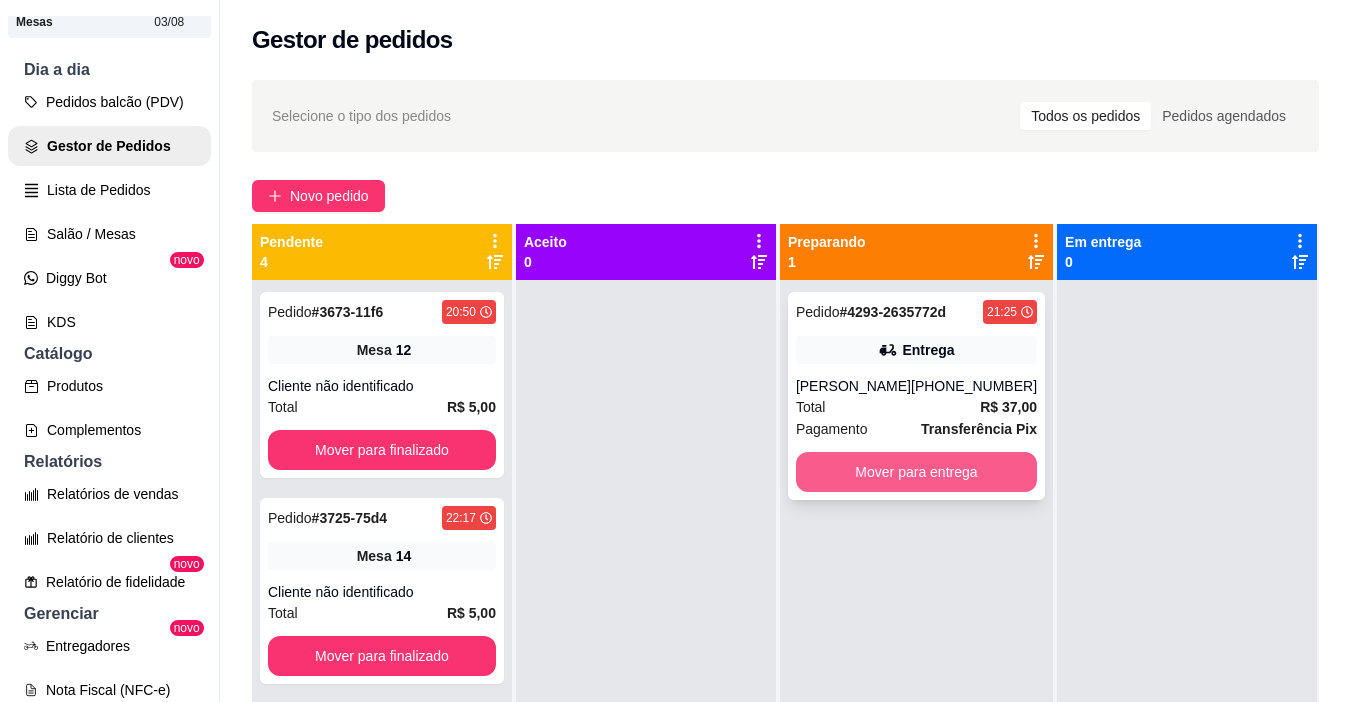 click on "Mover para entrega" at bounding box center (916, 472) 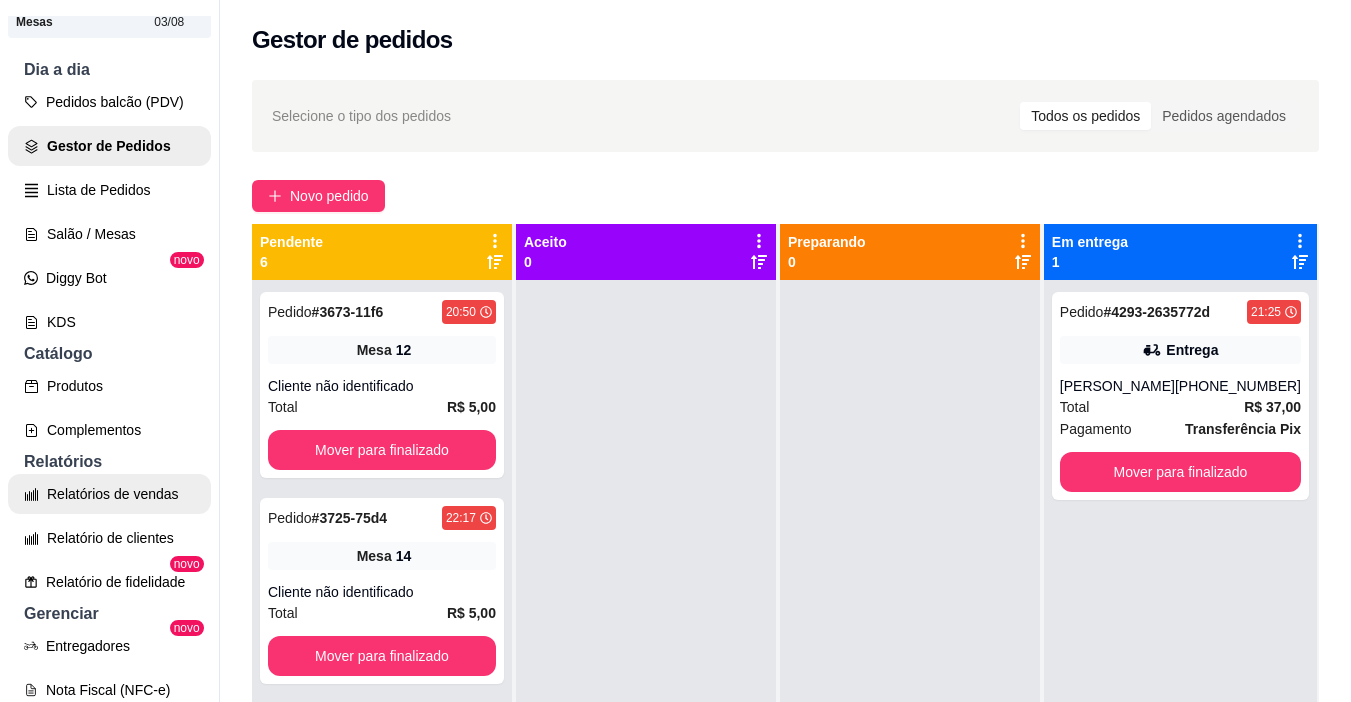click on "Relatórios de vendas" at bounding box center (109, 494) 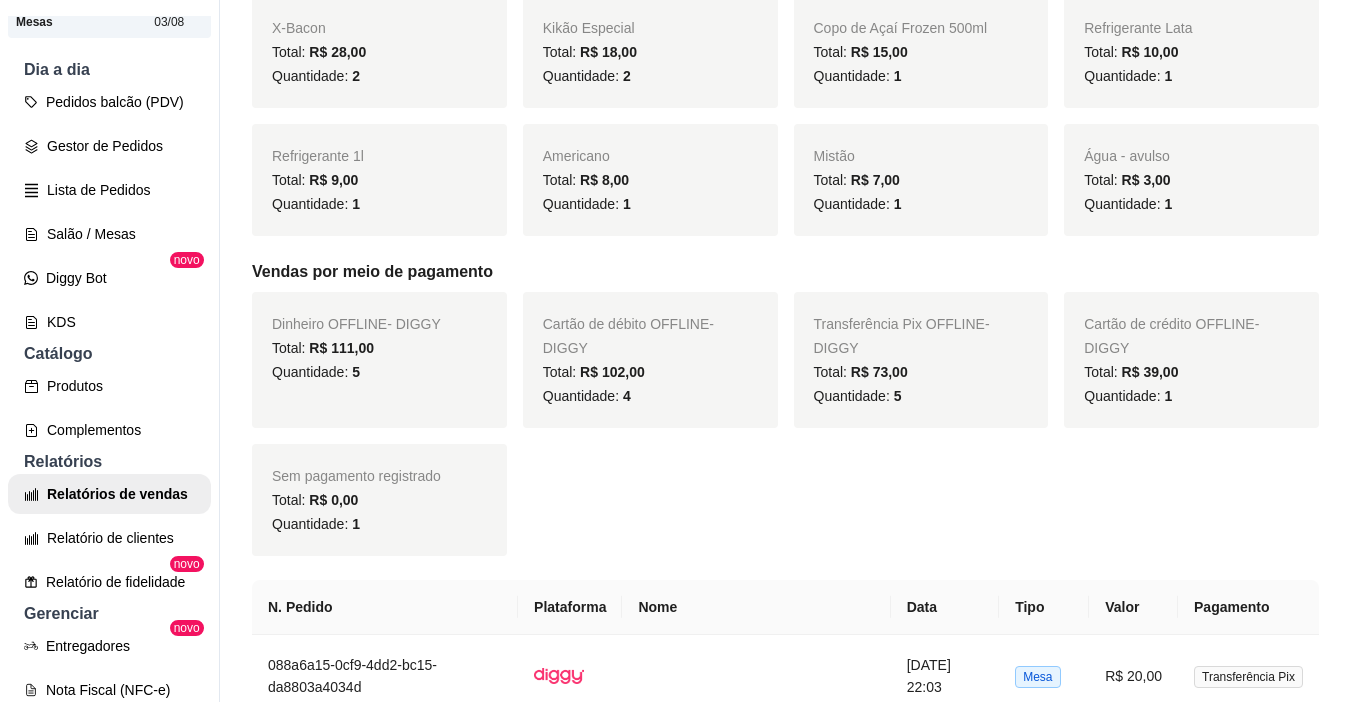 scroll, scrollTop: 1100, scrollLeft: 0, axis: vertical 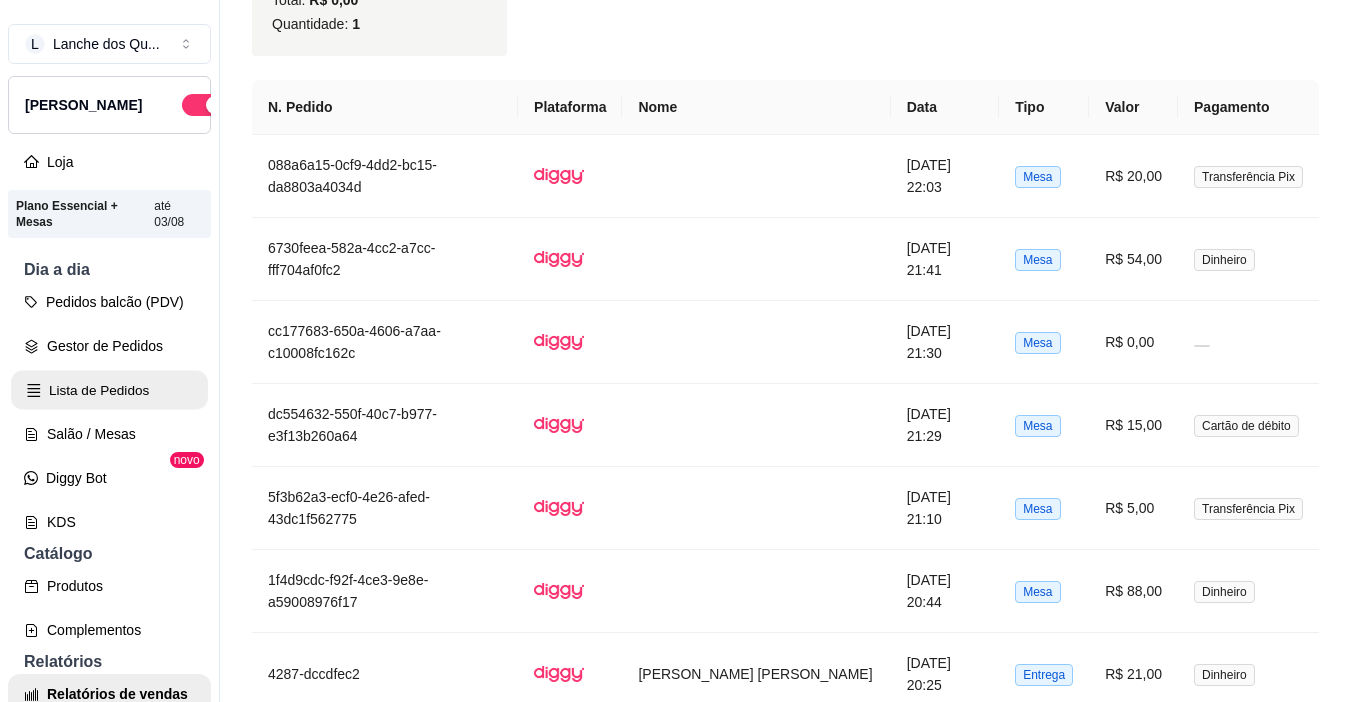 click on "Lista de Pedidos" at bounding box center [109, 390] 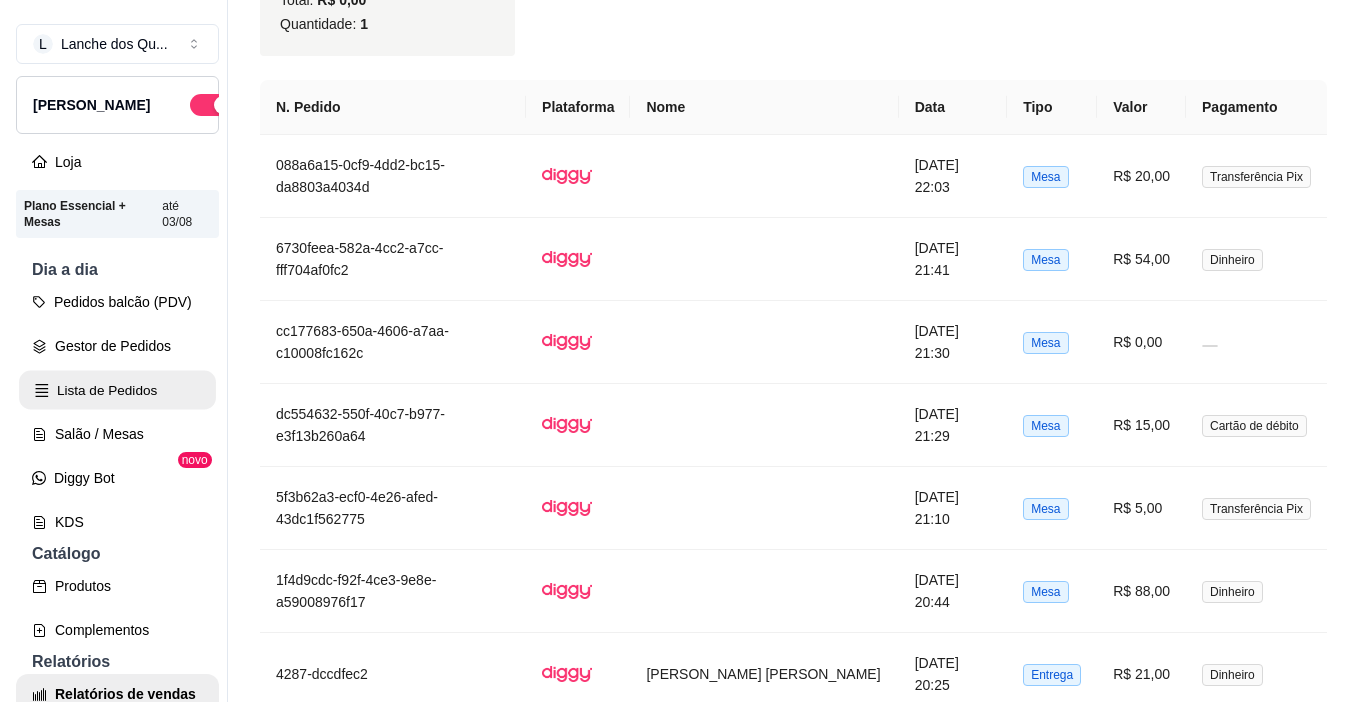 scroll, scrollTop: 0, scrollLeft: 0, axis: both 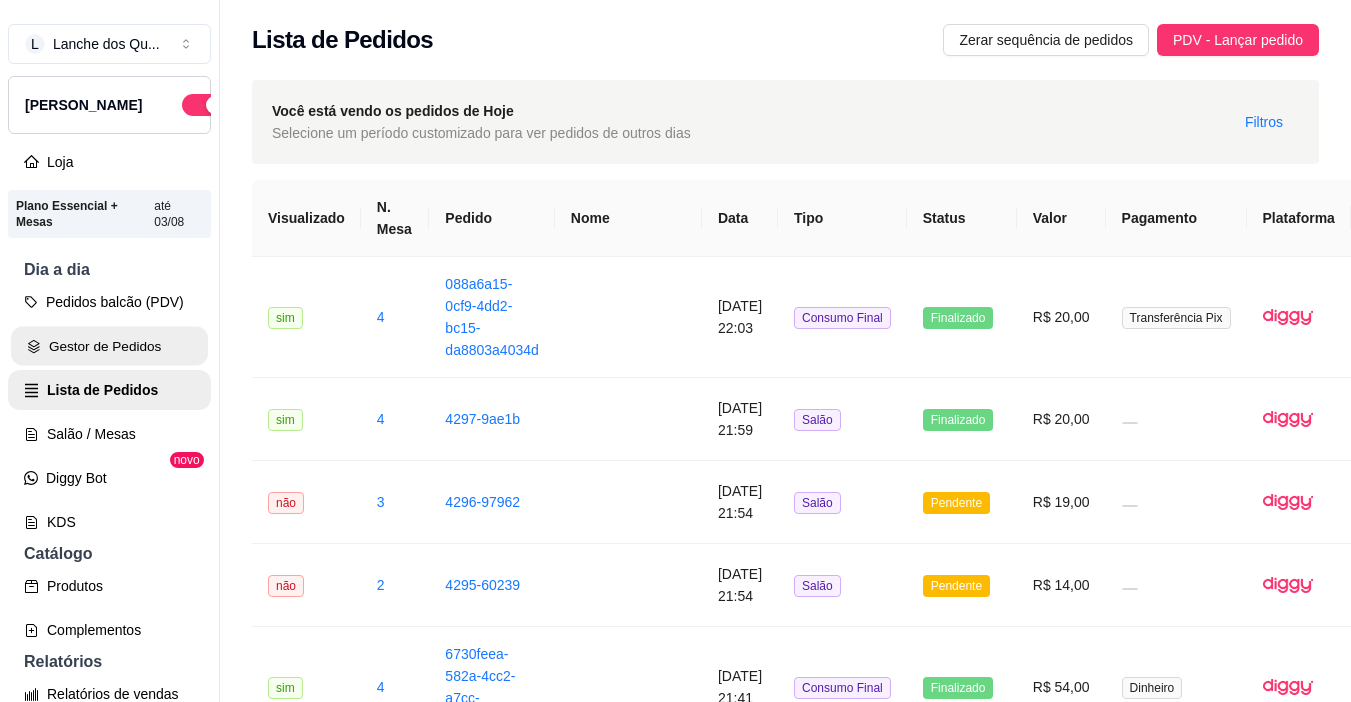 click on "Gestor de Pedidos" at bounding box center (109, 346) 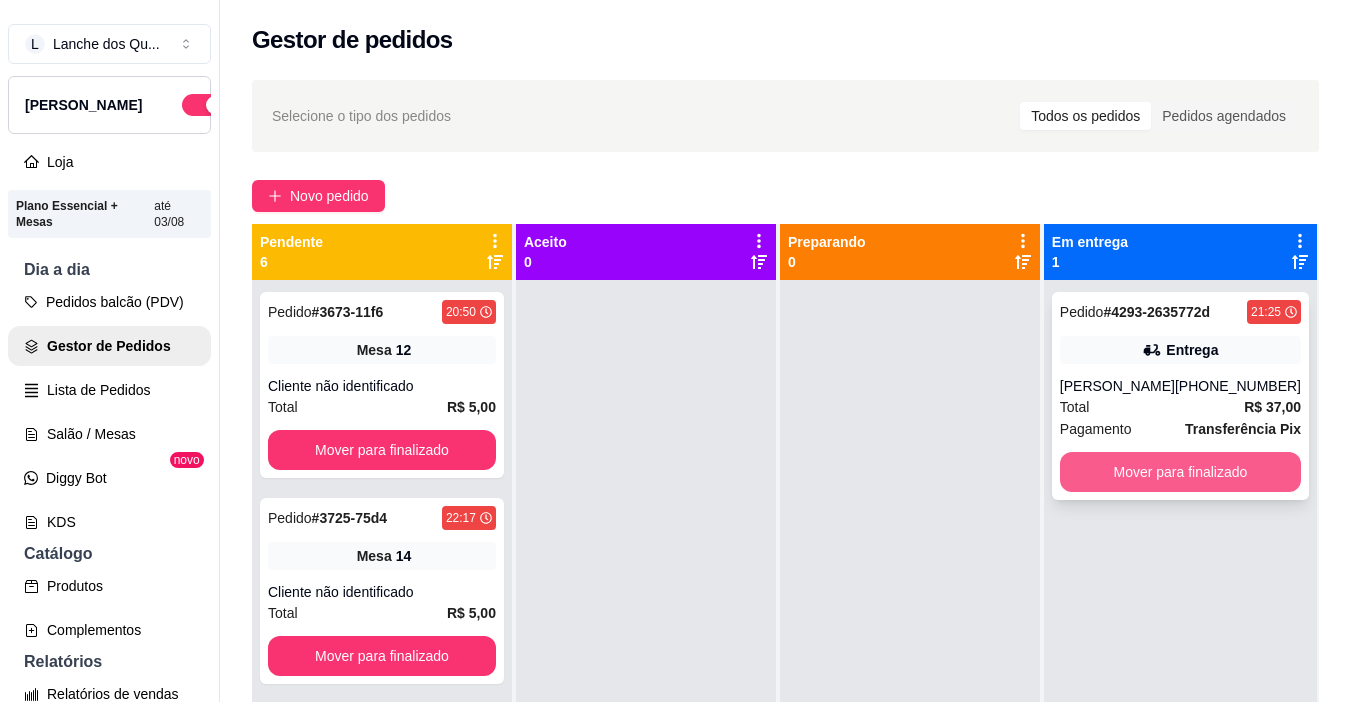 click on "Mover para finalizado" at bounding box center (1180, 472) 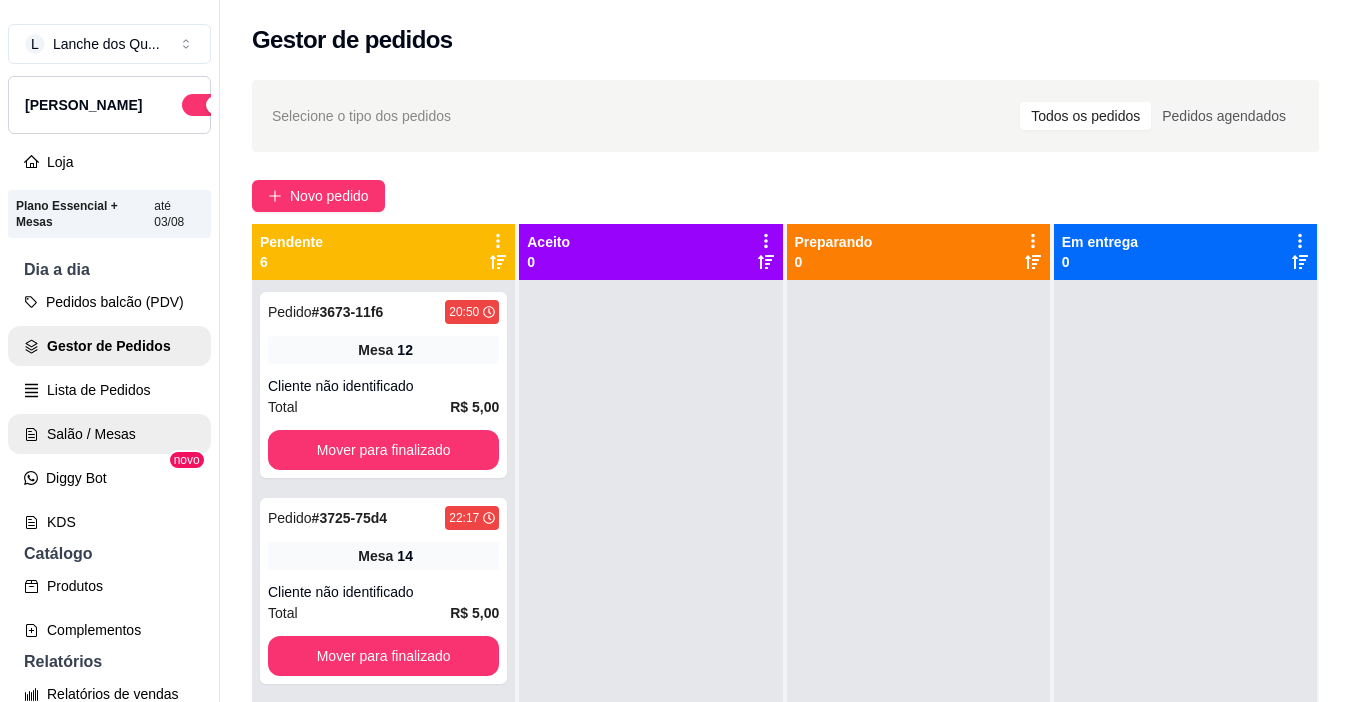 click on "Salão / Mesas" at bounding box center (109, 434) 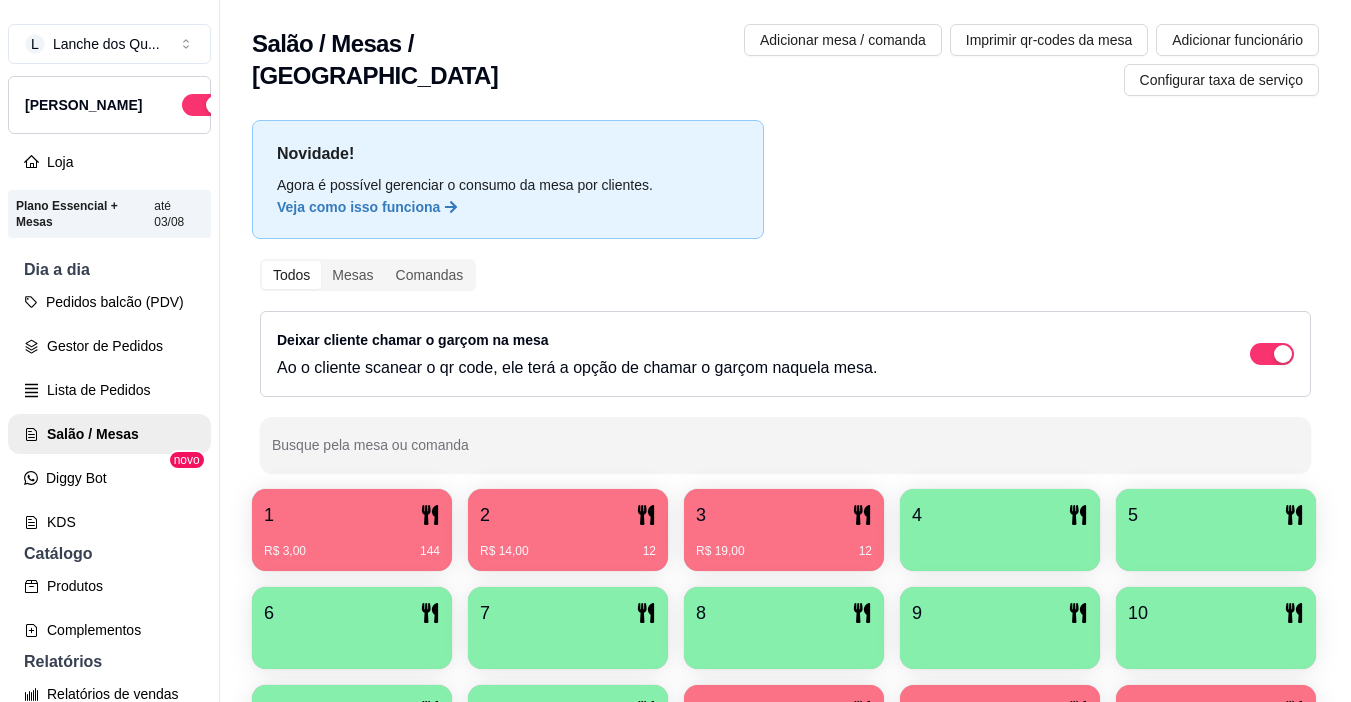 click on "2" at bounding box center [568, 515] 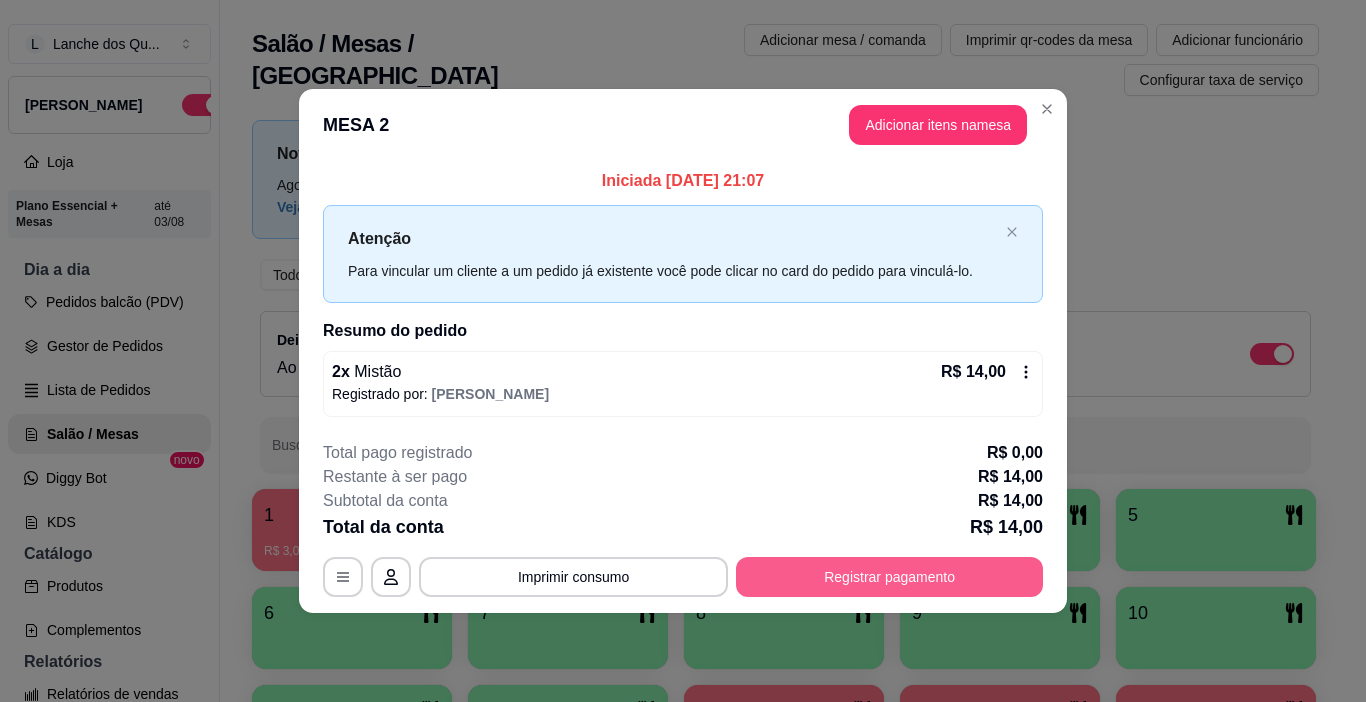 click on "Registrar pagamento" at bounding box center (889, 577) 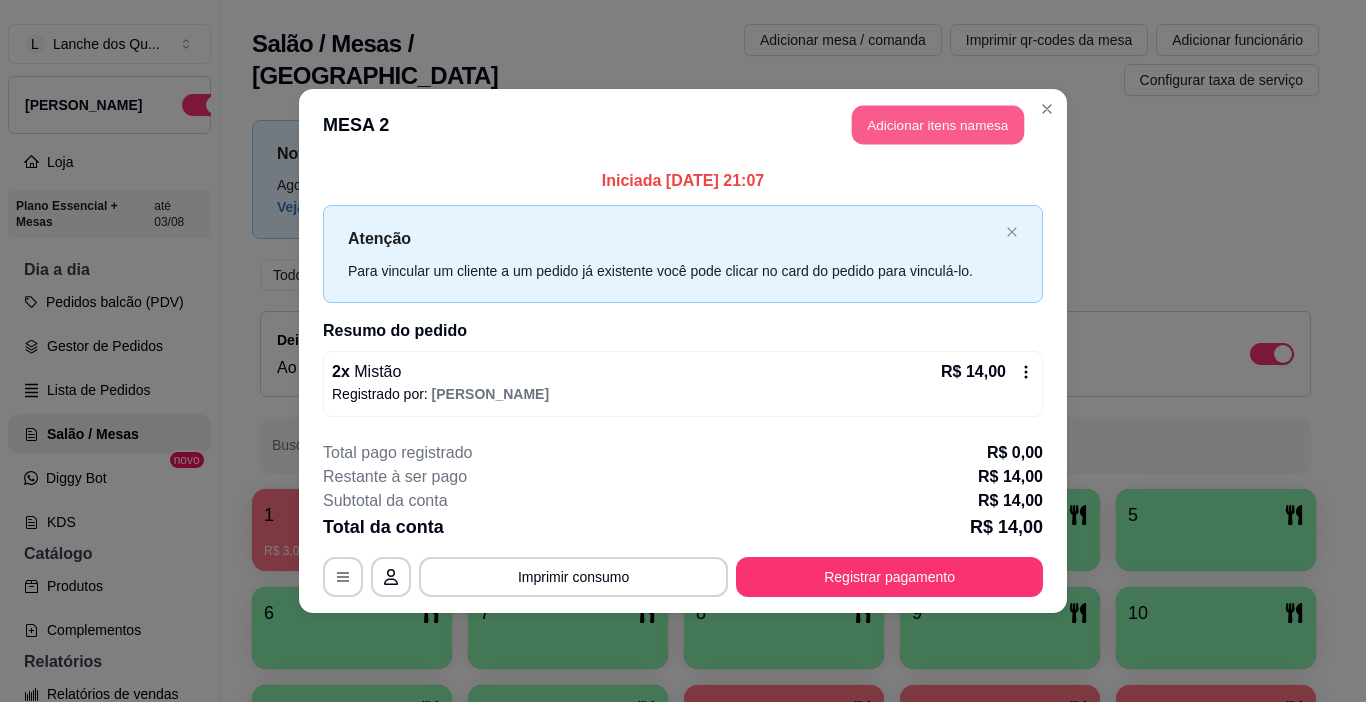 click on "Adicionar itens na  mesa" at bounding box center (938, 125) 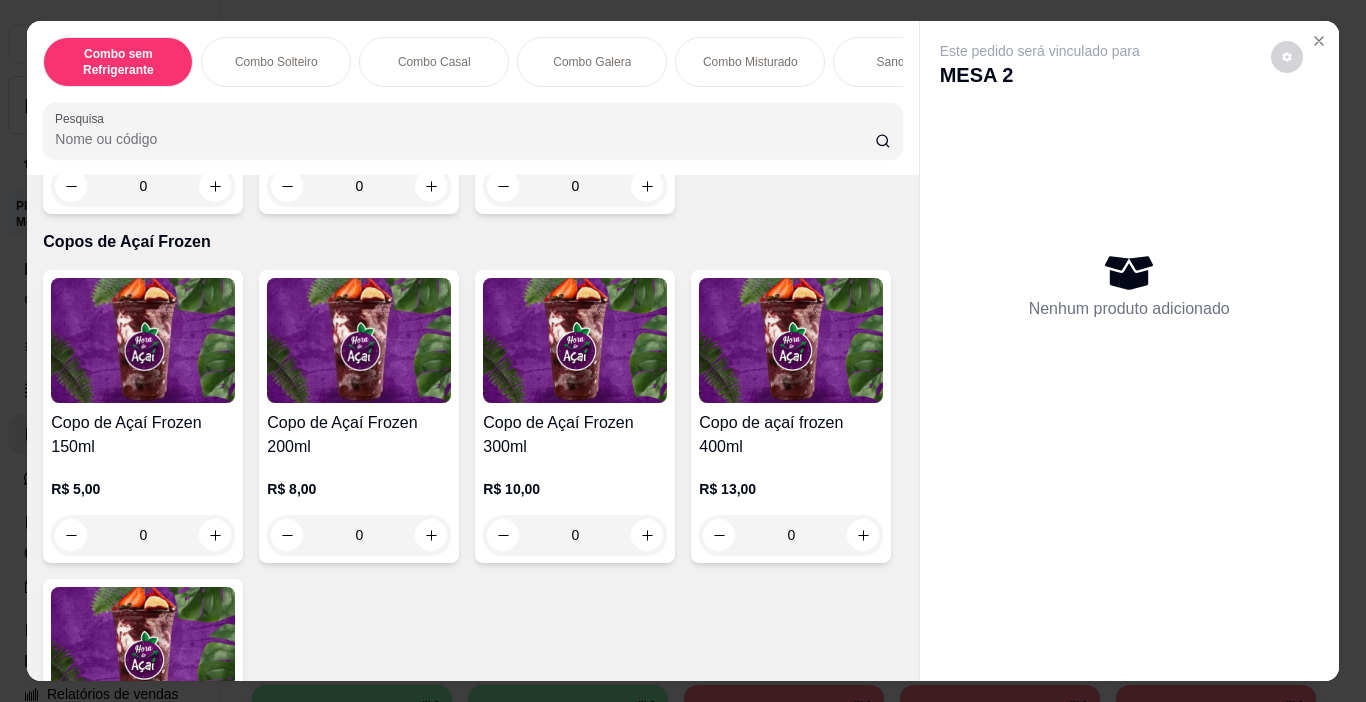 scroll, scrollTop: 4100, scrollLeft: 0, axis: vertical 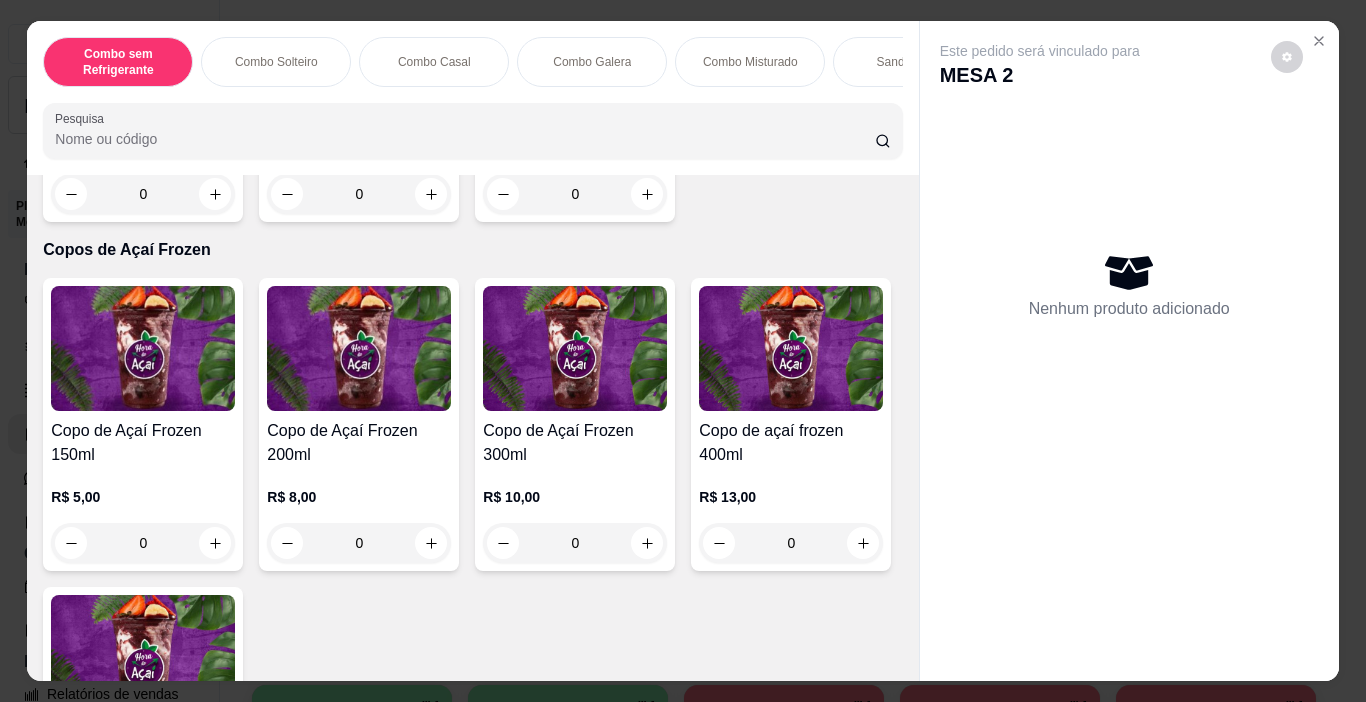 click at bounding box center (143, -326) 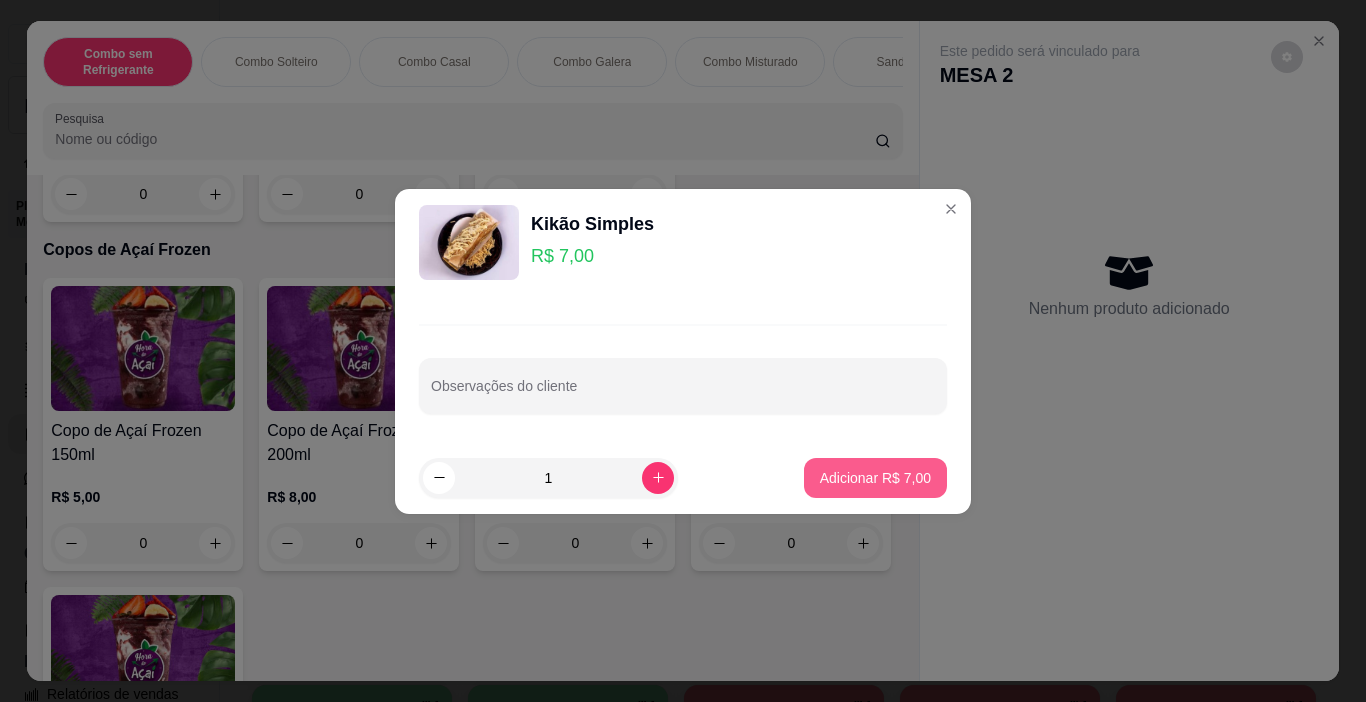 click on "Adicionar   R$ 7,00" at bounding box center [875, 478] 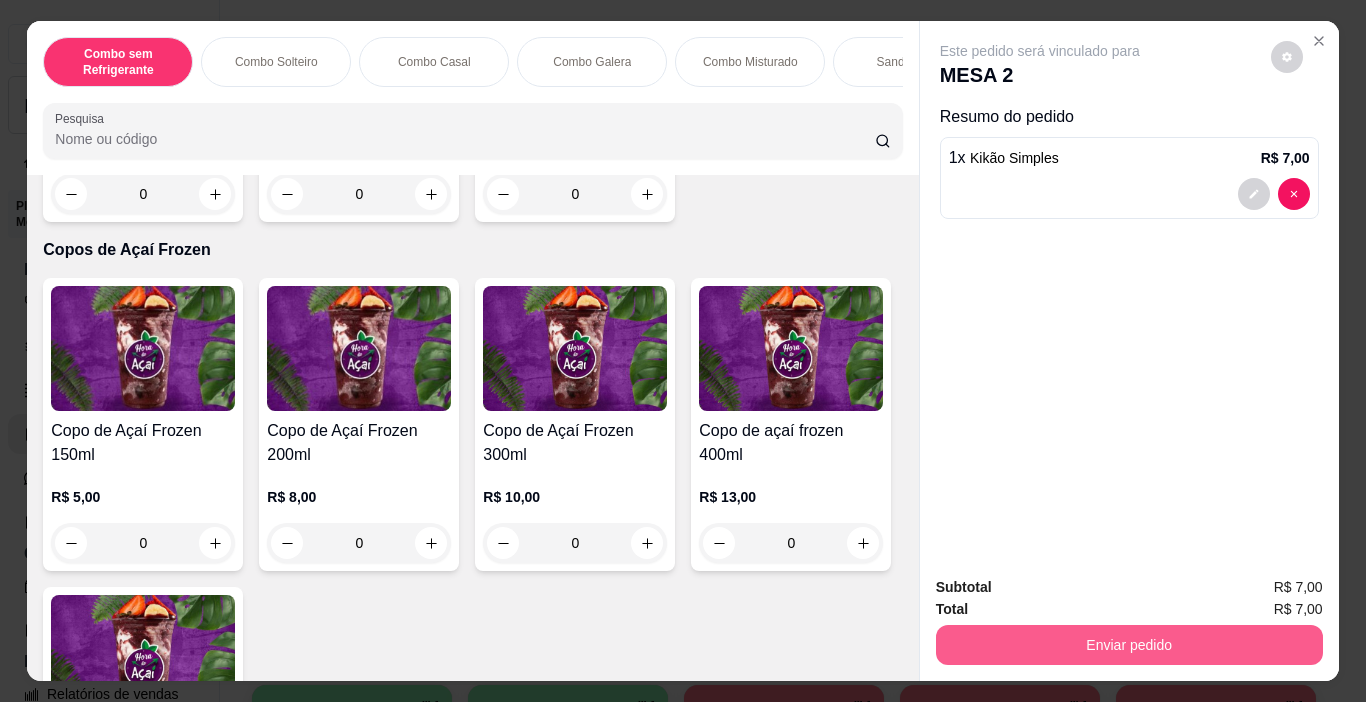 click on "Enviar pedido" at bounding box center [1129, 645] 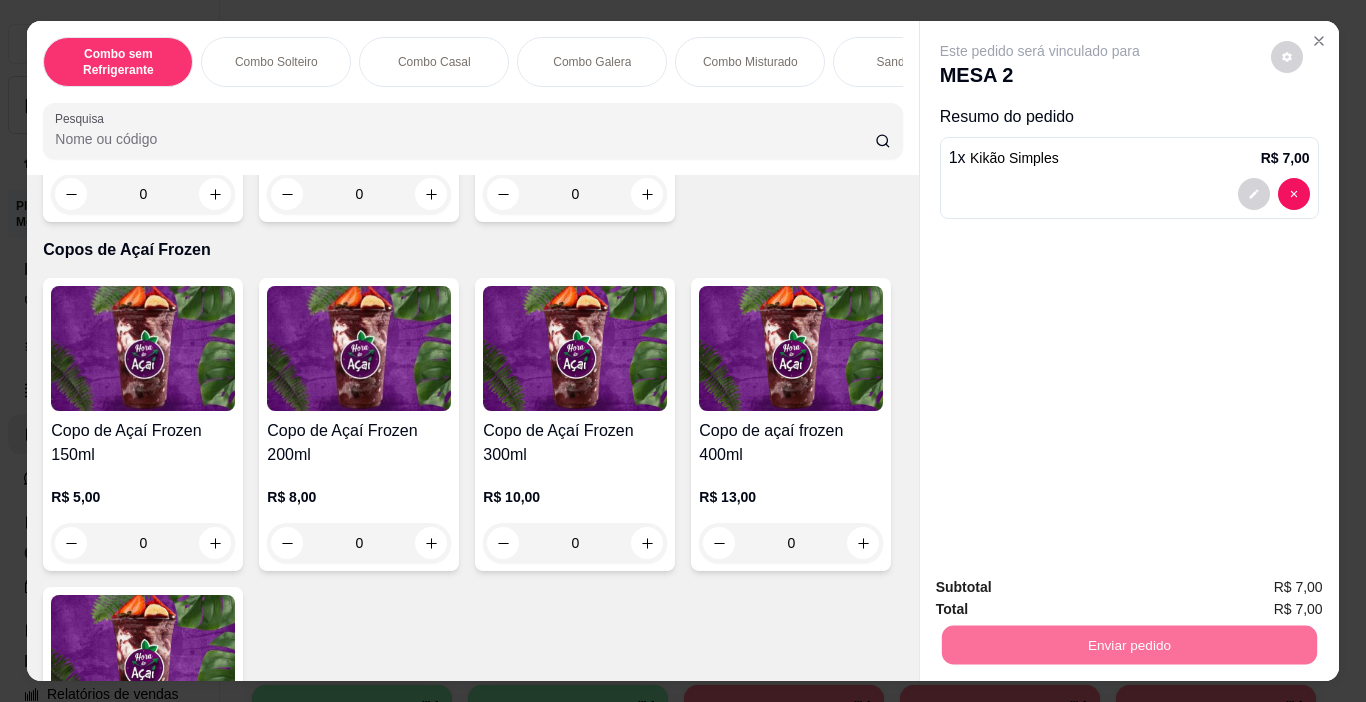 click on "Não registrar e enviar pedido" at bounding box center [1063, 588] 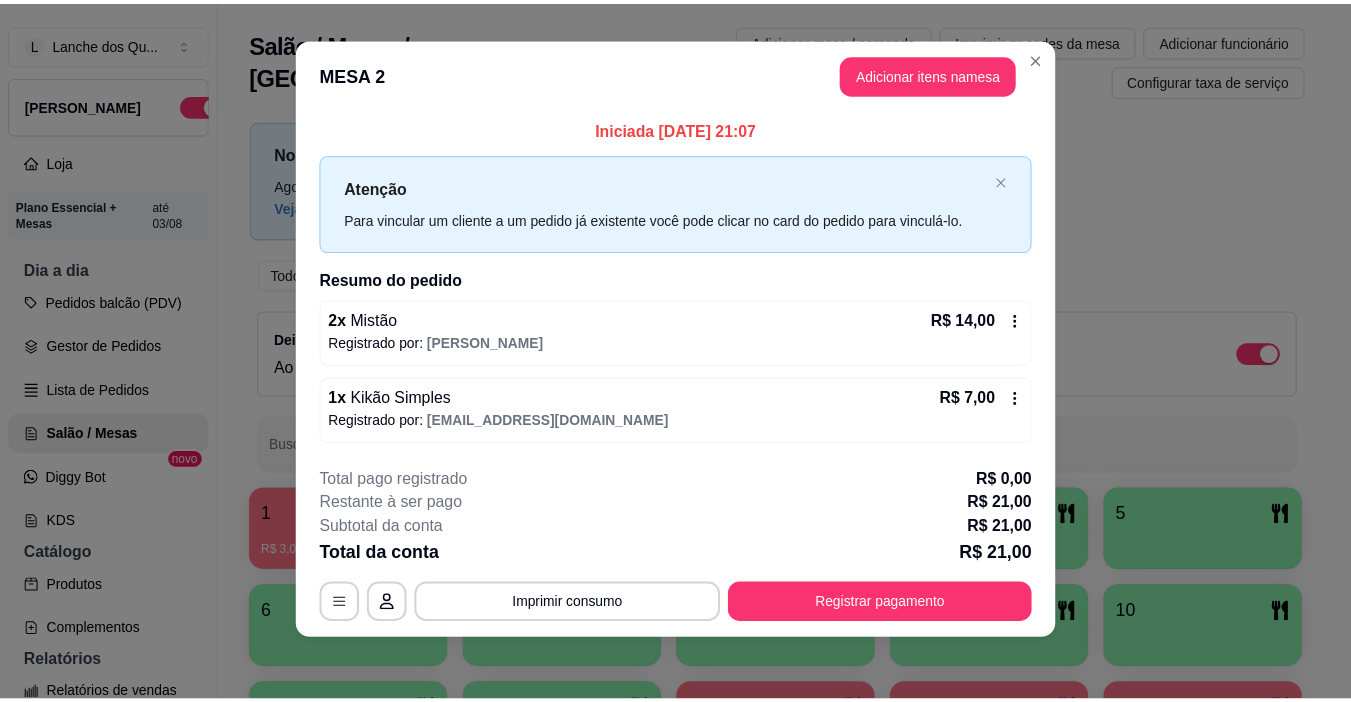 scroll, scrollTop: 14, scrollLeft: 0, axis: vertical 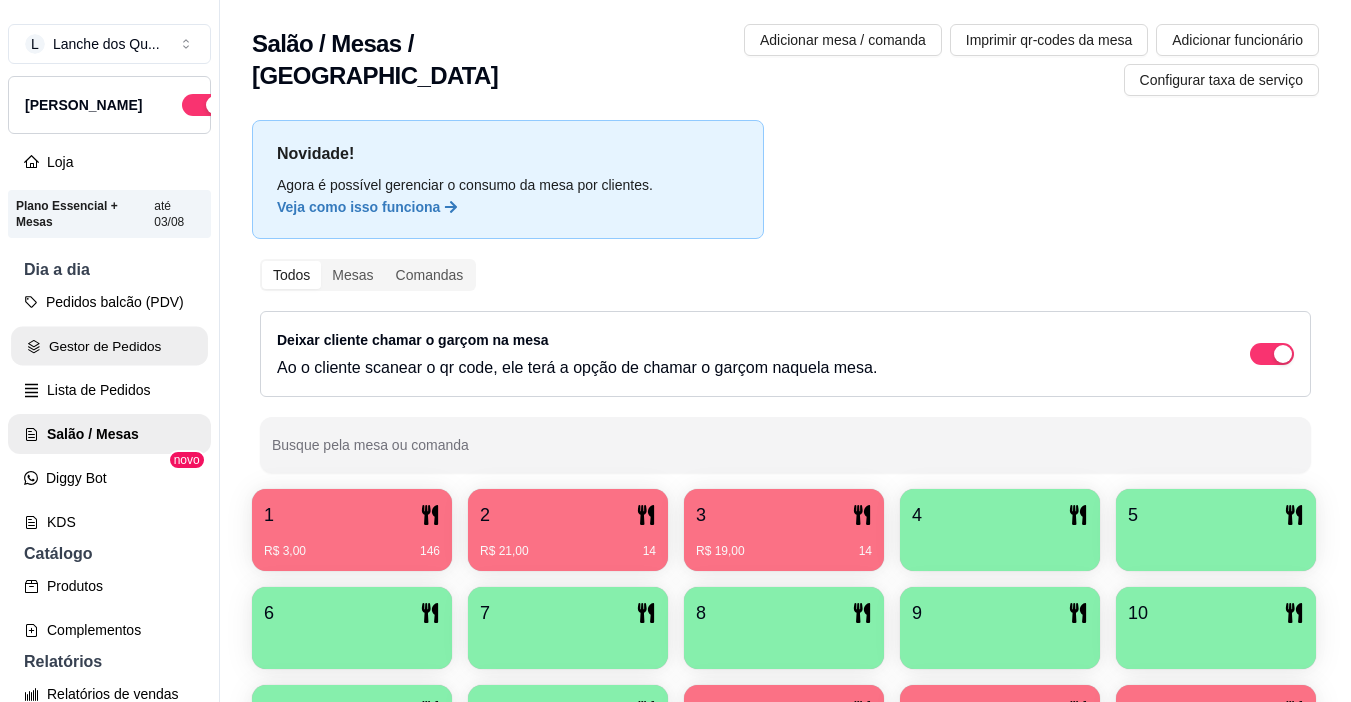 click on "Gestor de Pedidos" at bounding box center [109, 346] 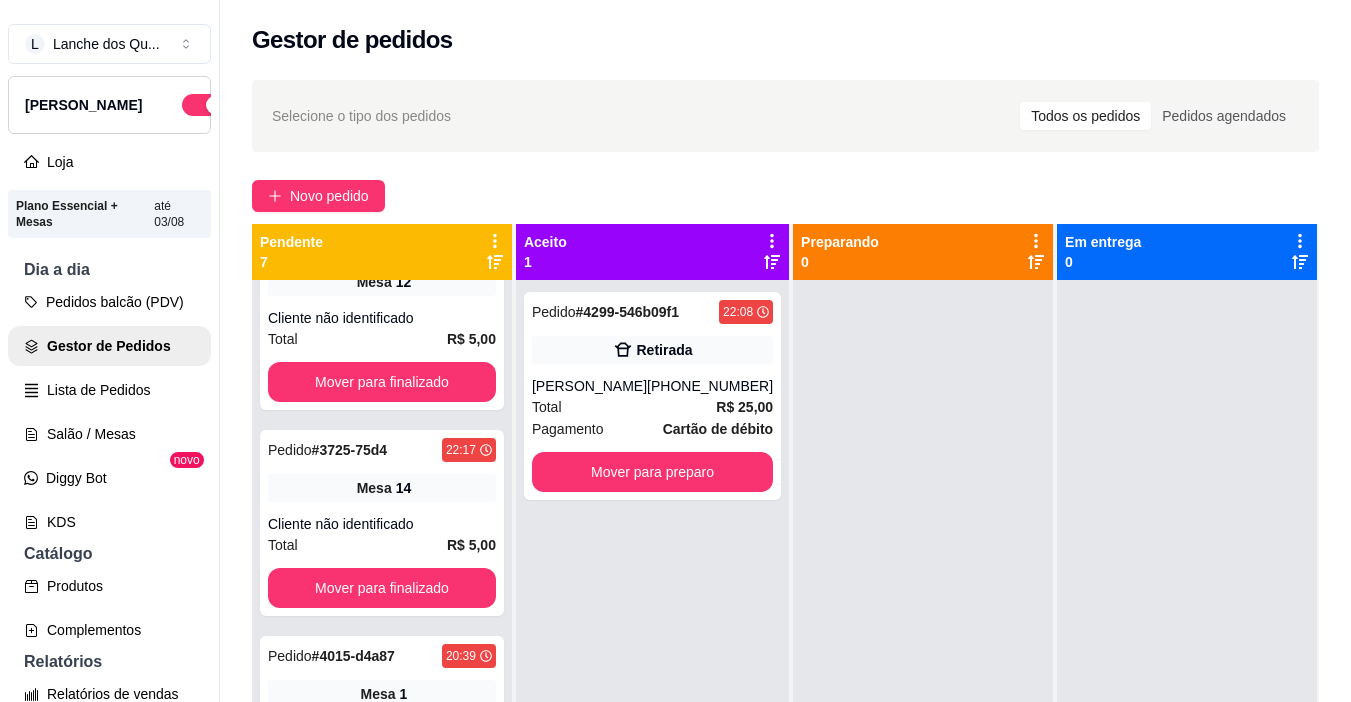 scroll, scrollTop: 200, scrollLeft: 0, axis: vertical 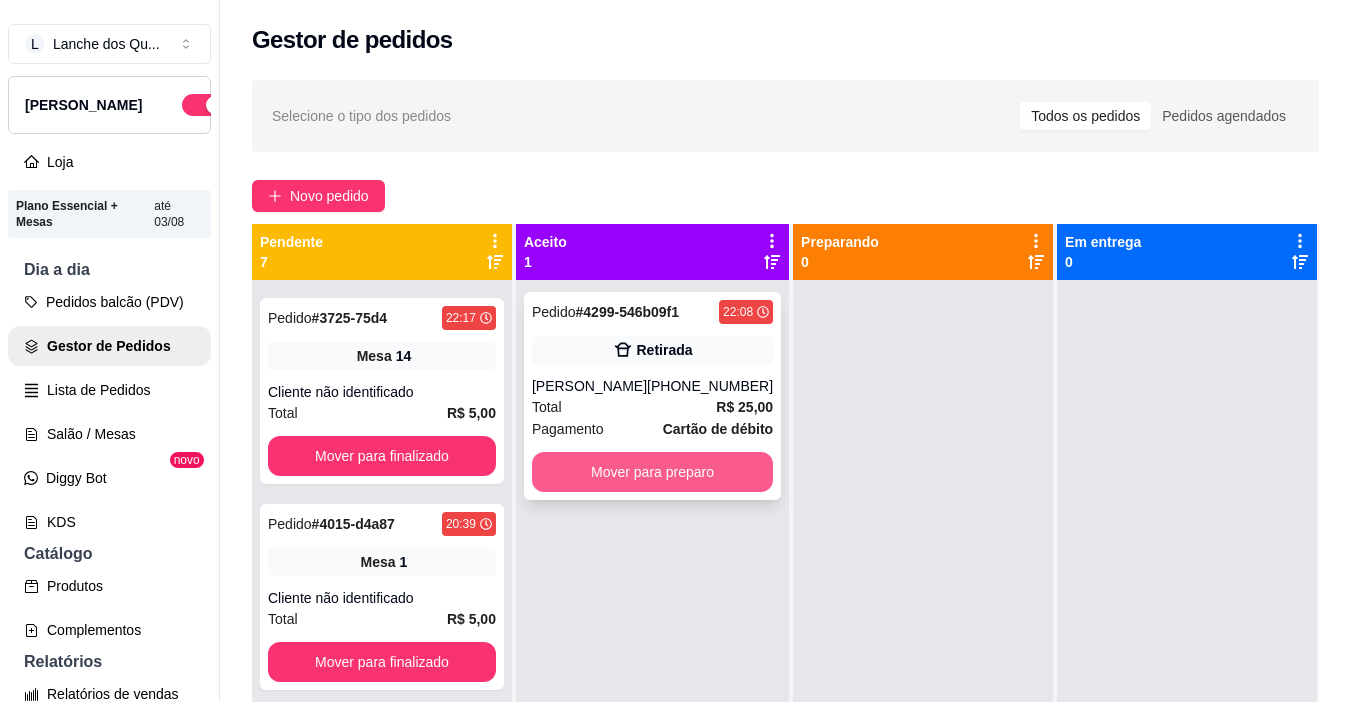 click on "Mover para preparo" at bounding box center [652, 472] 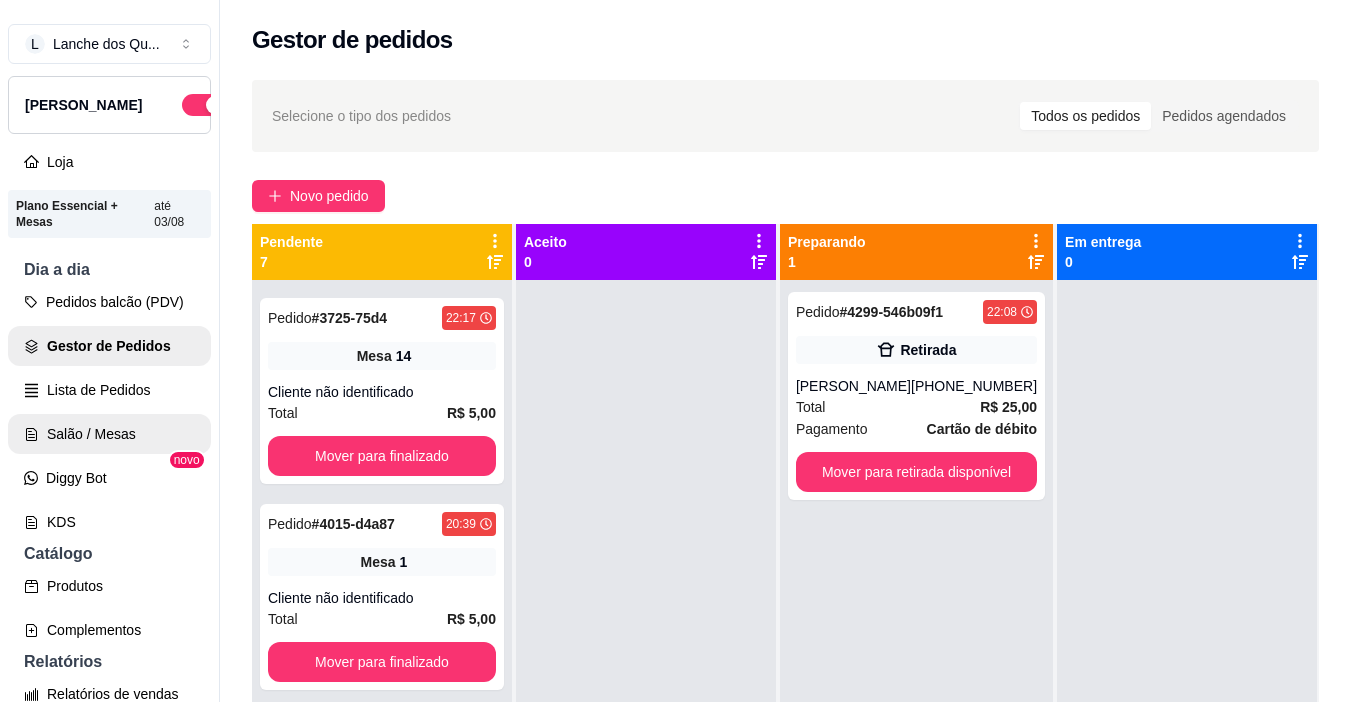 click on "Salão / Mesas" at bounding box center [109, 434] 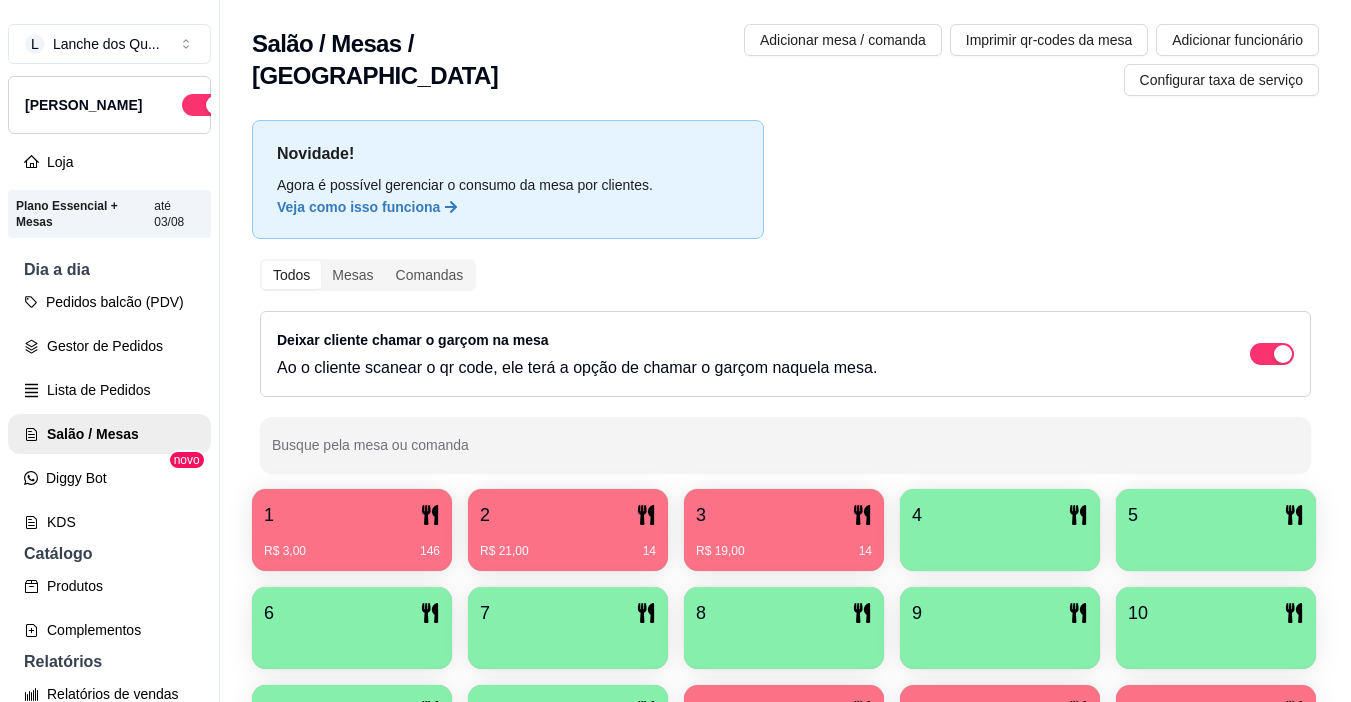 click on "R$ 21,00 14" at bounding box center (568, 551) 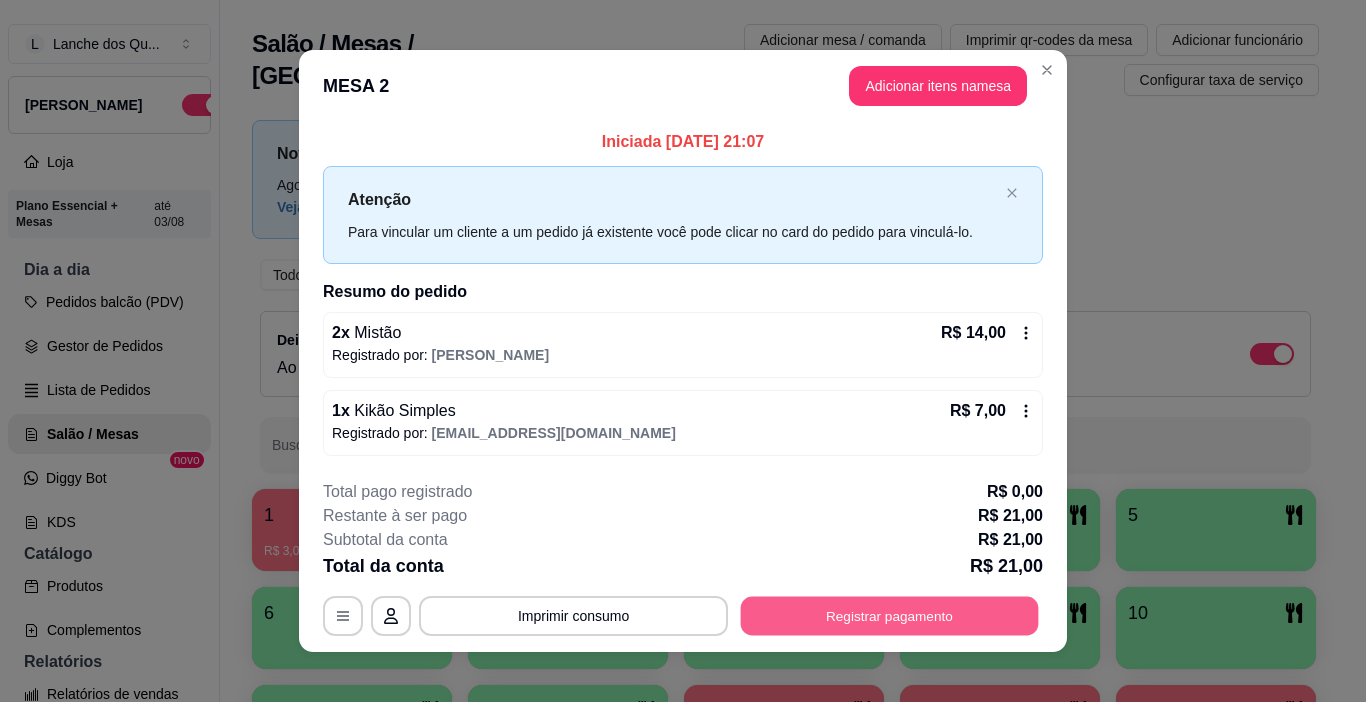 click on "Registrar pagamento" at bounding box center (890, 615) 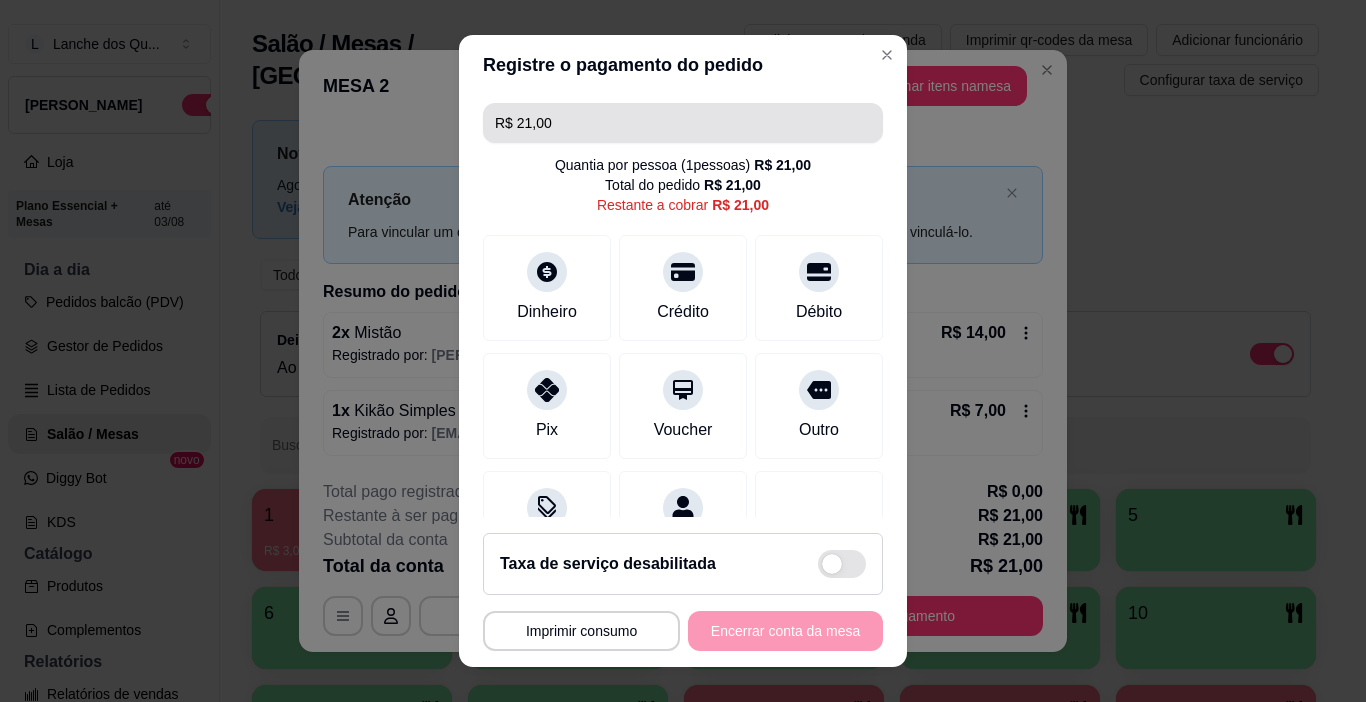 click on "R$ 21,00" at bounding box center [683, 123] 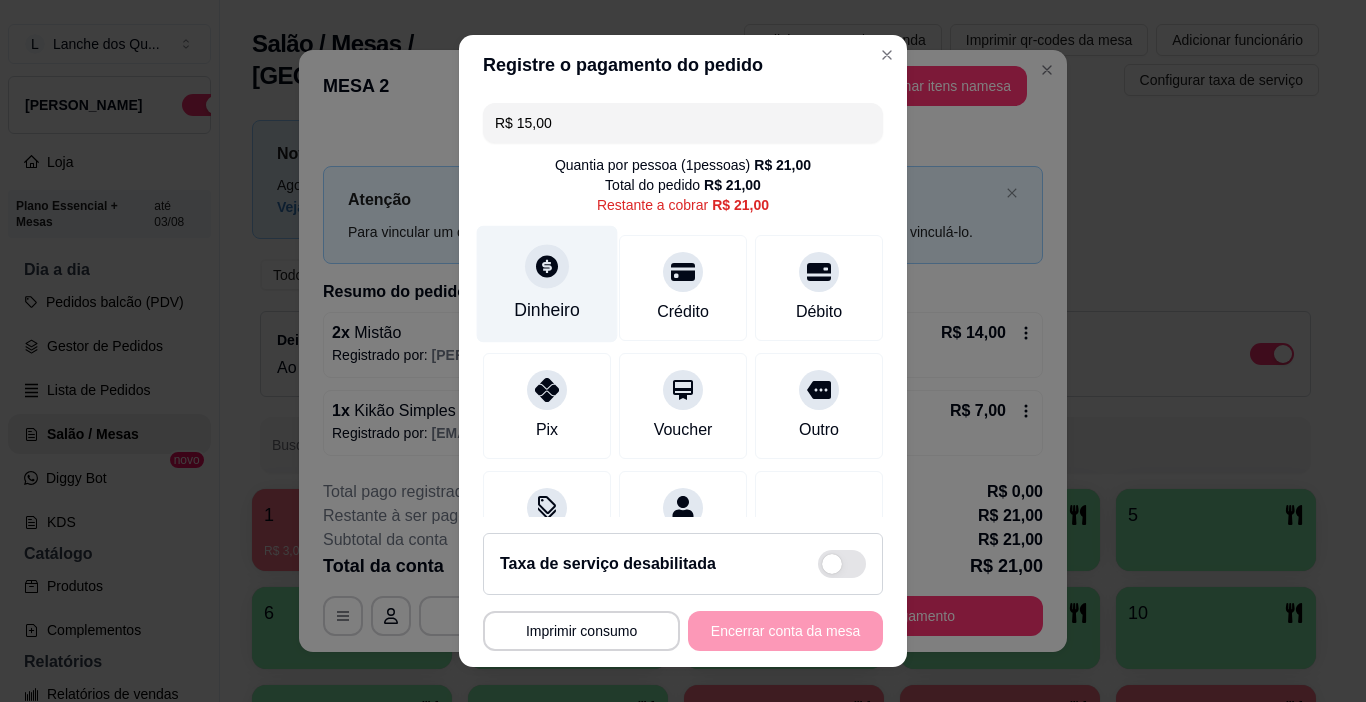 click 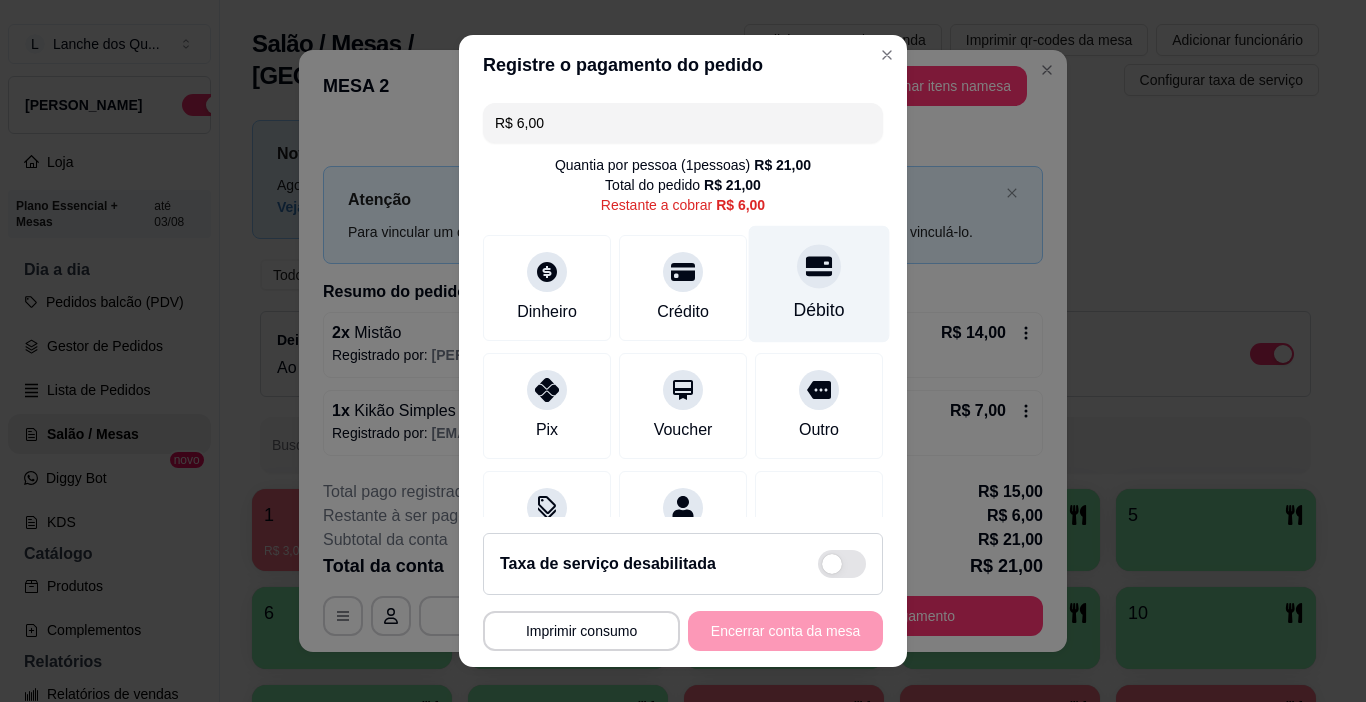 click on "Débito" at bounding box center [819, 284] 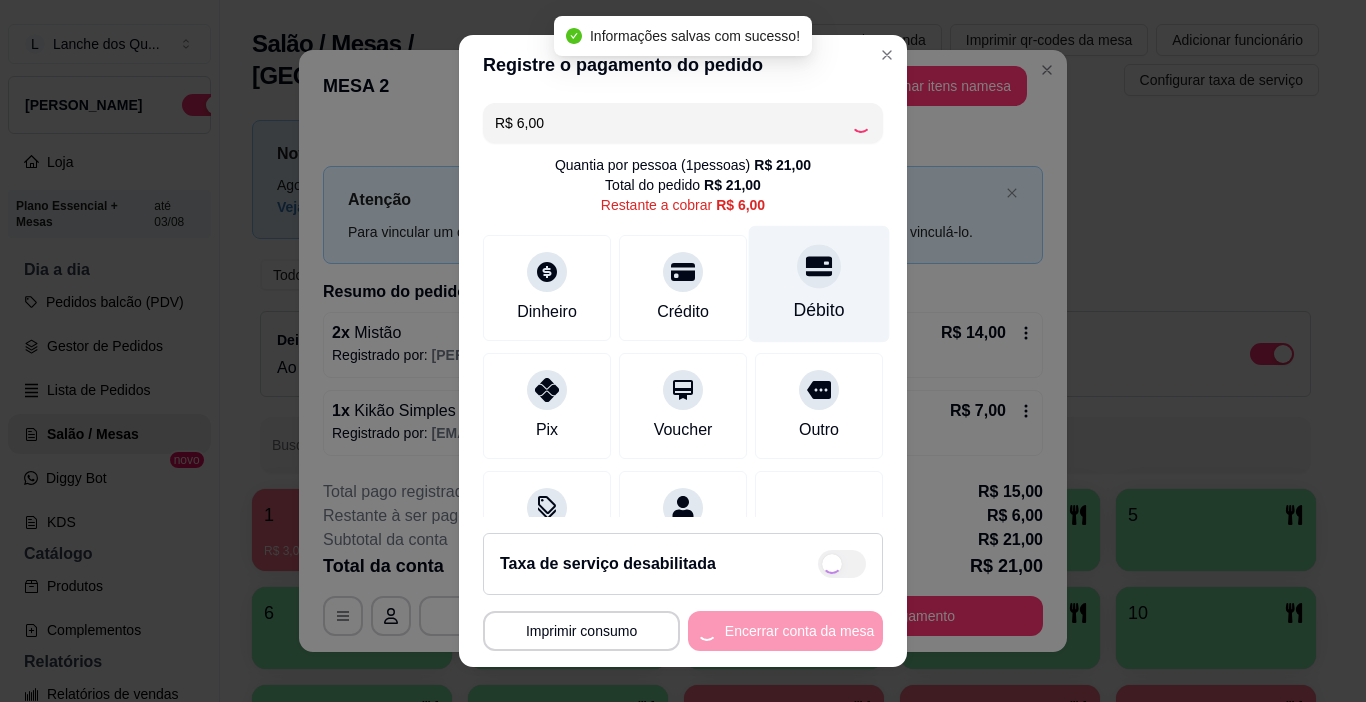 type on "R$ 0,00" 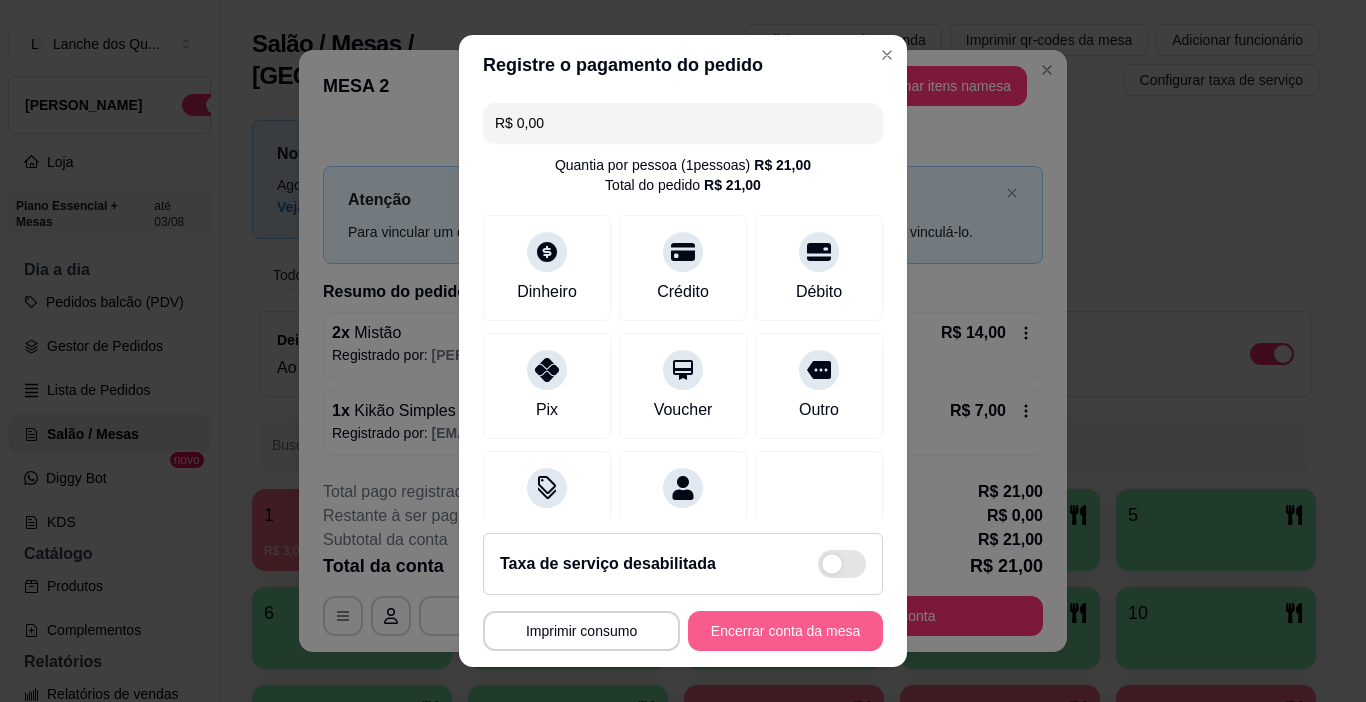 click on "Encerrar conta da mesa" at bounding box center [785, 631] 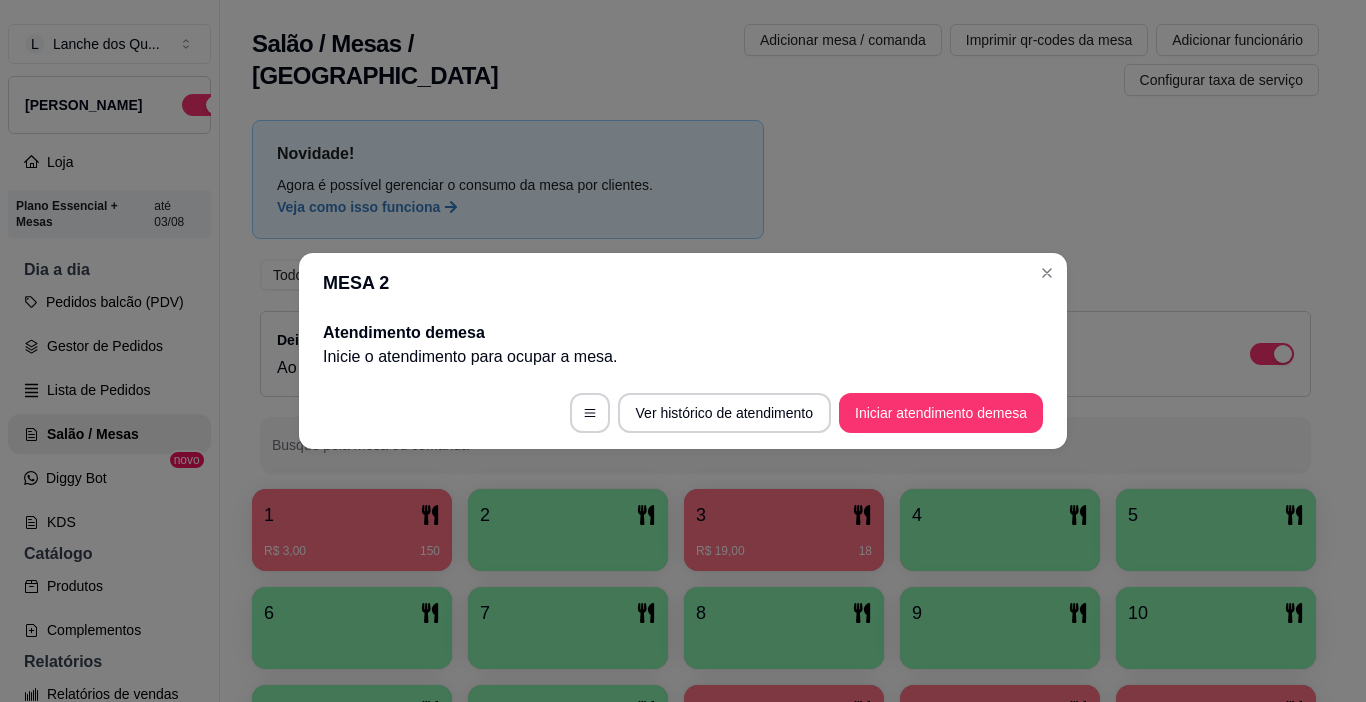 click on "MESA 2" at bounding box center (683, 283) 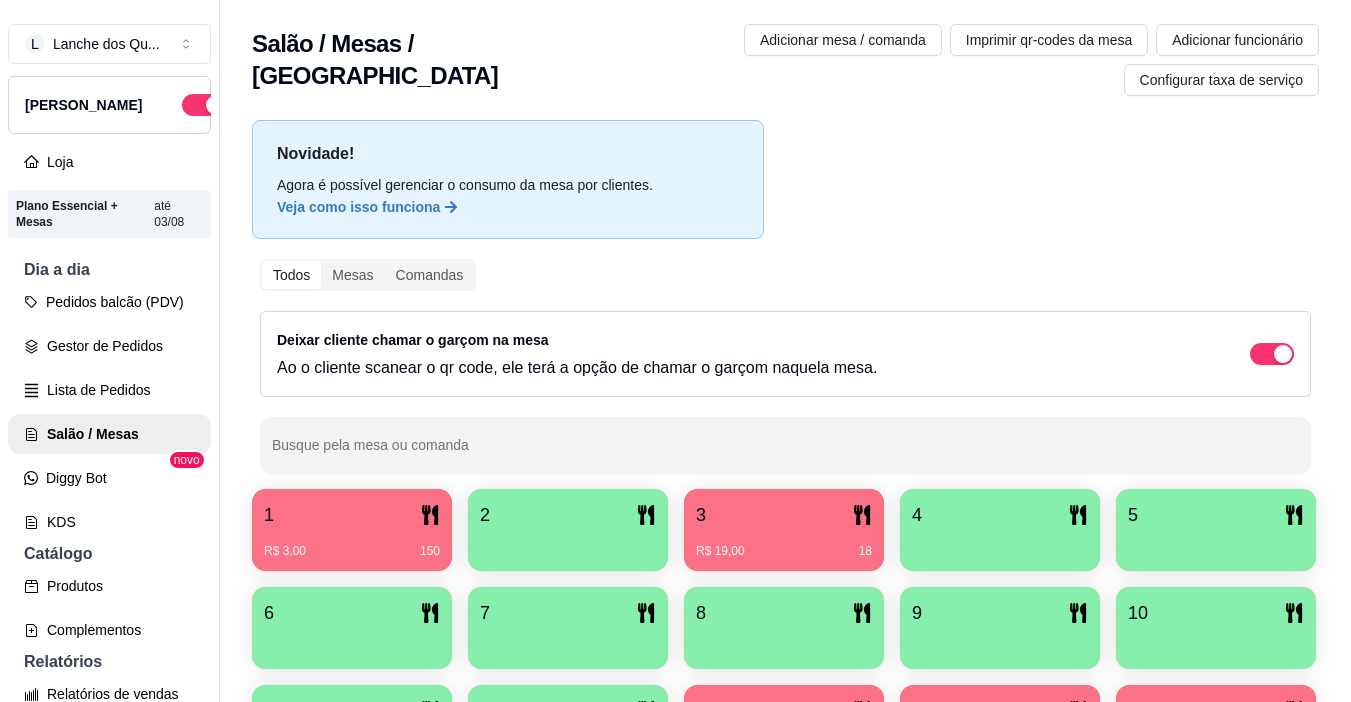 click on "3" at bounding box center [784, 515] 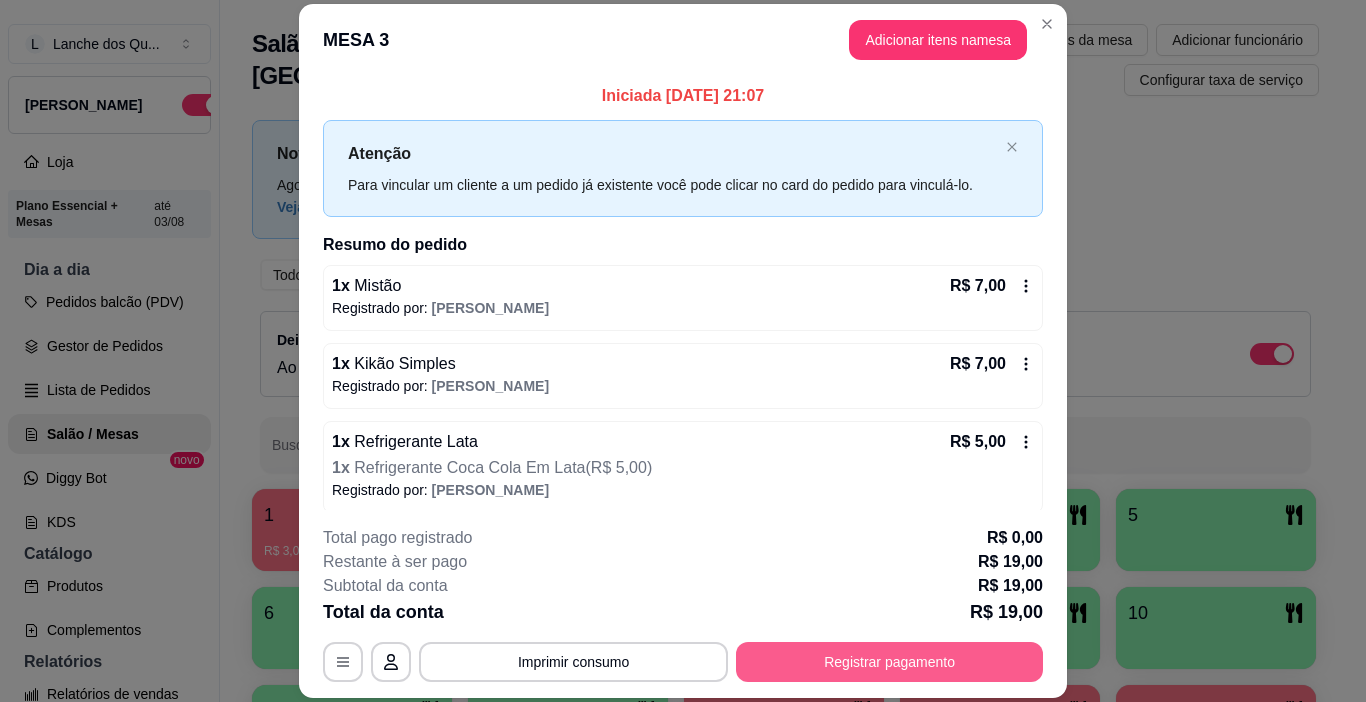 click on "Registrar pagamento" at bounding box center (889, 662) 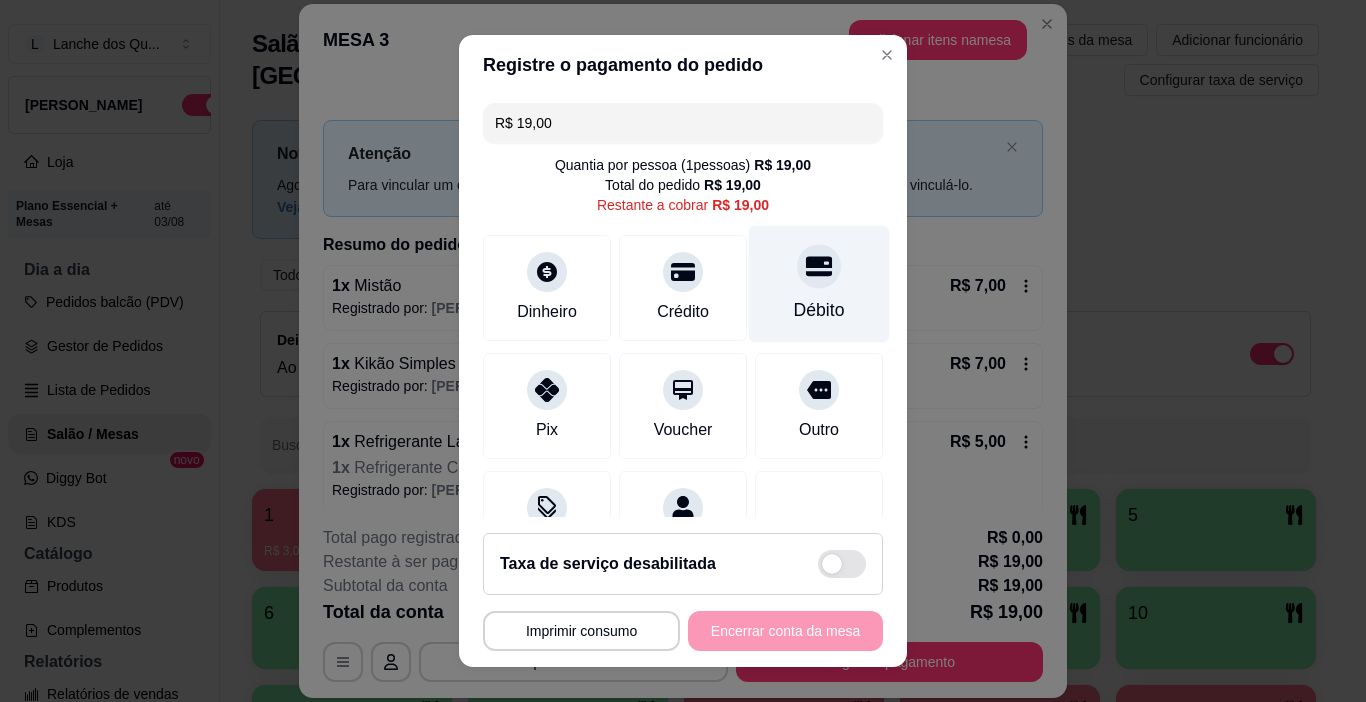 click on "Débito" at bounding box center [819, 310] 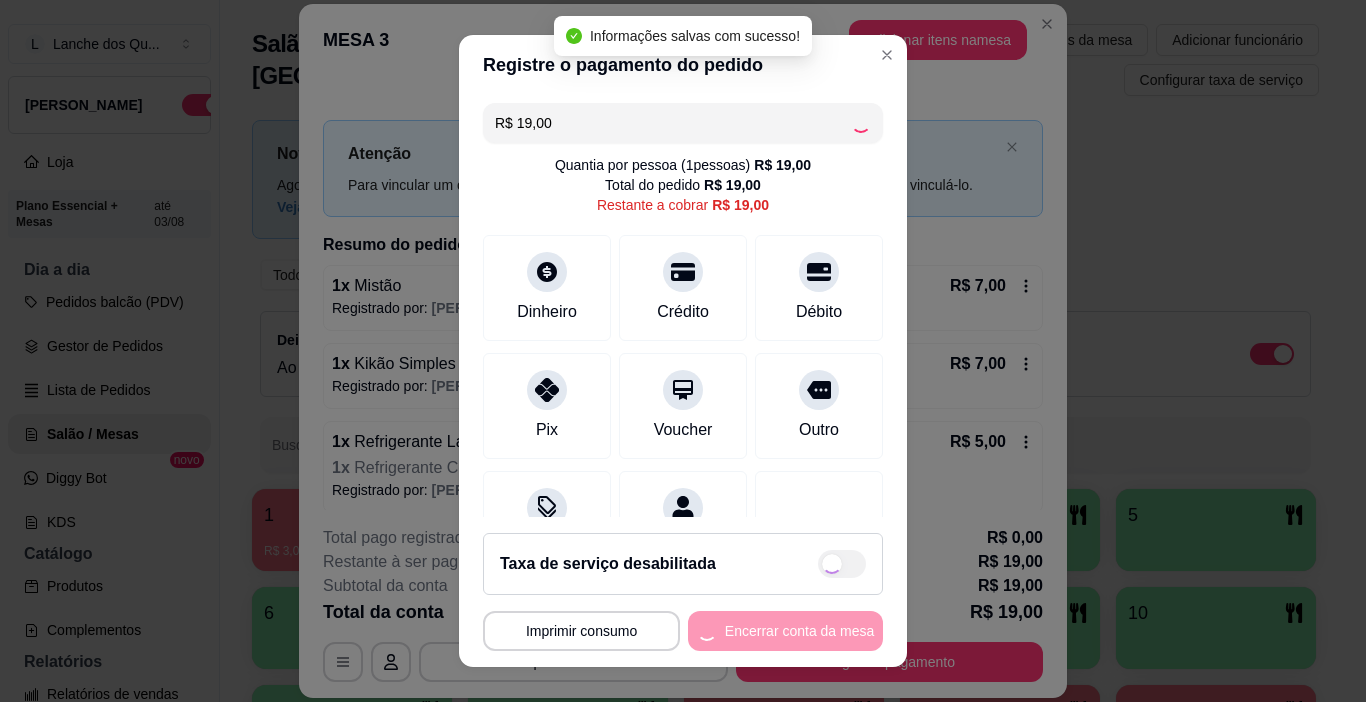 type on "R$ 0,00" 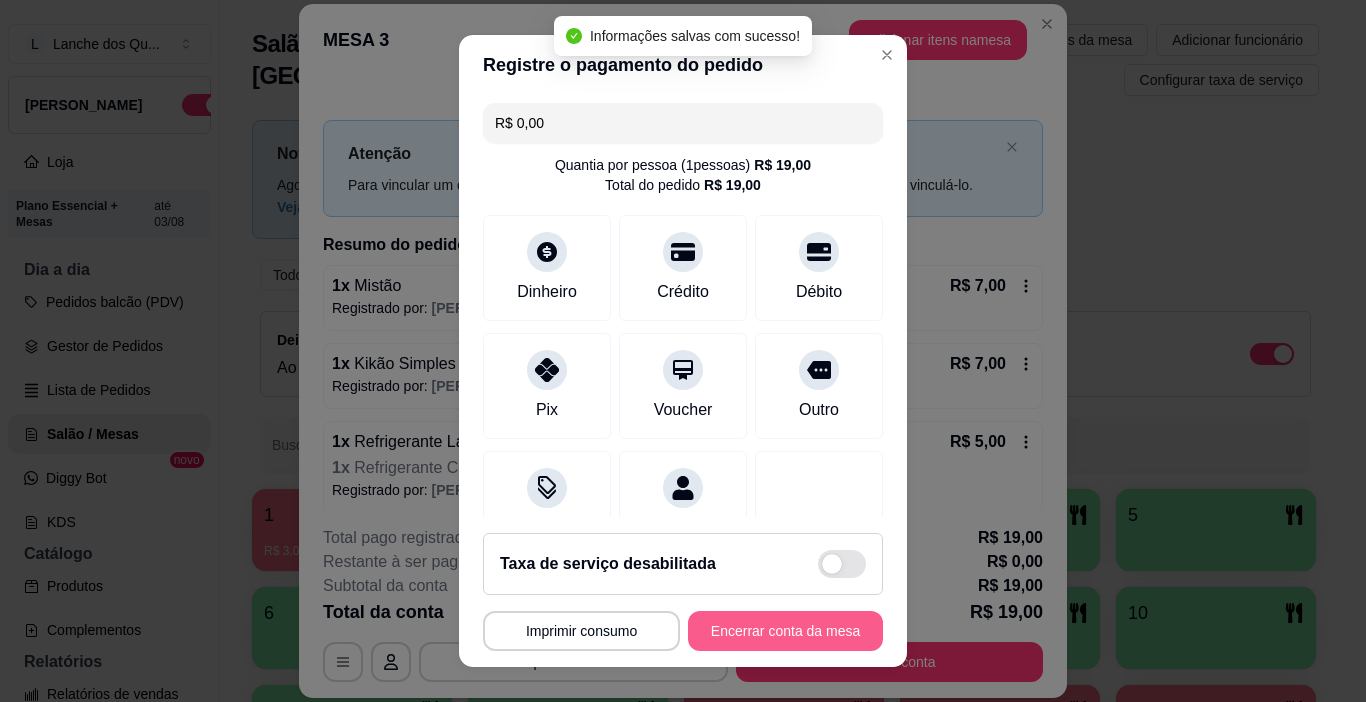 click on "Encerrar conta da mesa" at bounding box center [785, 631] 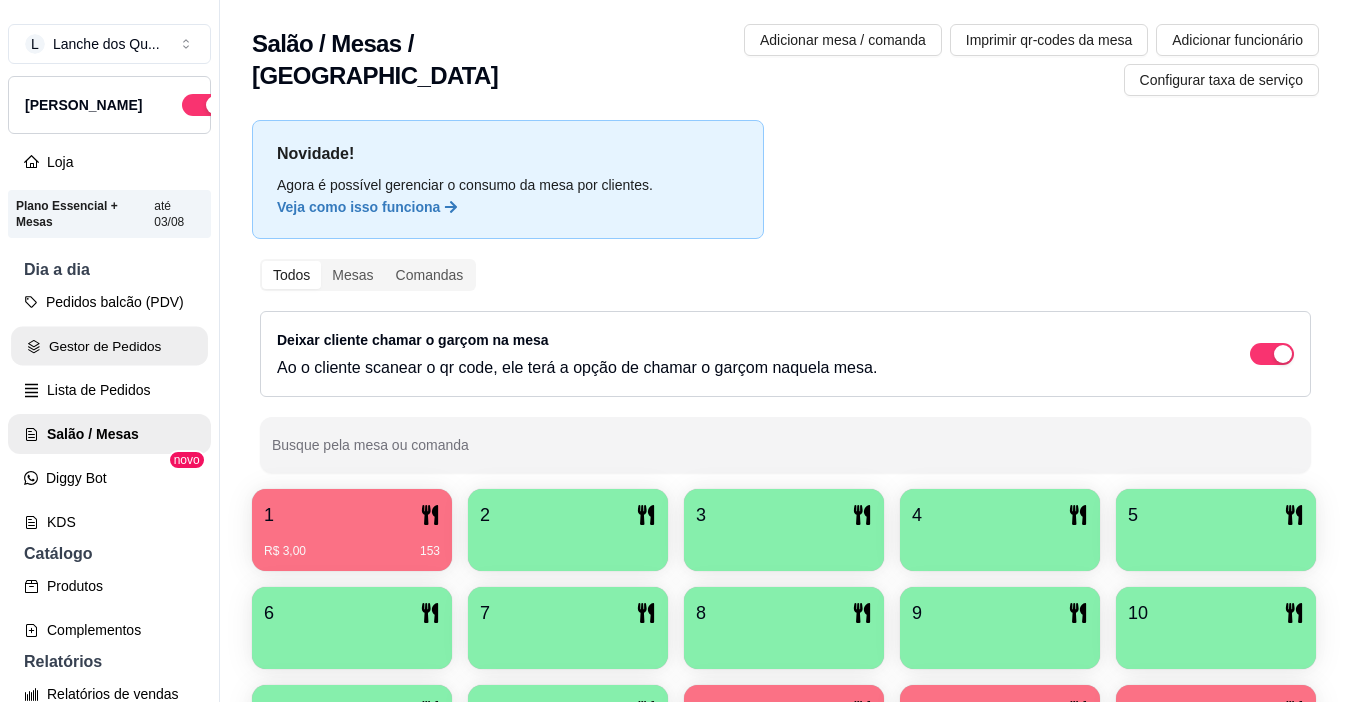 click on "Gestor de Pedidos" at bounding box center (109, 346) 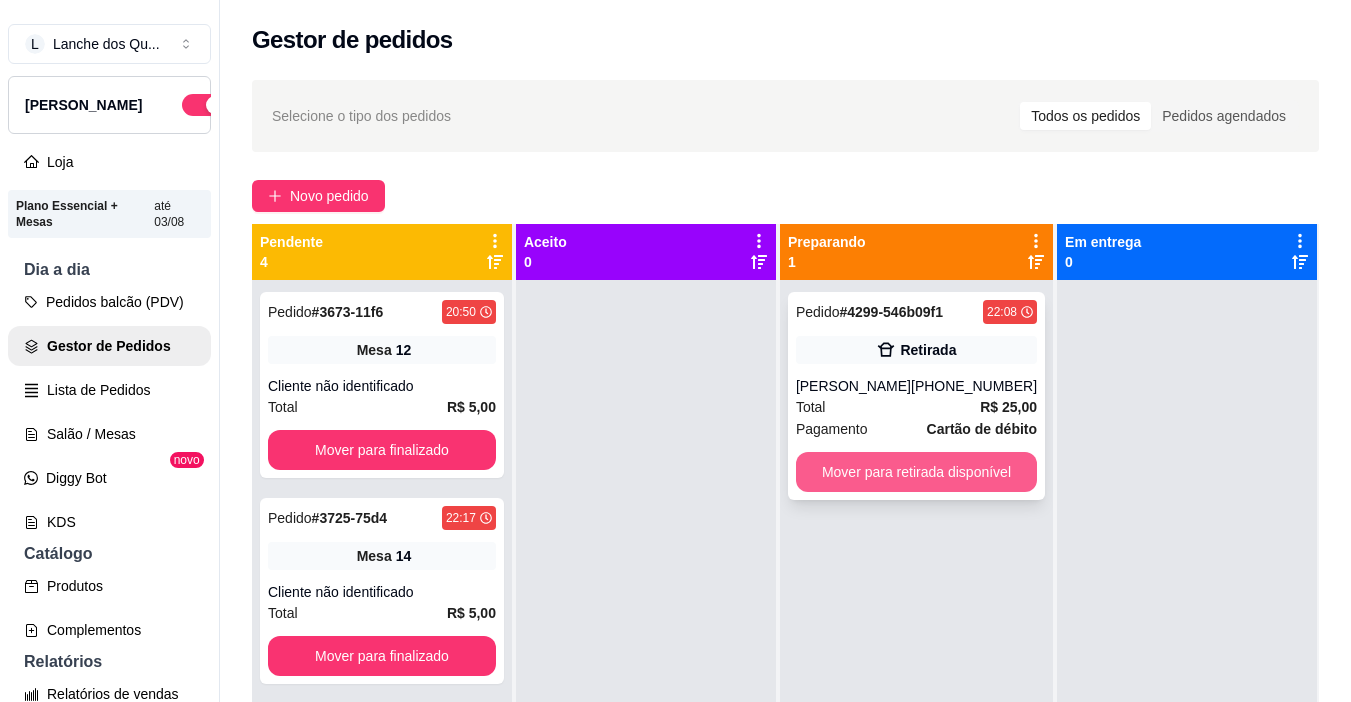 click on "Mover para retirada disponível" at bounding box center (916, 472) 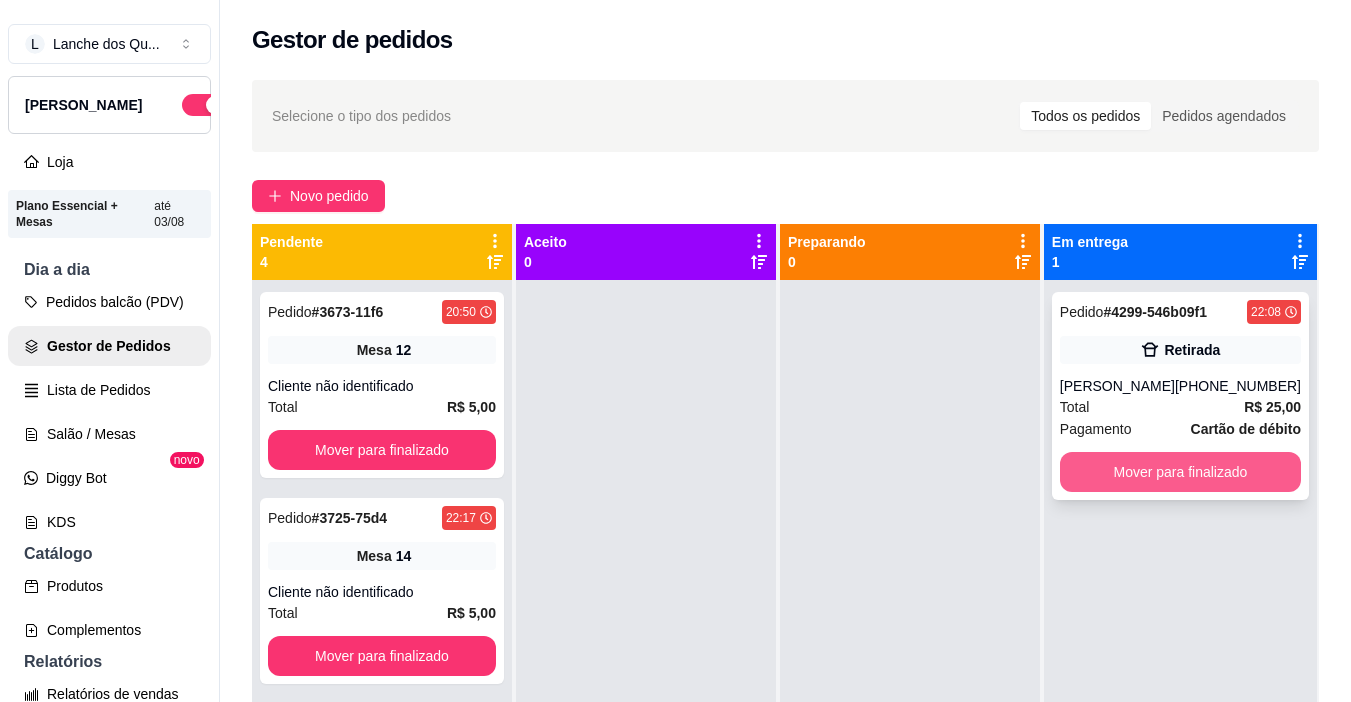 click on "Mover para finalizado" at bounding box center (1180, 472) 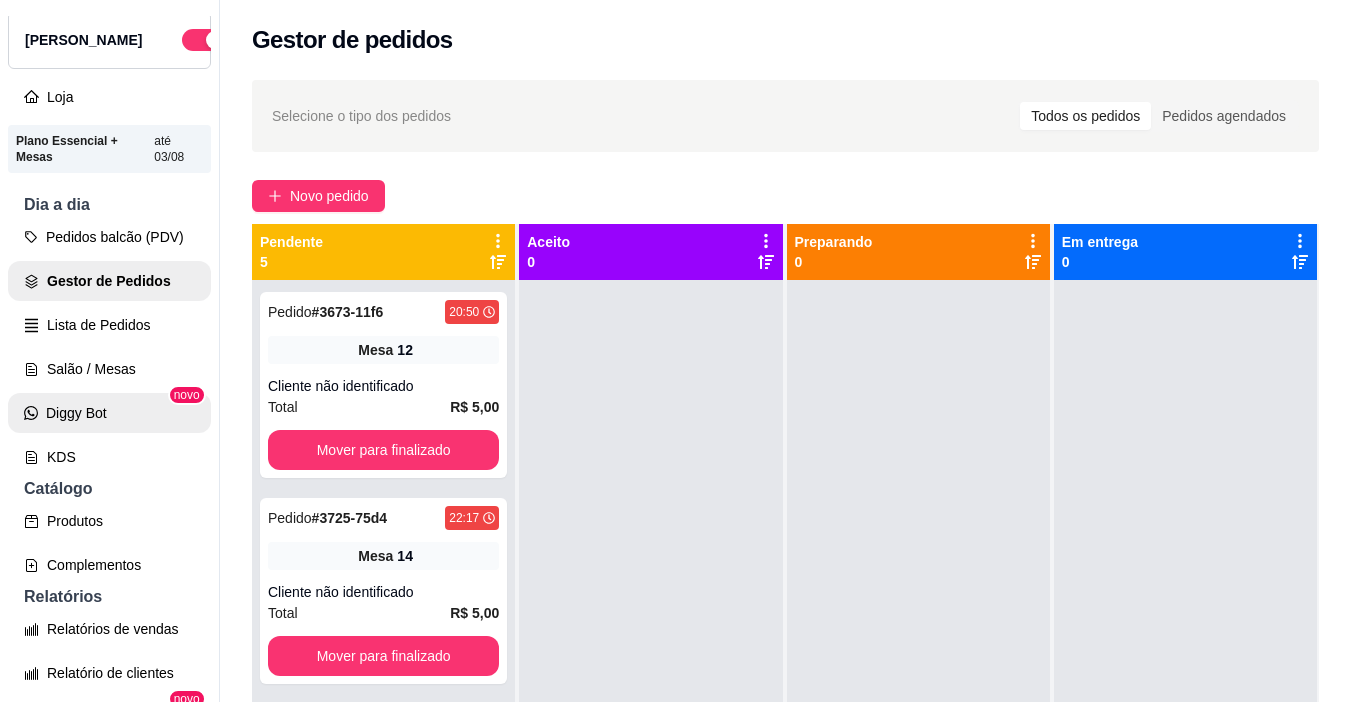 scroll, scrollTop: 100, scrollLeft: 0, axis: vertical 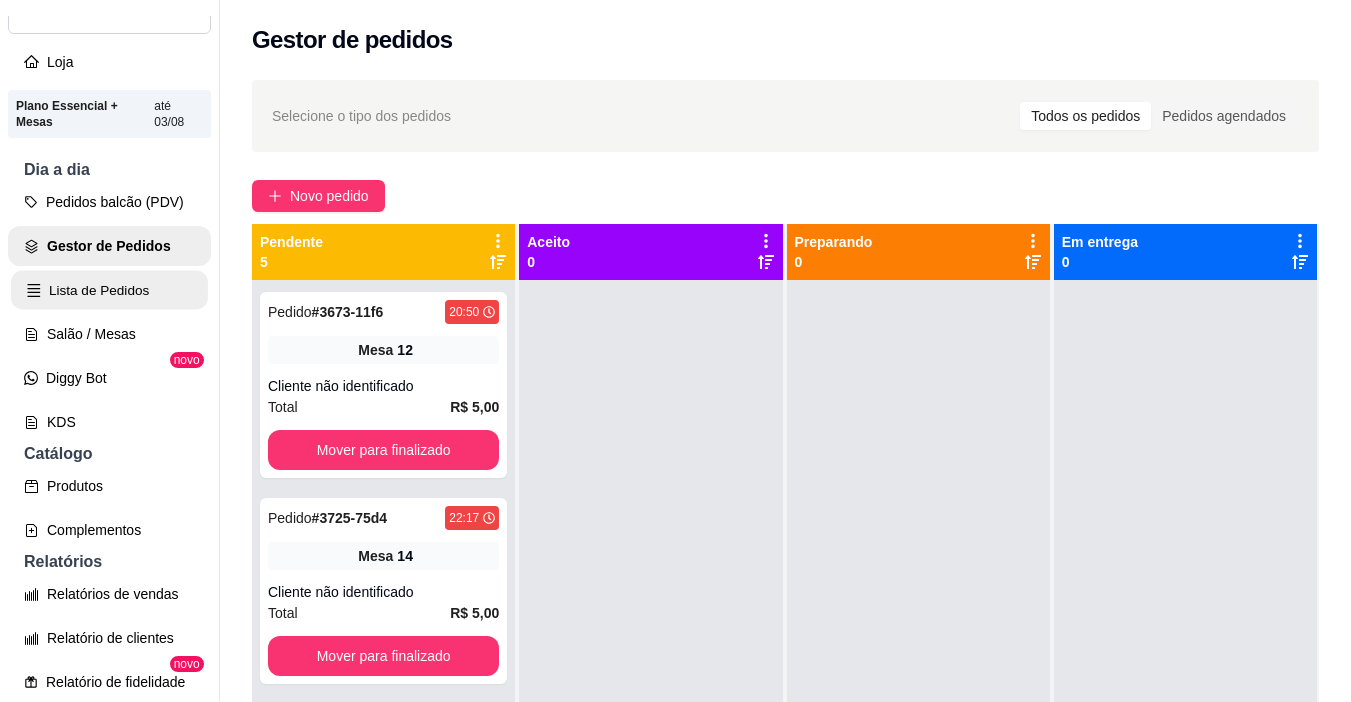 click on "Lista de Pedidos" at bounding box center [109, 290] 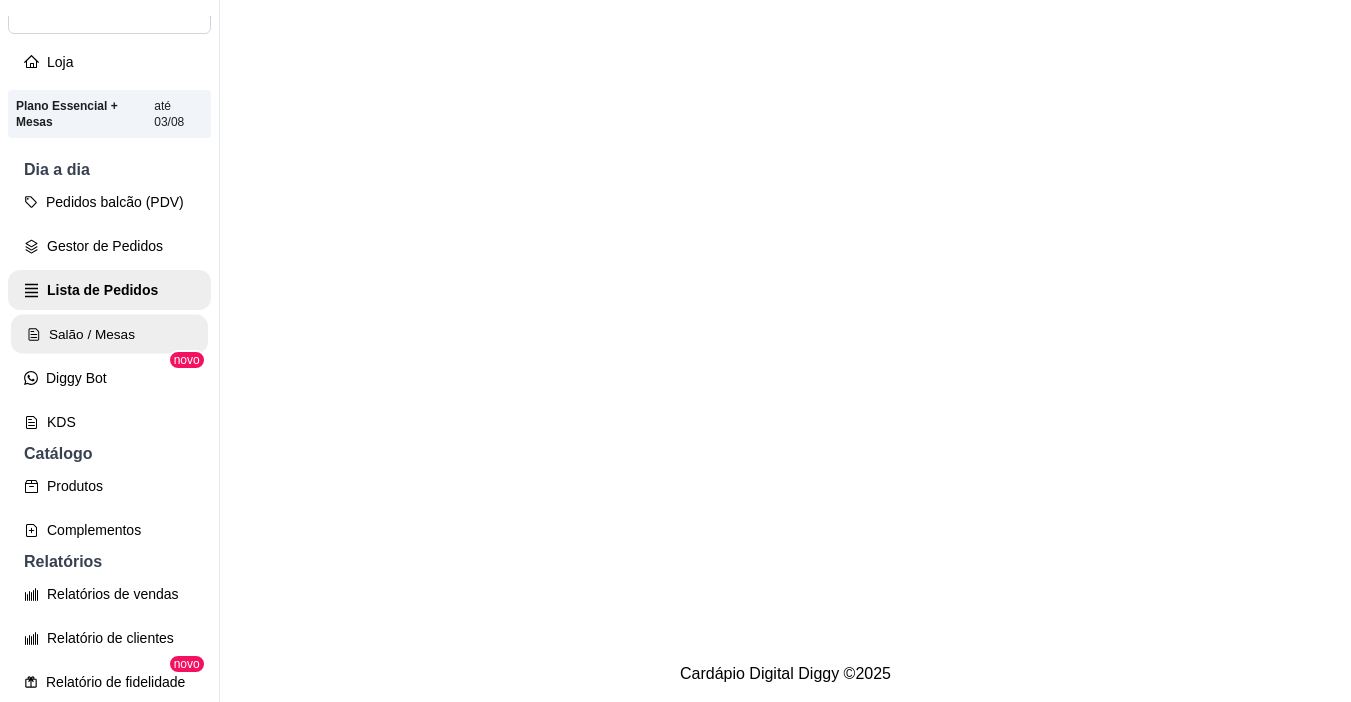 click on "Salão / Mesas" at bounding box center (109, 334) 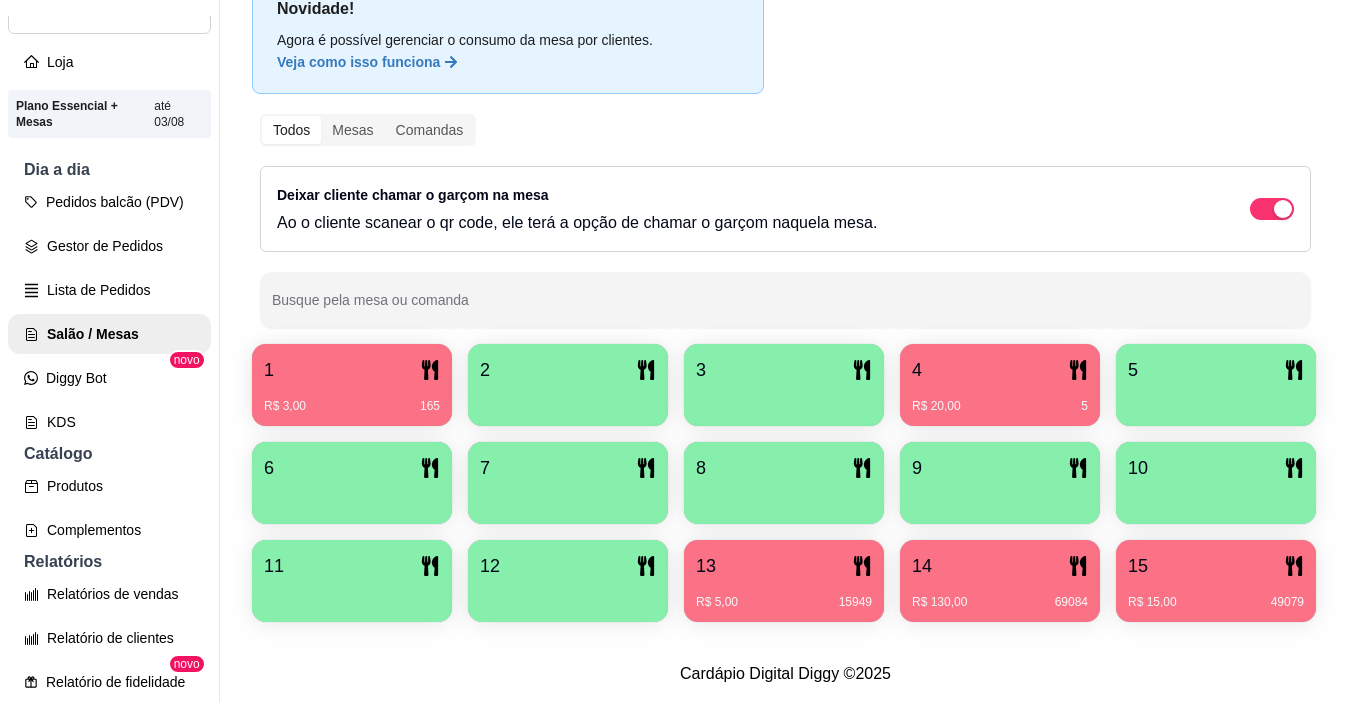 scroll, scrollTop: 200, scrollLeft: 0, axis: vertical 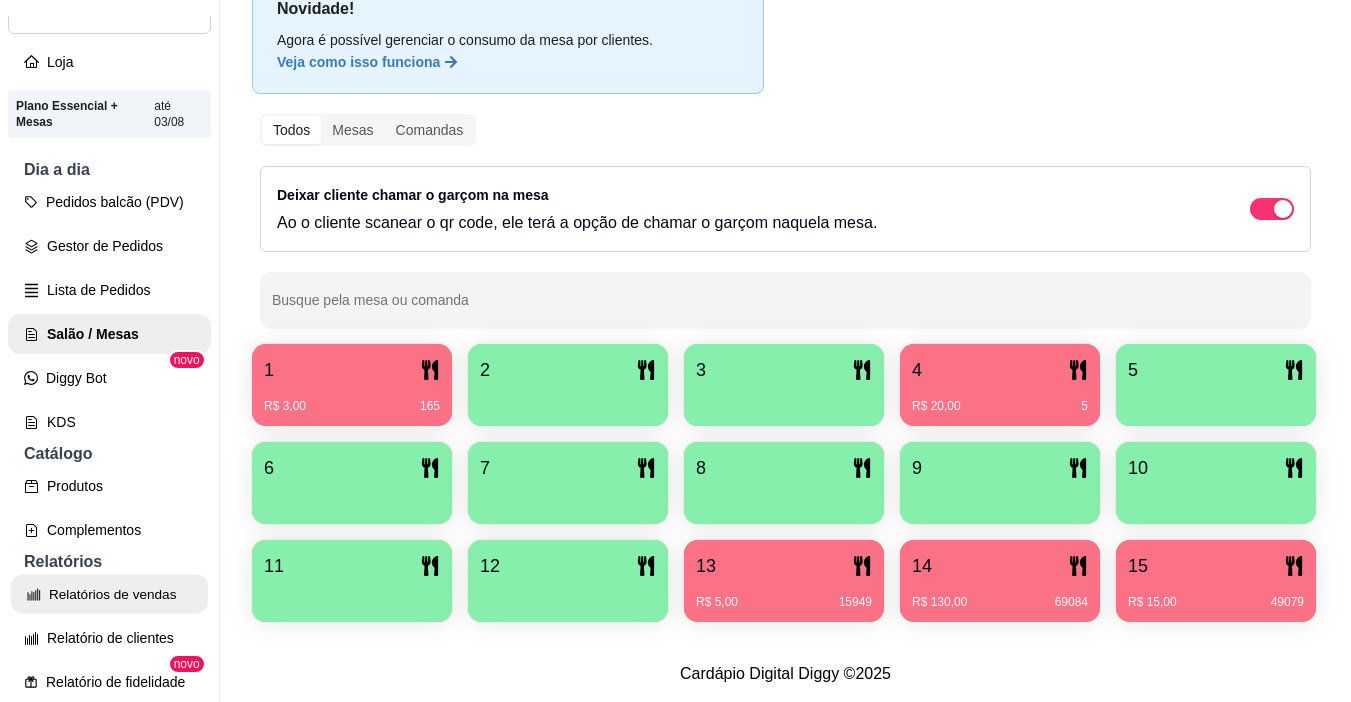 click on "Relatórios de vendas" at bounding box center [109, 594] 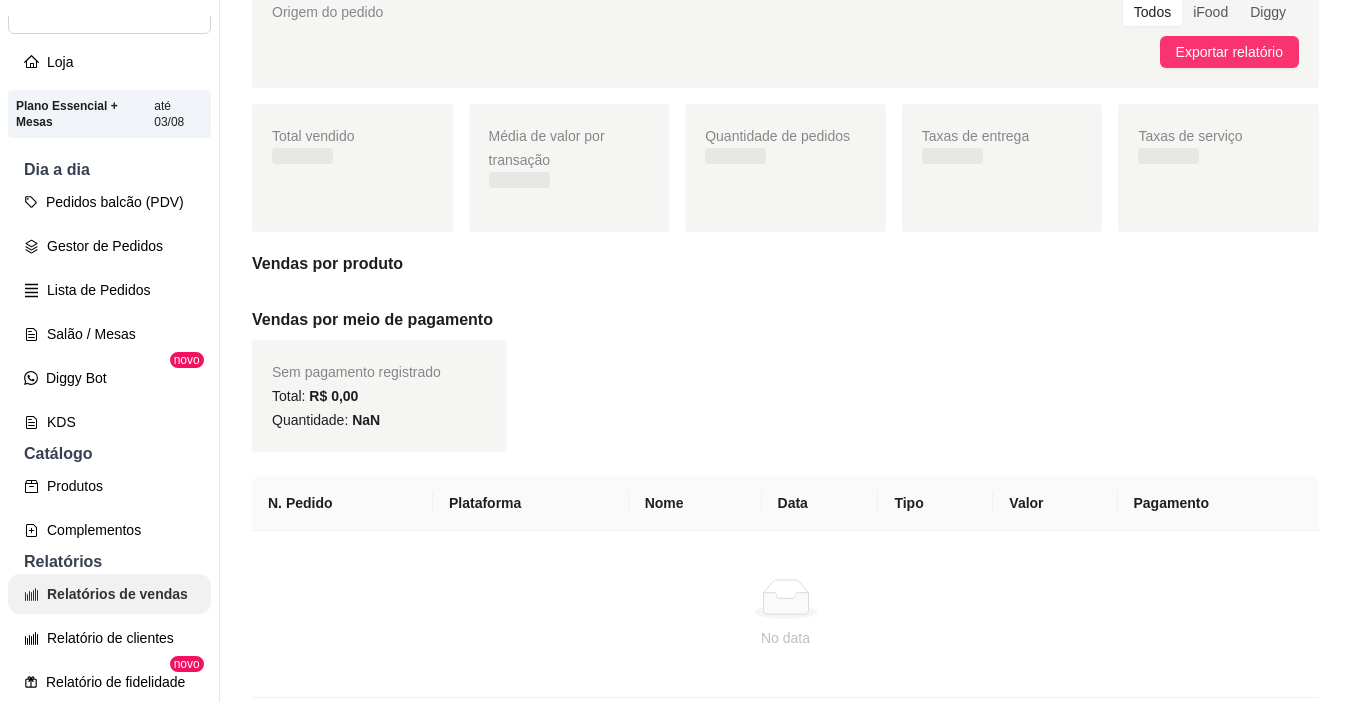 scroll, scrollTop: 0, scrollLeft: 0, axis: both 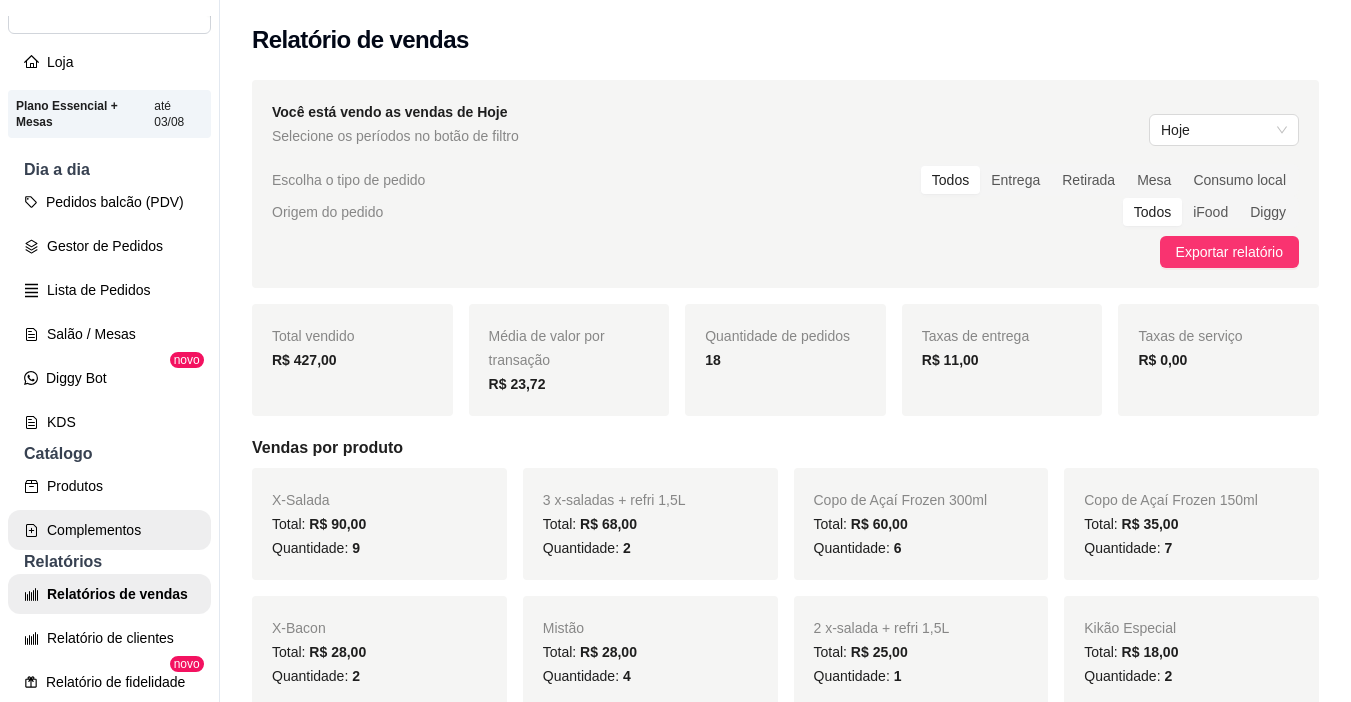 click on "Produtos" at bounding box center (109, 486) 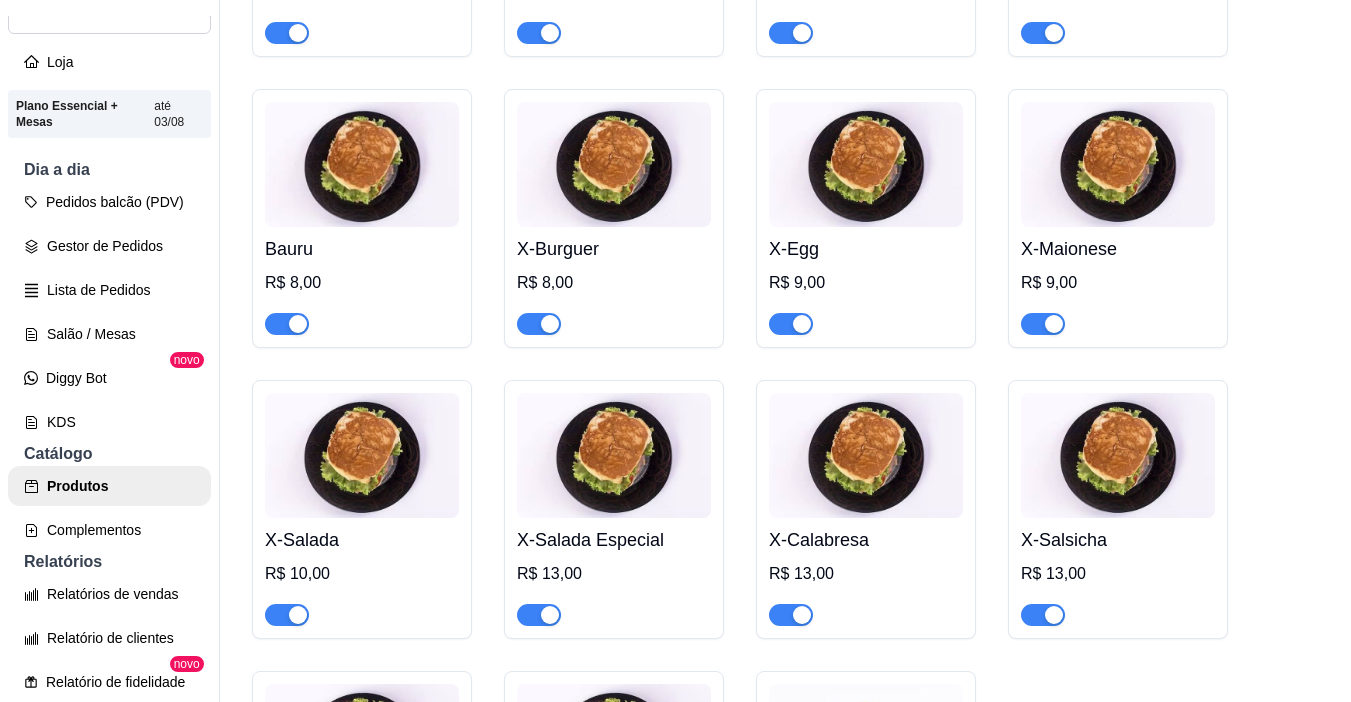 scroll, scrollTop: 3600, scrollLeft: 0, axis: vertical 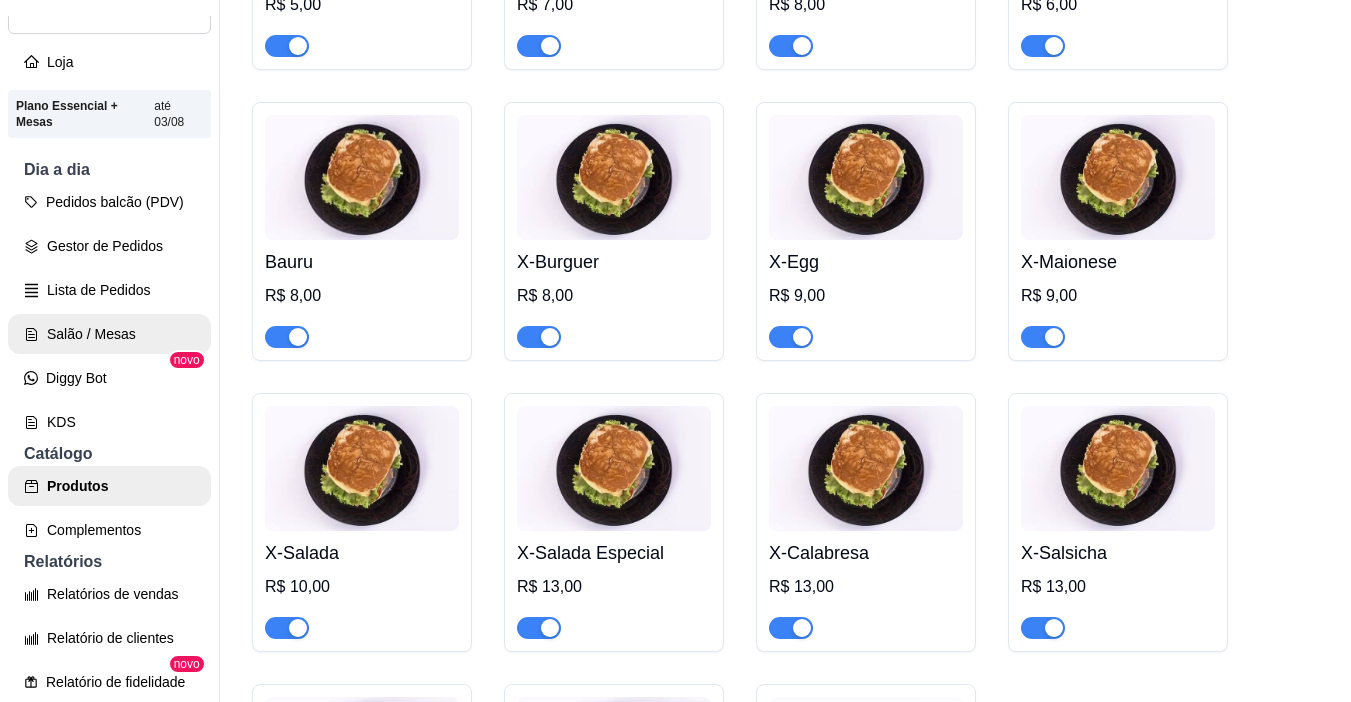 click on "Salão / Mesas" at bounding box center (109, 334) 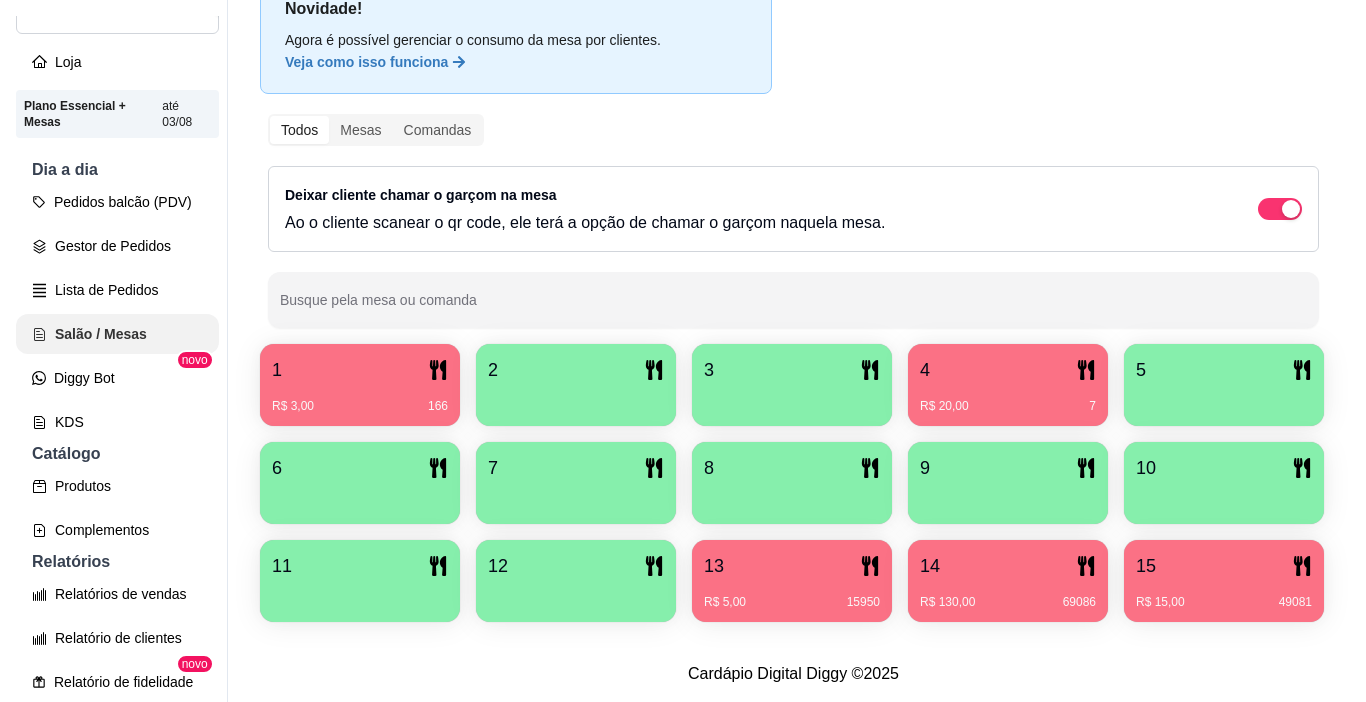 scroll, scrollTop: 0, scrollLeft: 0, axis: both 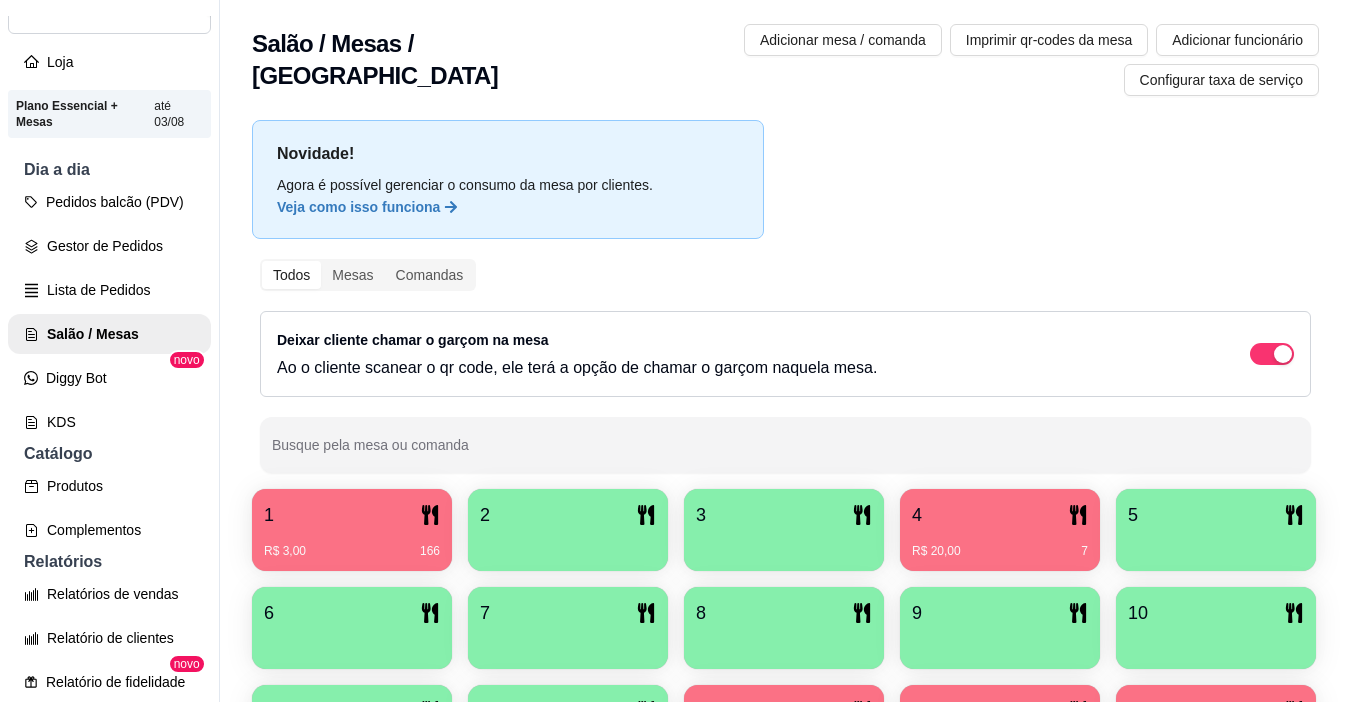 click on "2" at bounding box center (568, 515) 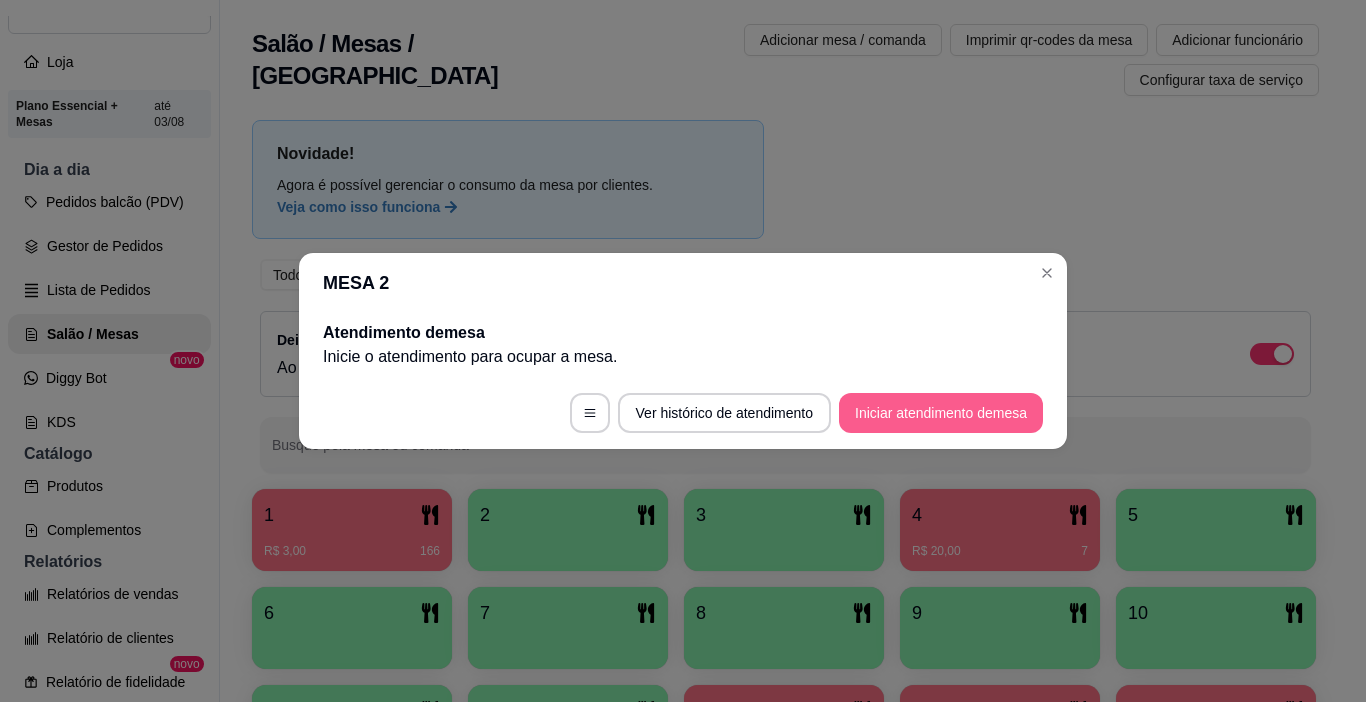 click on "Iniciar atendimento de  mesa" at bounding box center [941, 413] 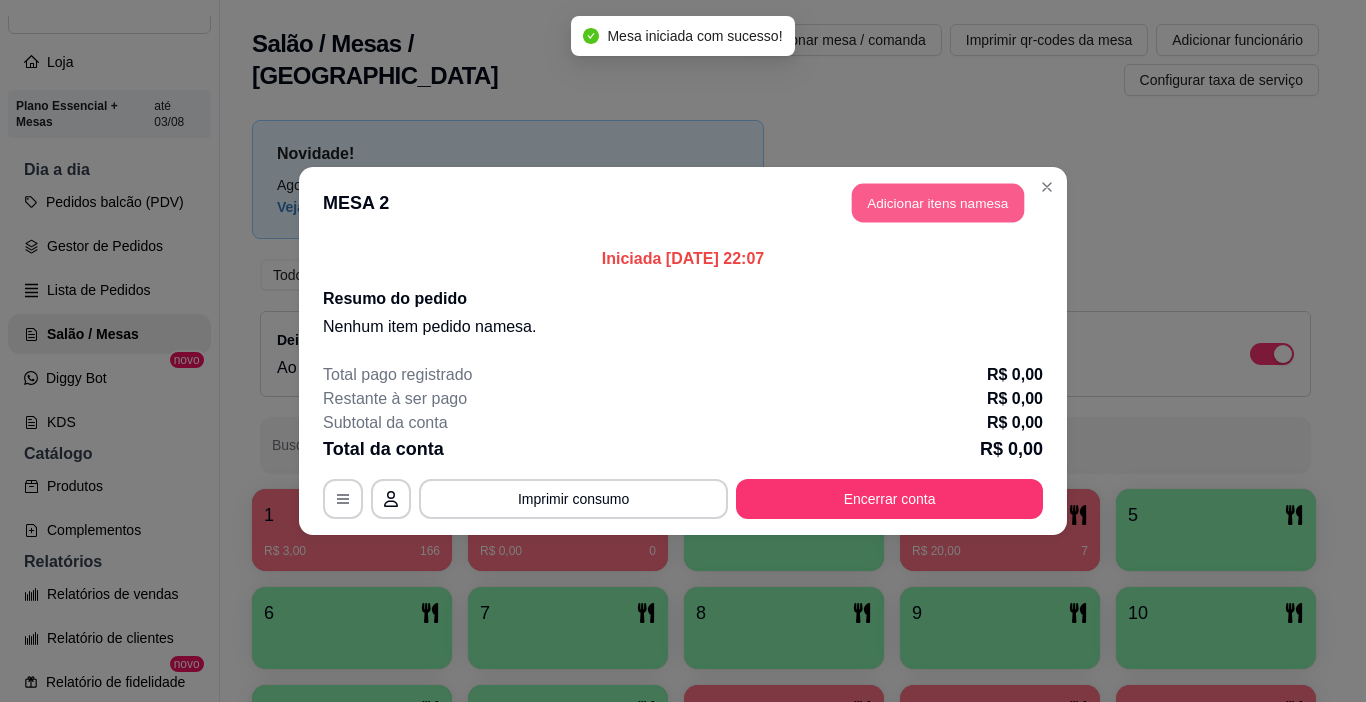 click on "Adicionar itens na  mesa" at bounding box center [938, 203] 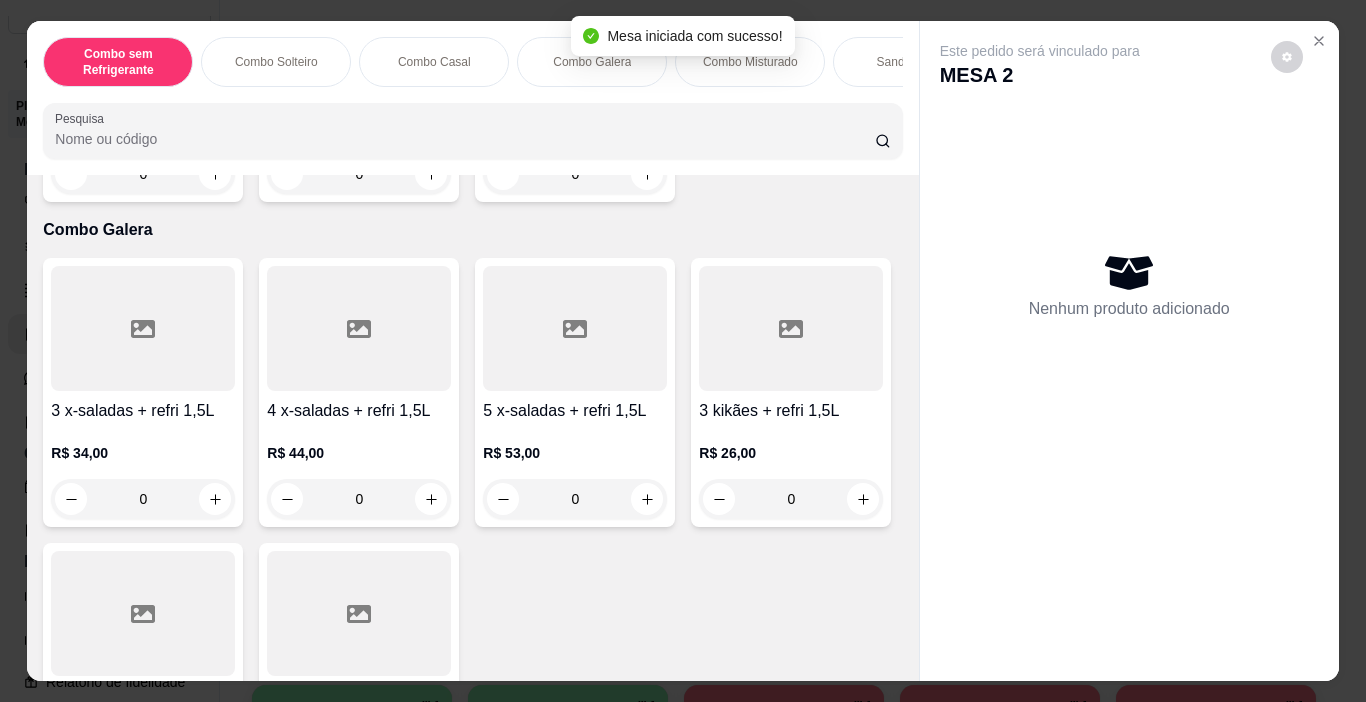 scroll, scrollTop: 1400, scrollLeft: 0, axis: vertical 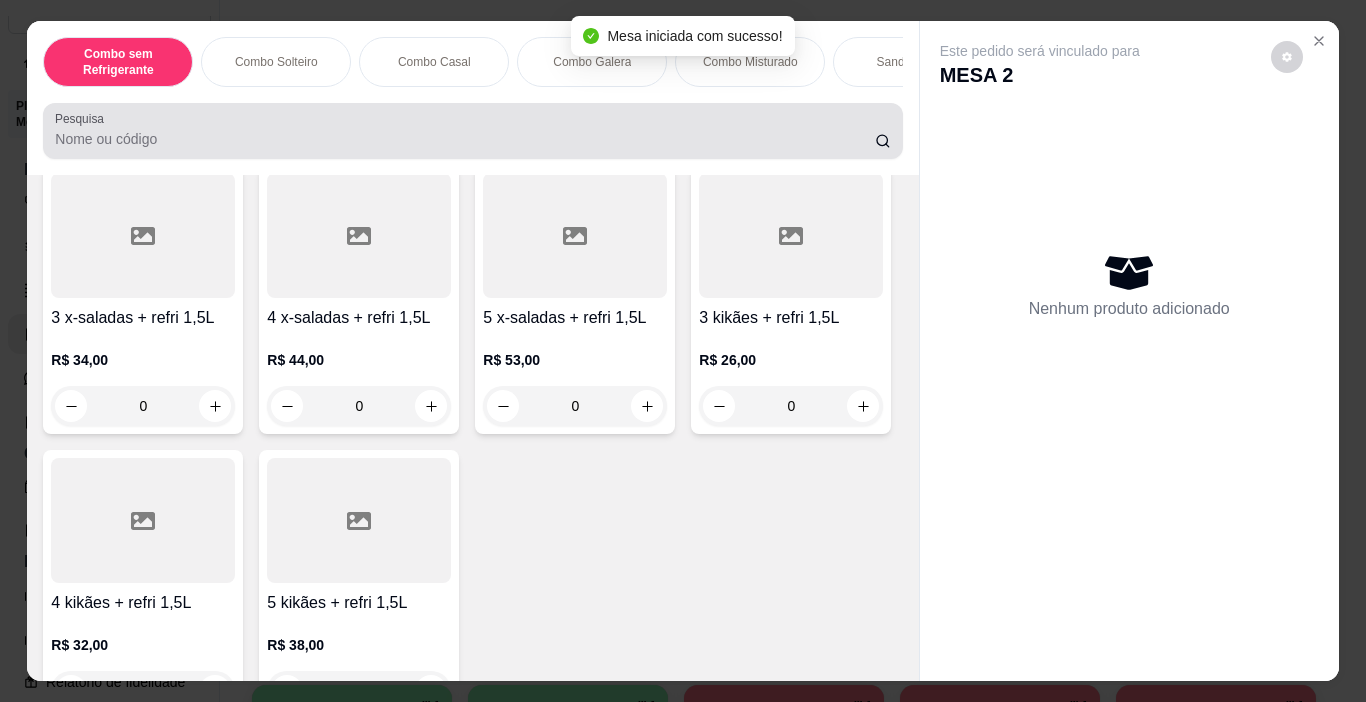 click on "Pesquisa" at bounding box center [465, 139] 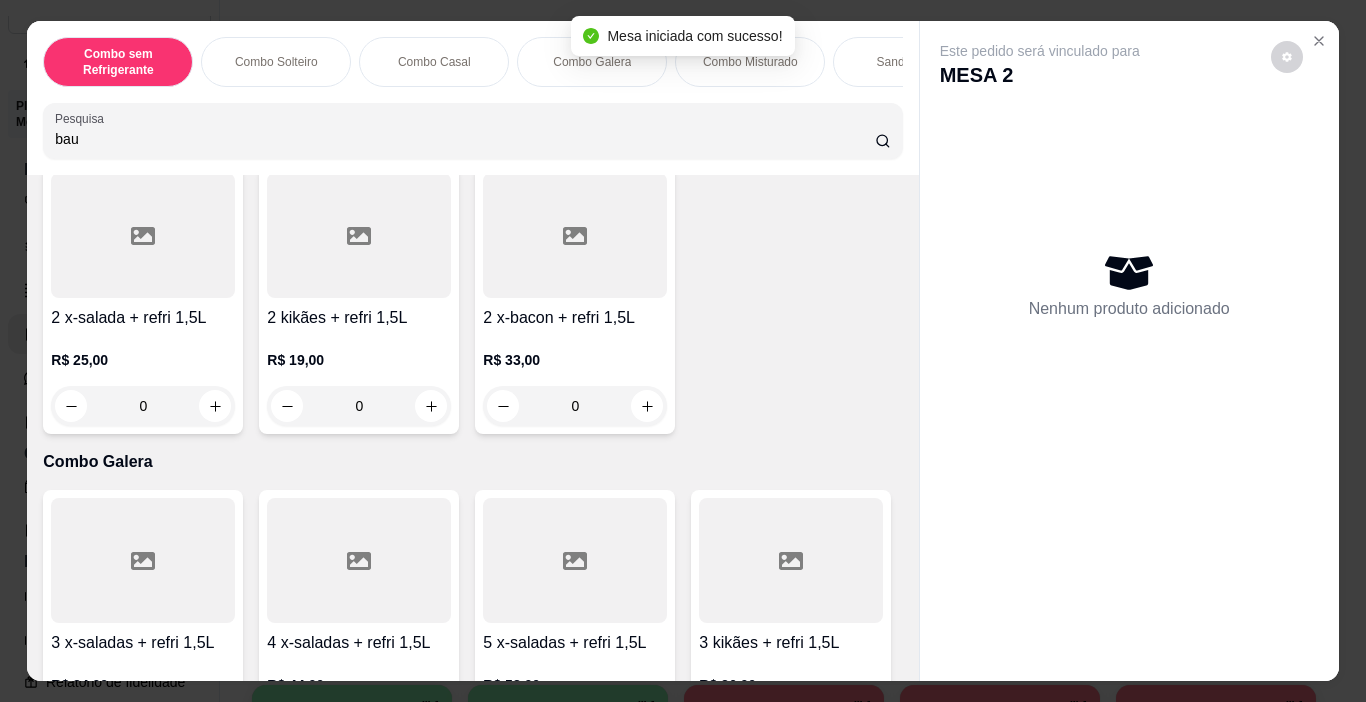 scroll, scrollTop: 1725, scrollLeft: 0, axis: vertical 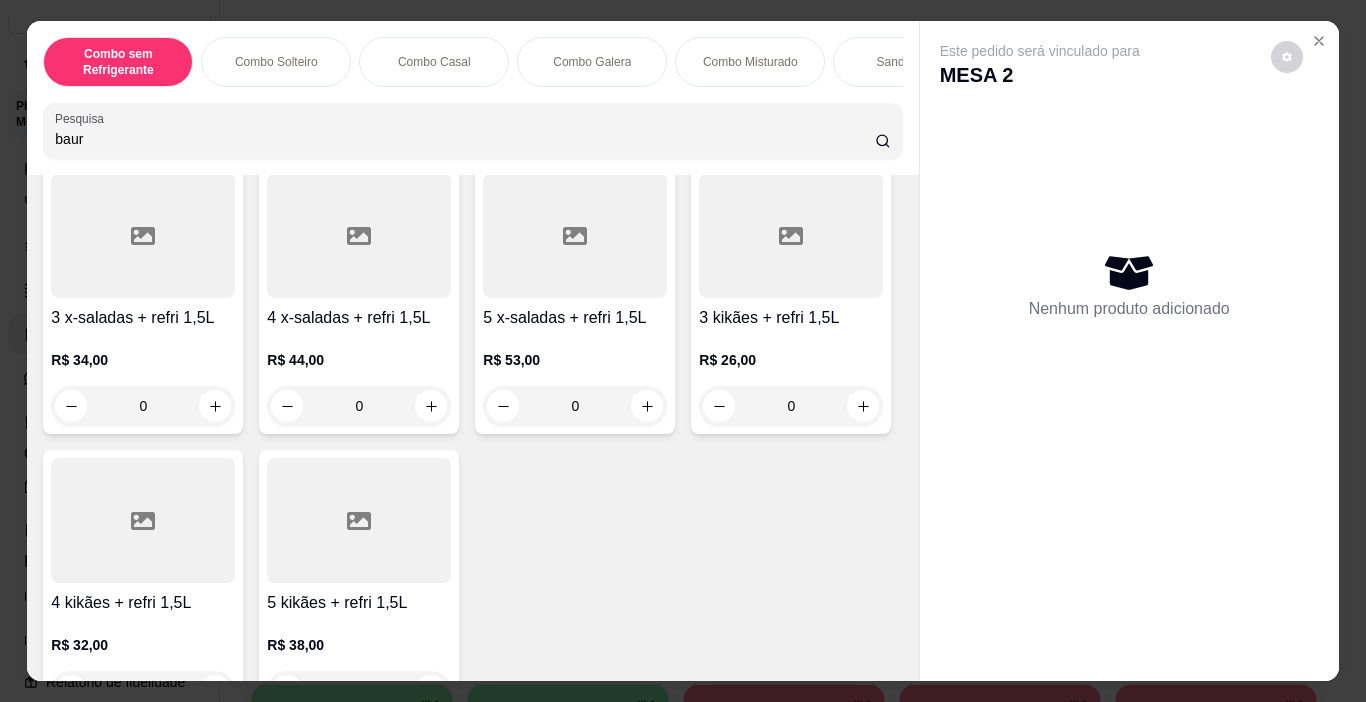 type on "baur" 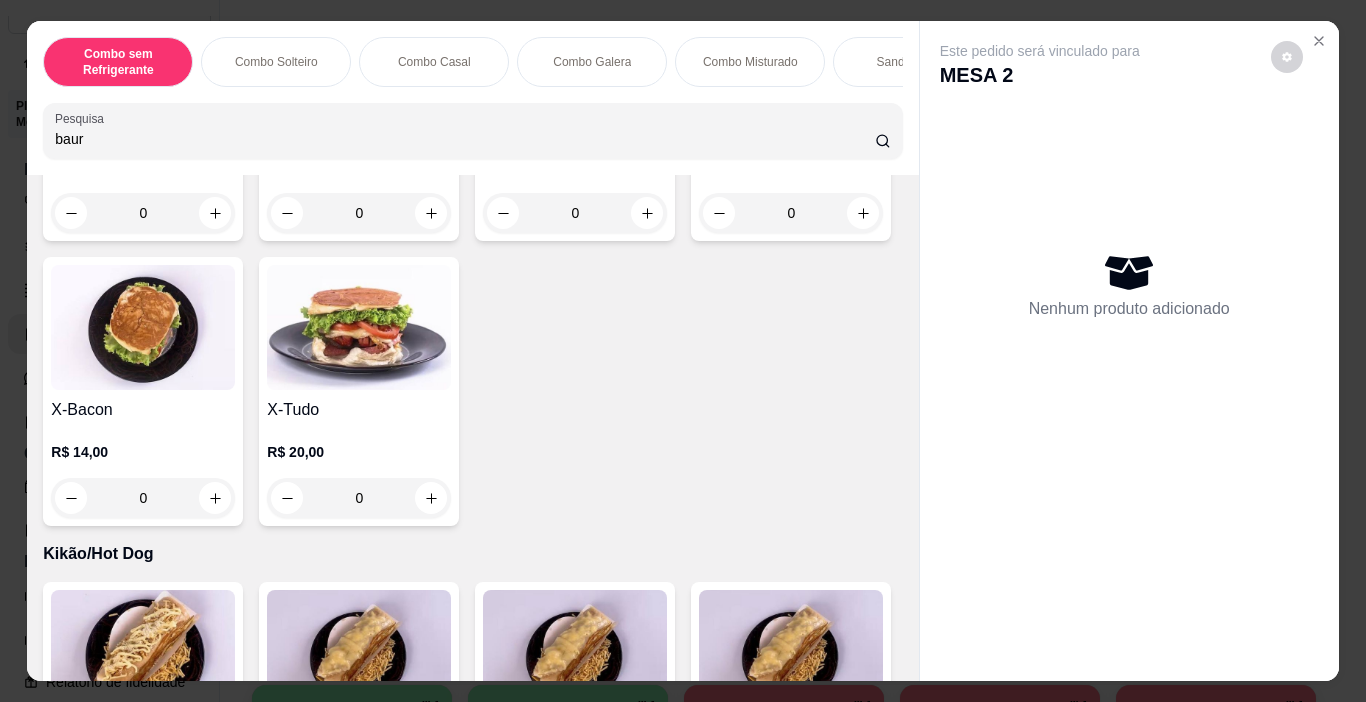 scroll, scrollTop: 3325, scrollLeft: 0, axis: vertical 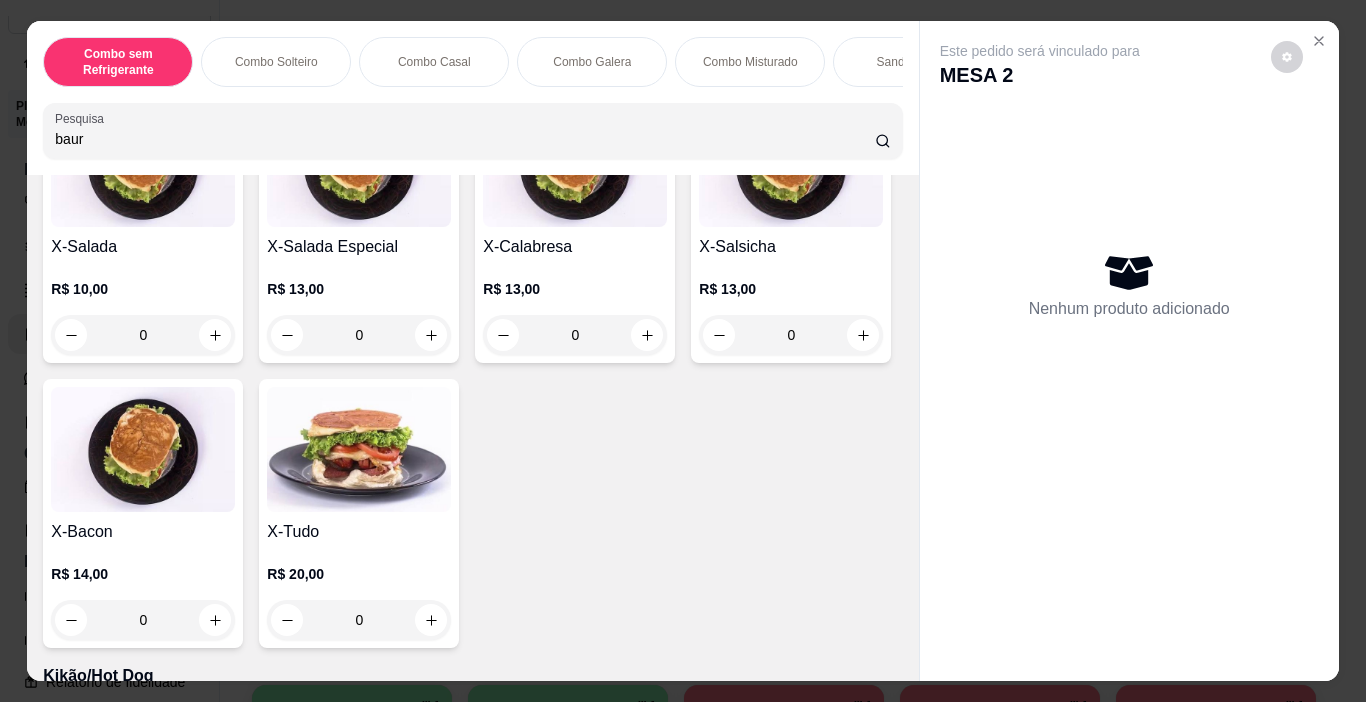 click 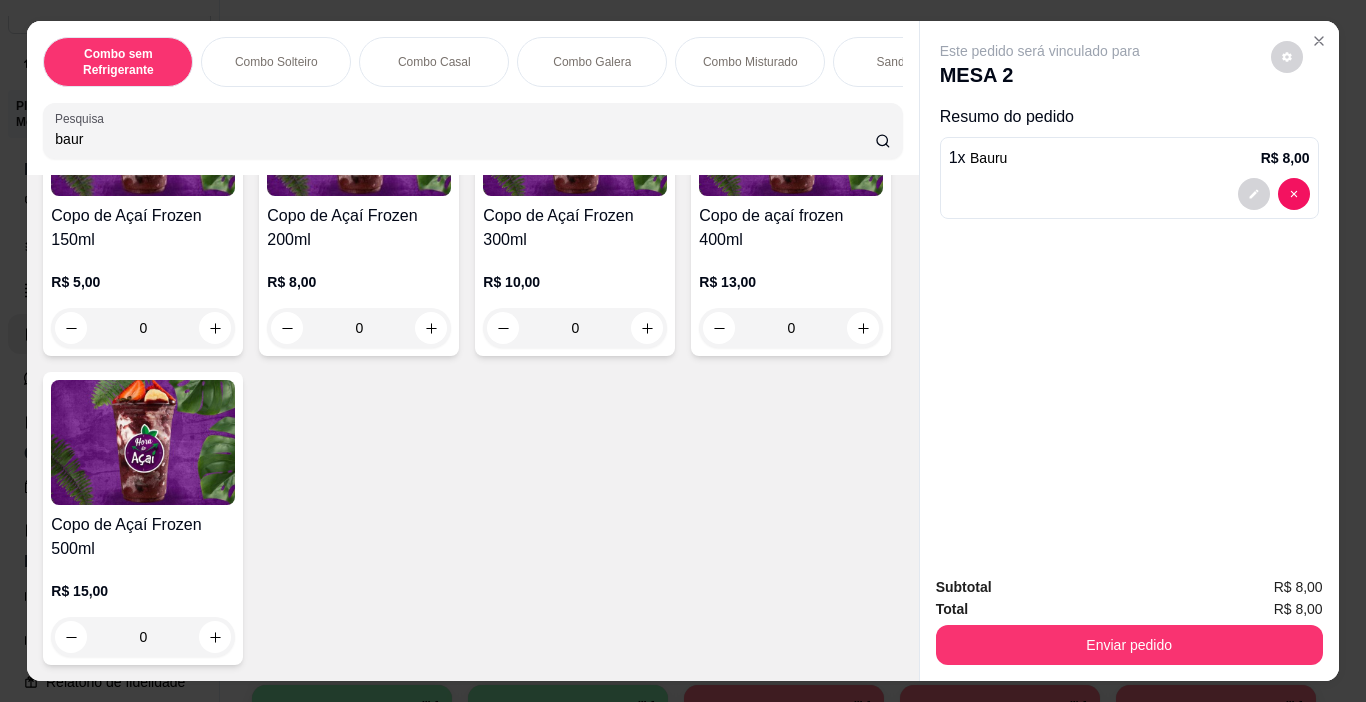 scroll, scrollTop: 5538, scrollLeft: 0, axis: vertical 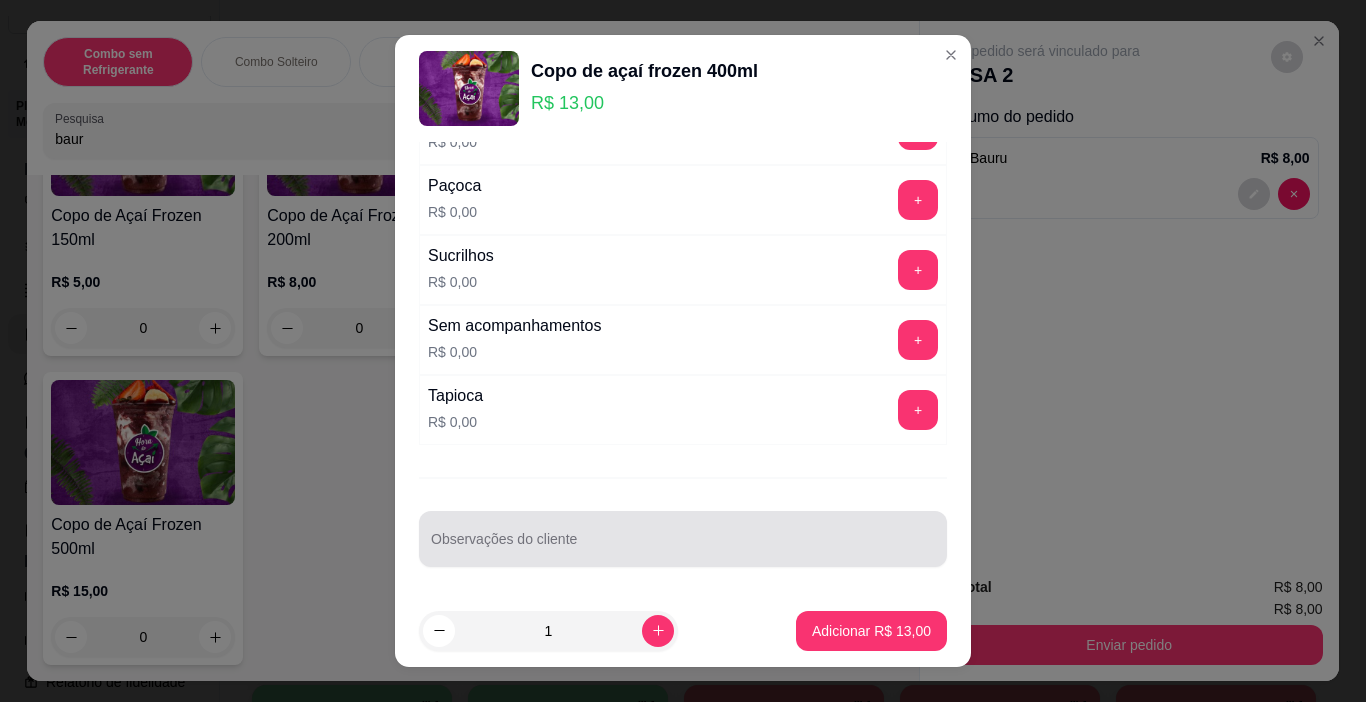 click at bounding box center (683, 539) 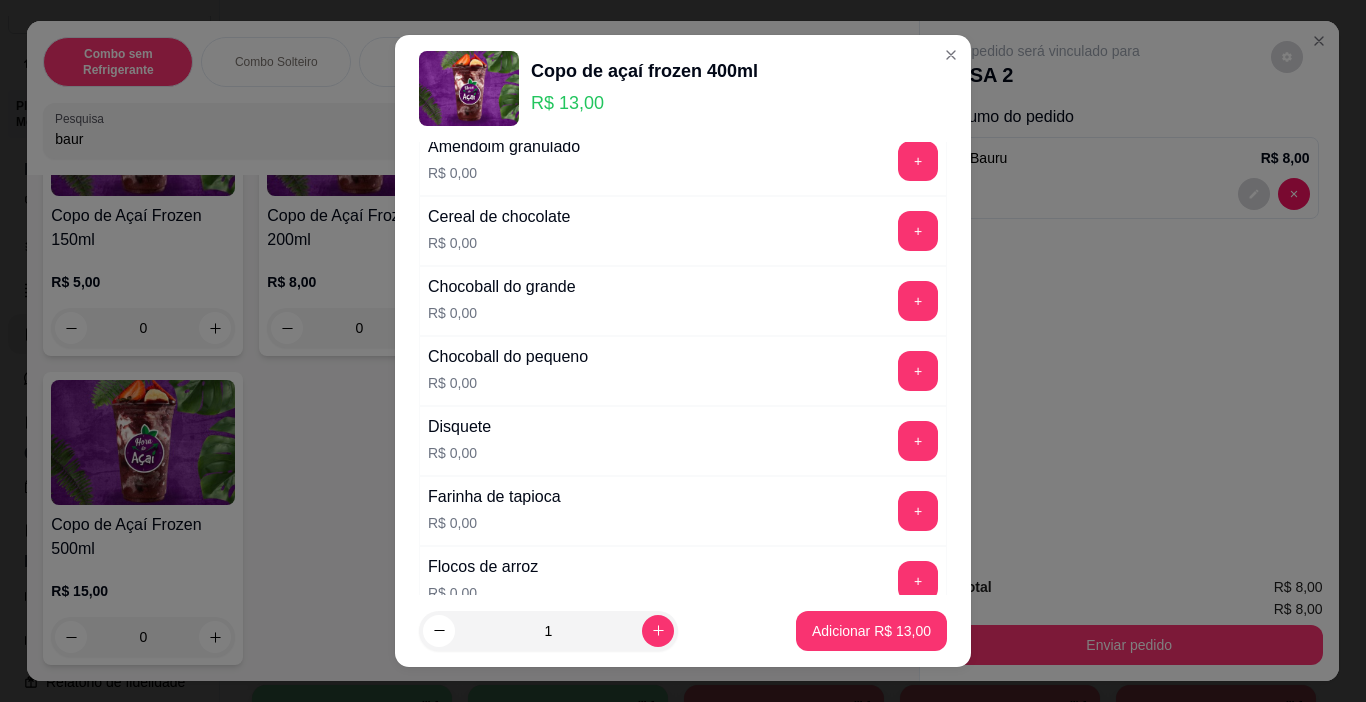 scroll, scrollTop: 475, scrollLeft: 0, axis: vertical 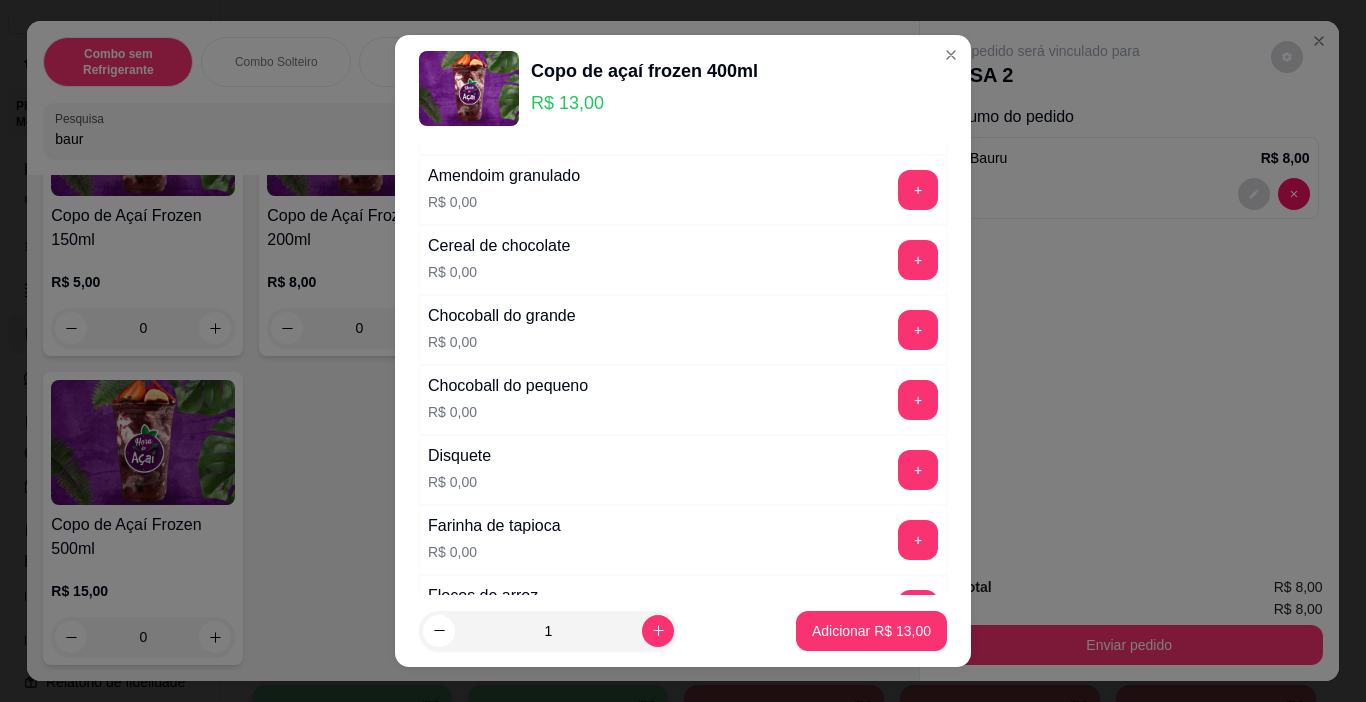 type on "jujuba" 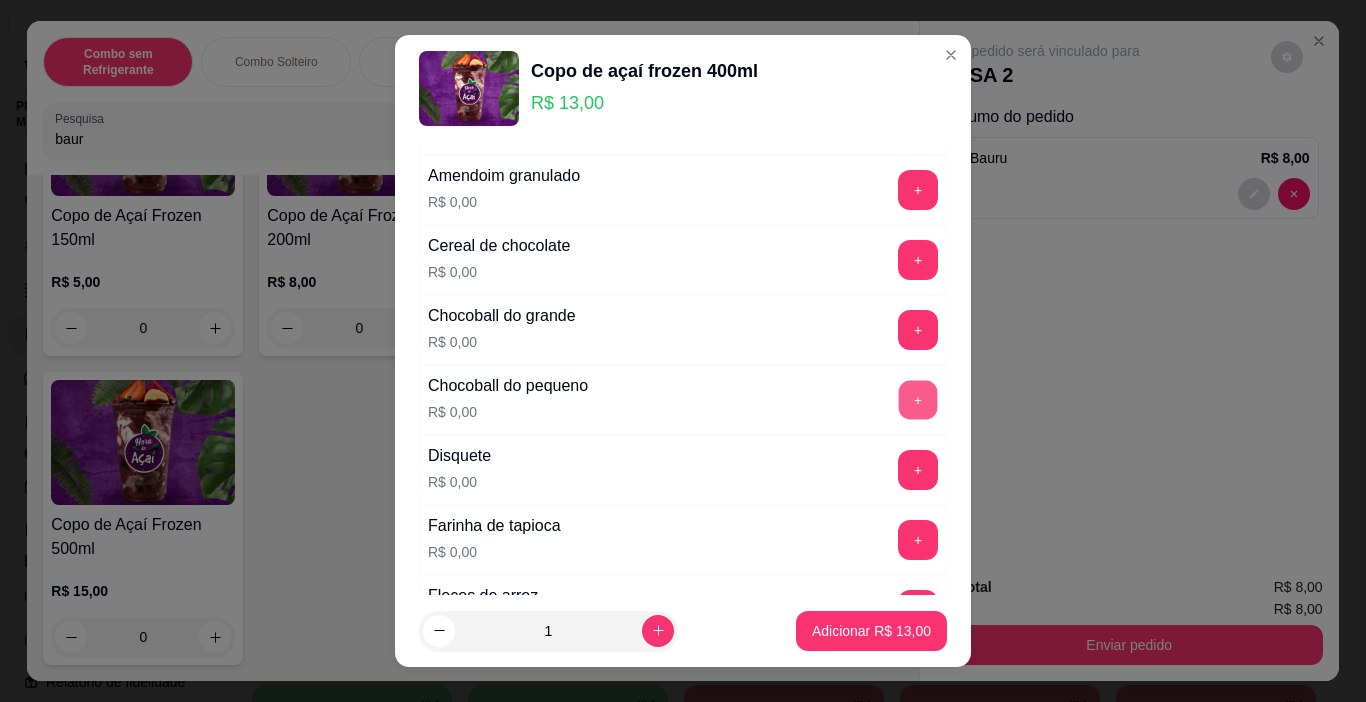 click on "+" at bounding box center [918, 400] 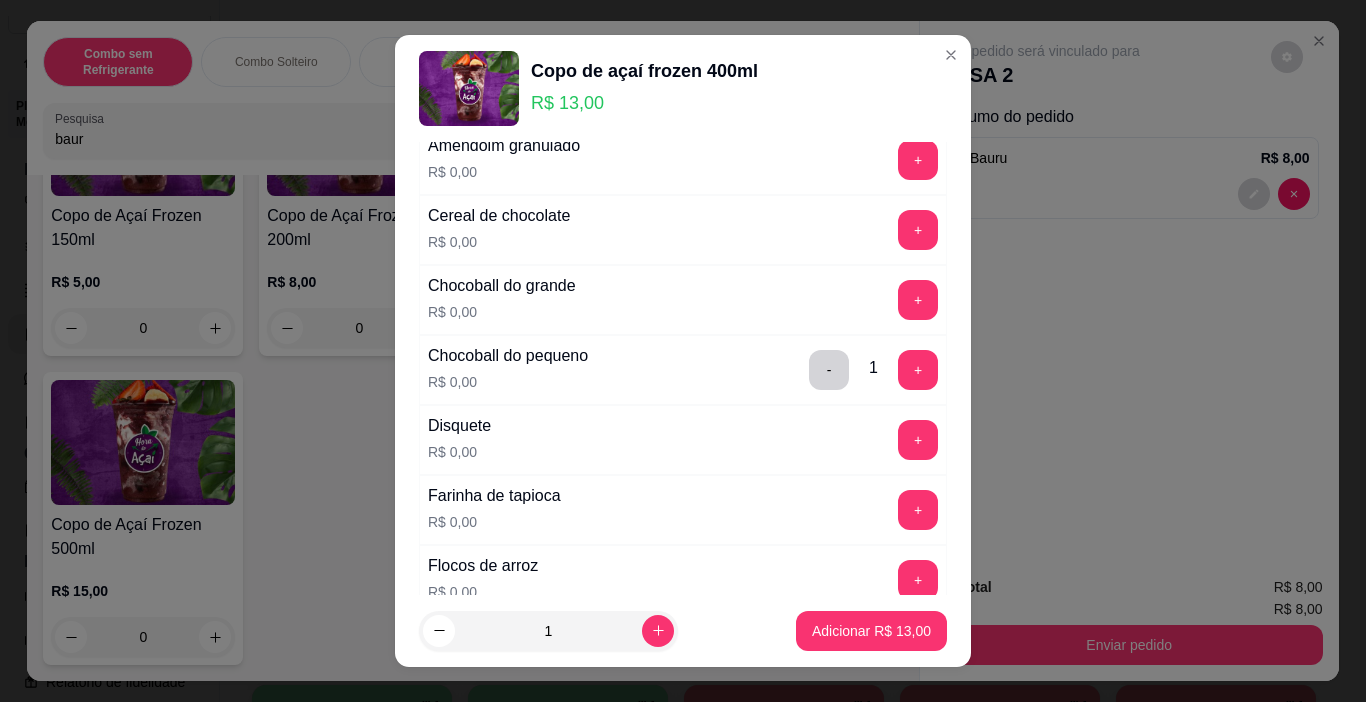 scroll, scrollTop: 375, scrollLeft: 0, axis: vertical 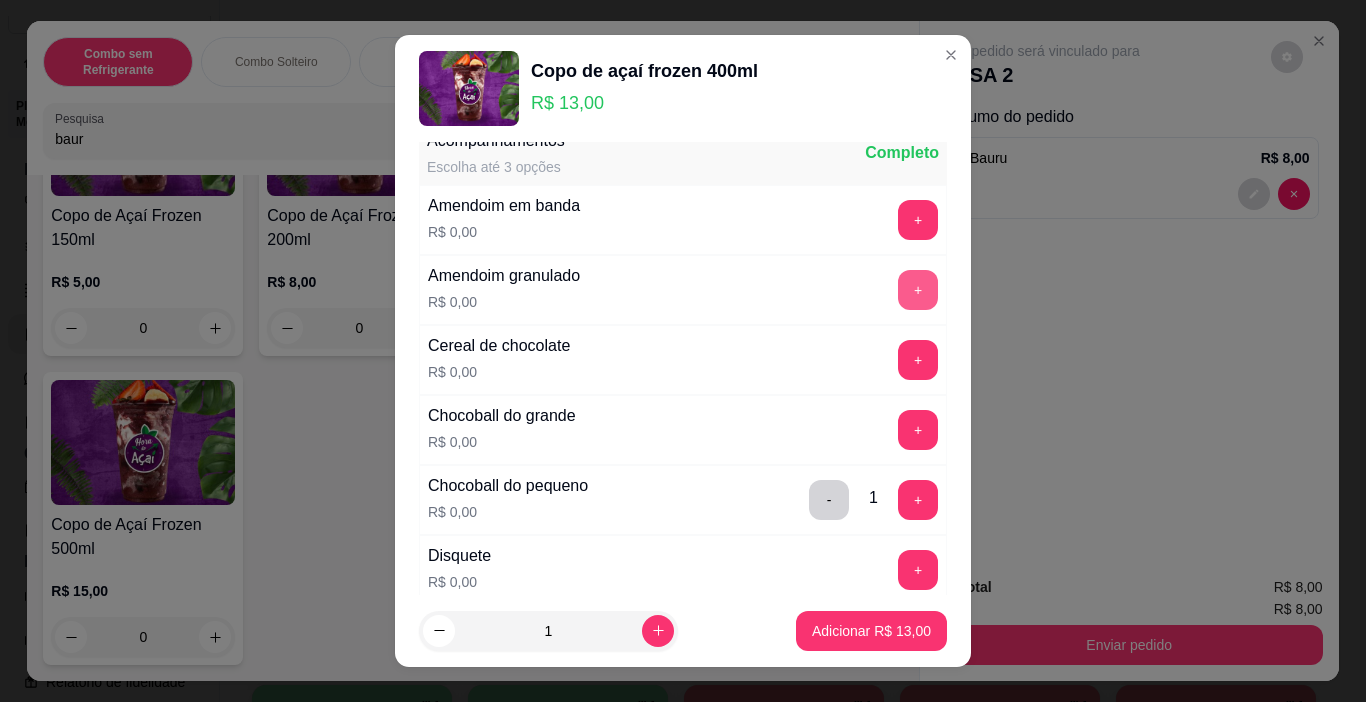 click on "+" at bounding box center [918, 290] 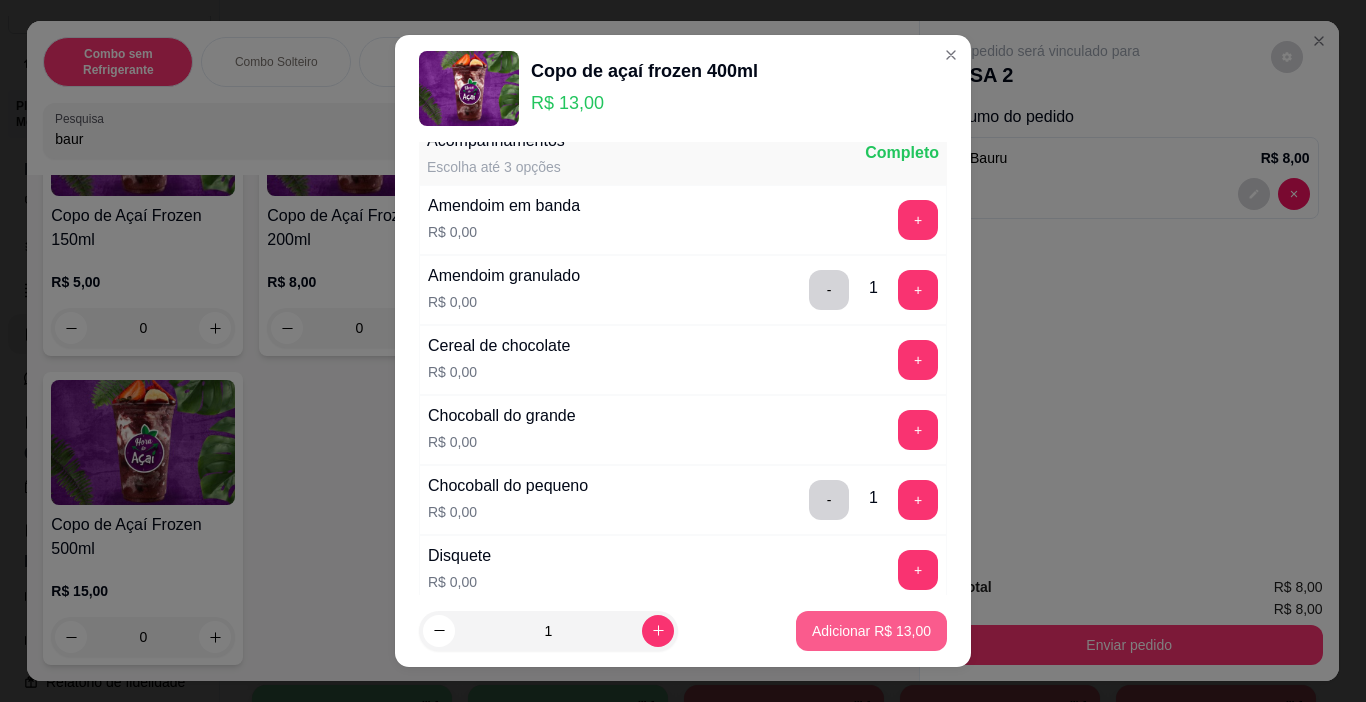 click on "Adicionar   R$ 13,00" at bounding box center (871, 631) 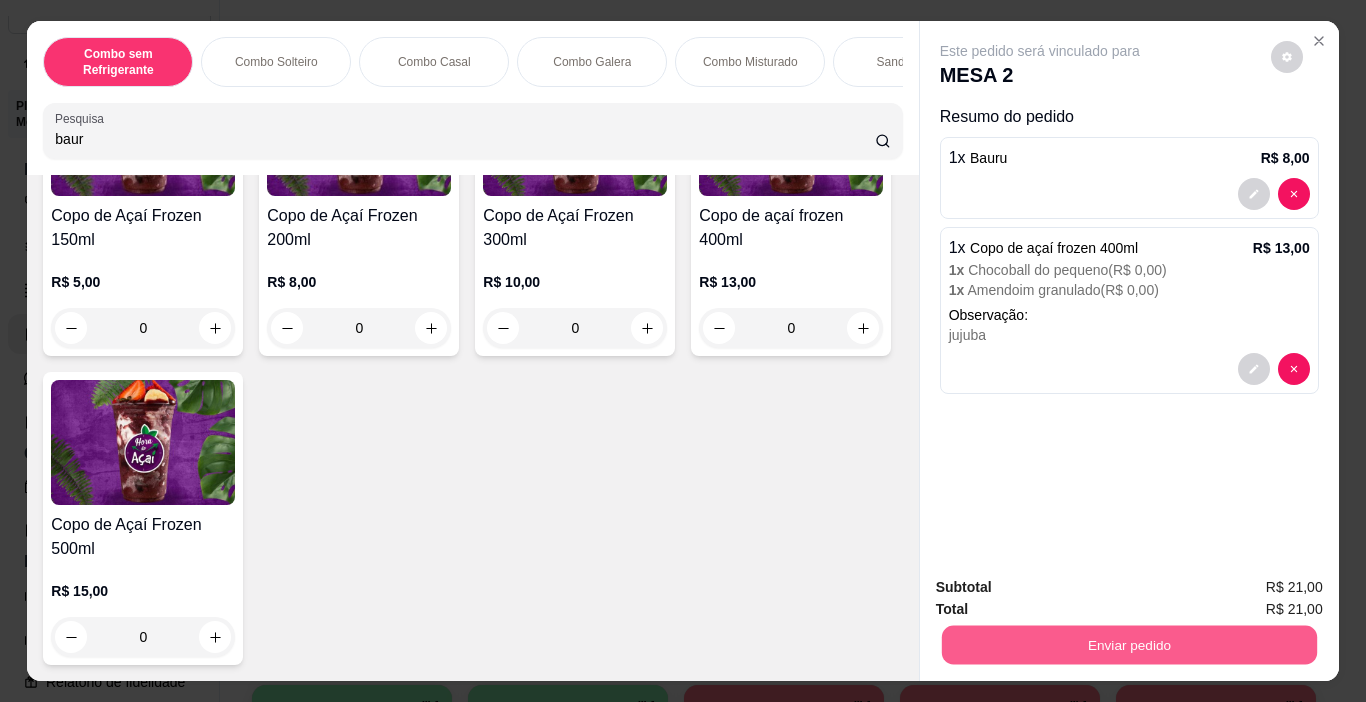 click on "Enviar pedido" at bounding box center (1128, 645) 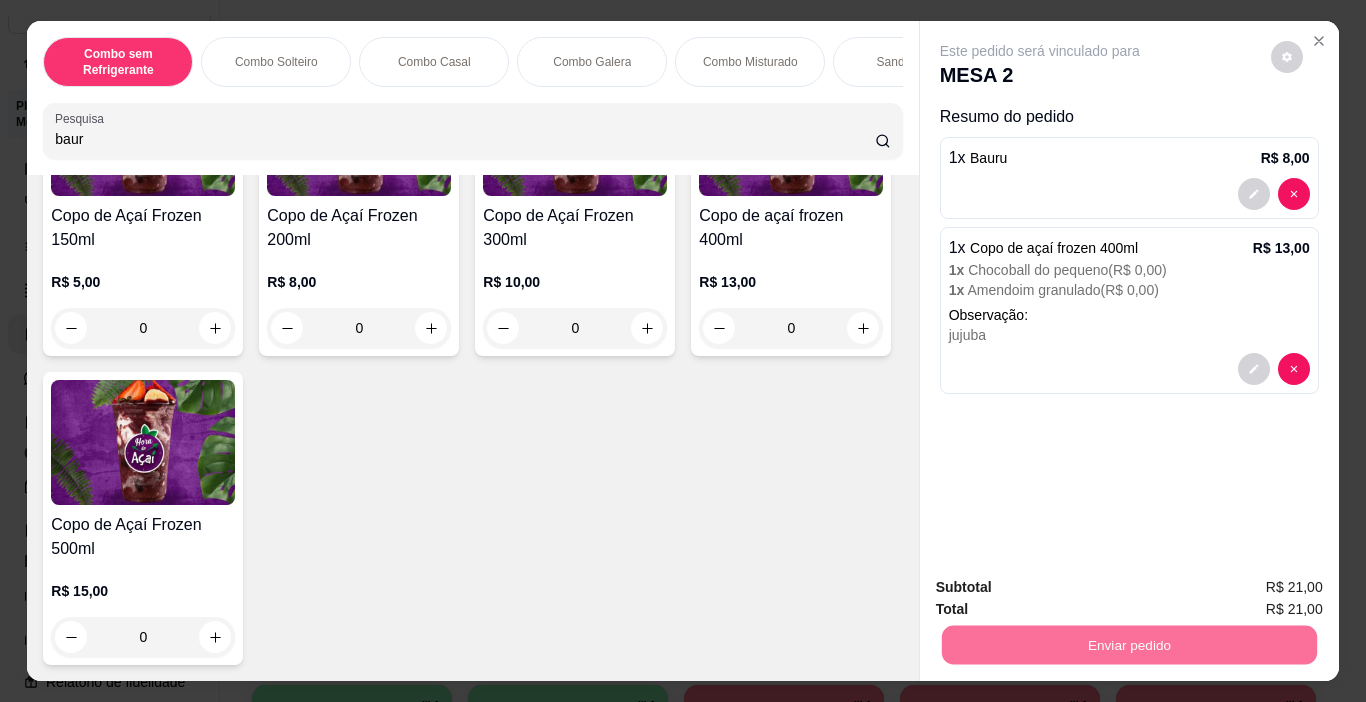 click on "Não registrar e enviar pedido" at bounding box center [1063, 588] 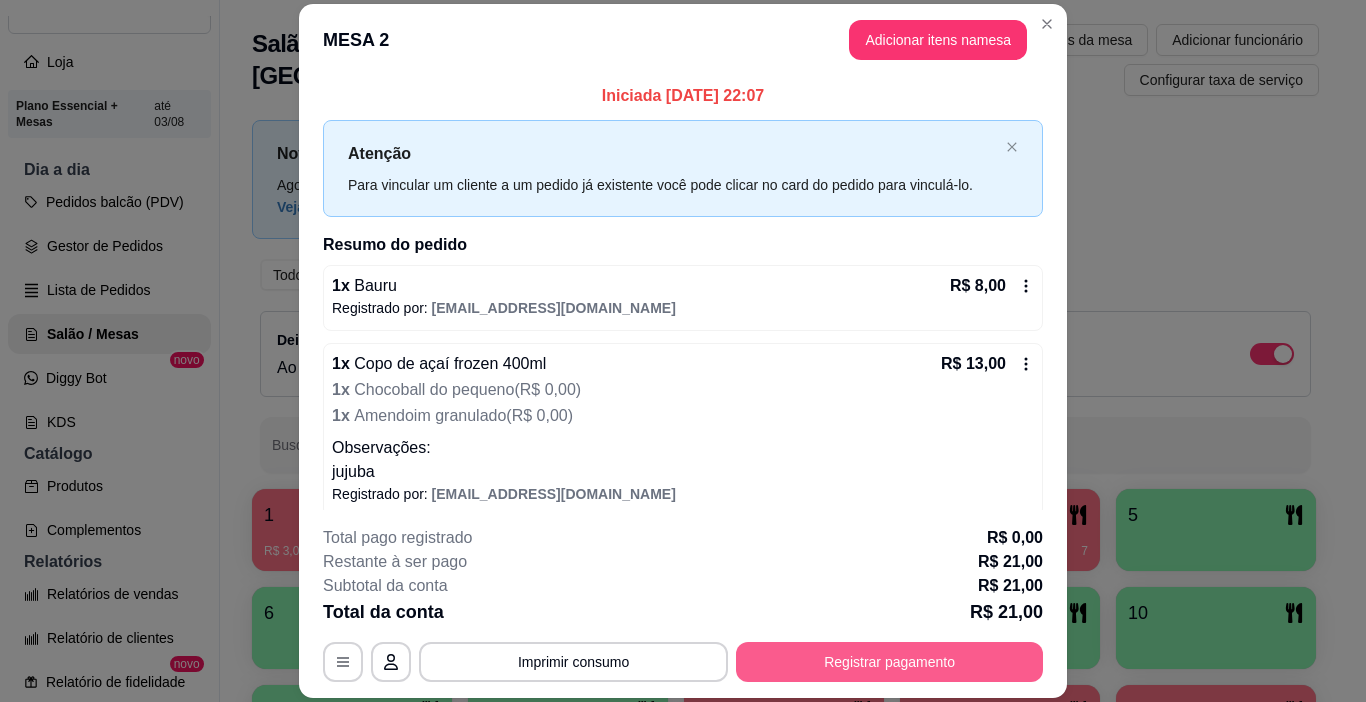 click on "Registrar pagamento" at bounding box center [889, 662] 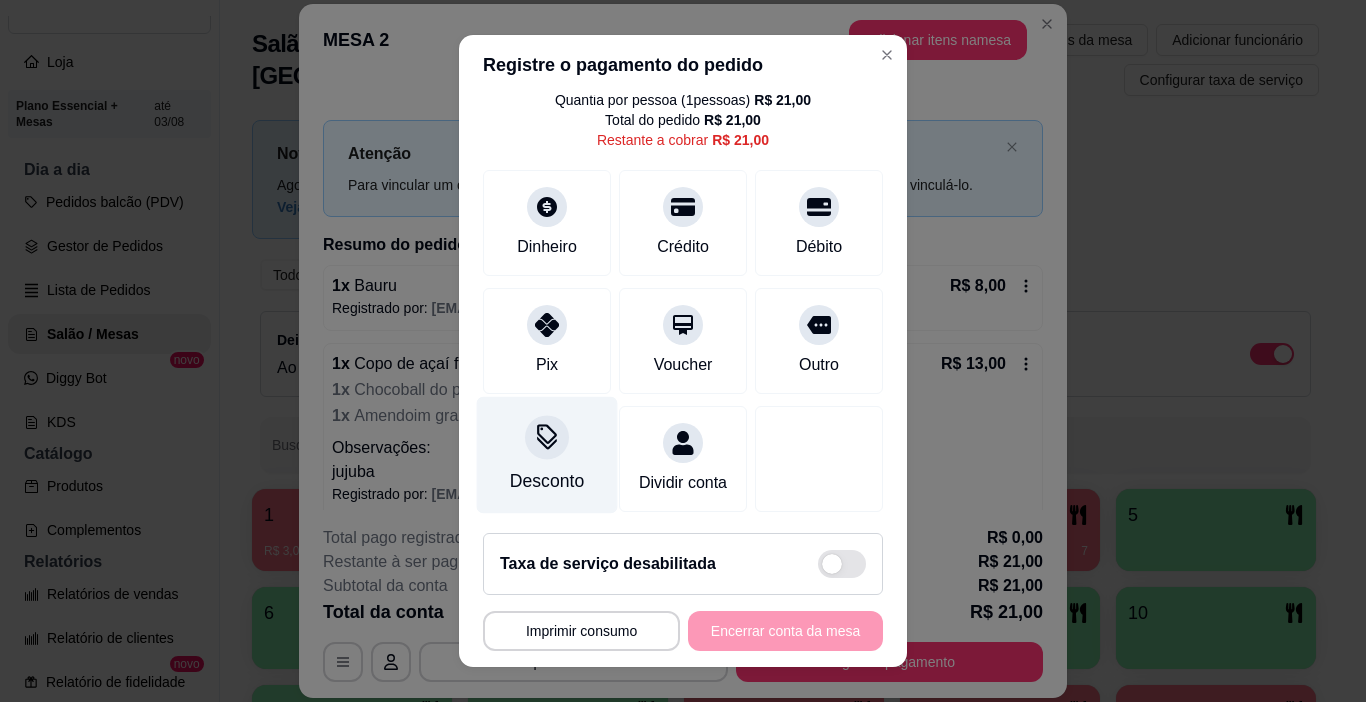 scroll, scrollTop: 92, scrollLeft: 0, axis: vertical 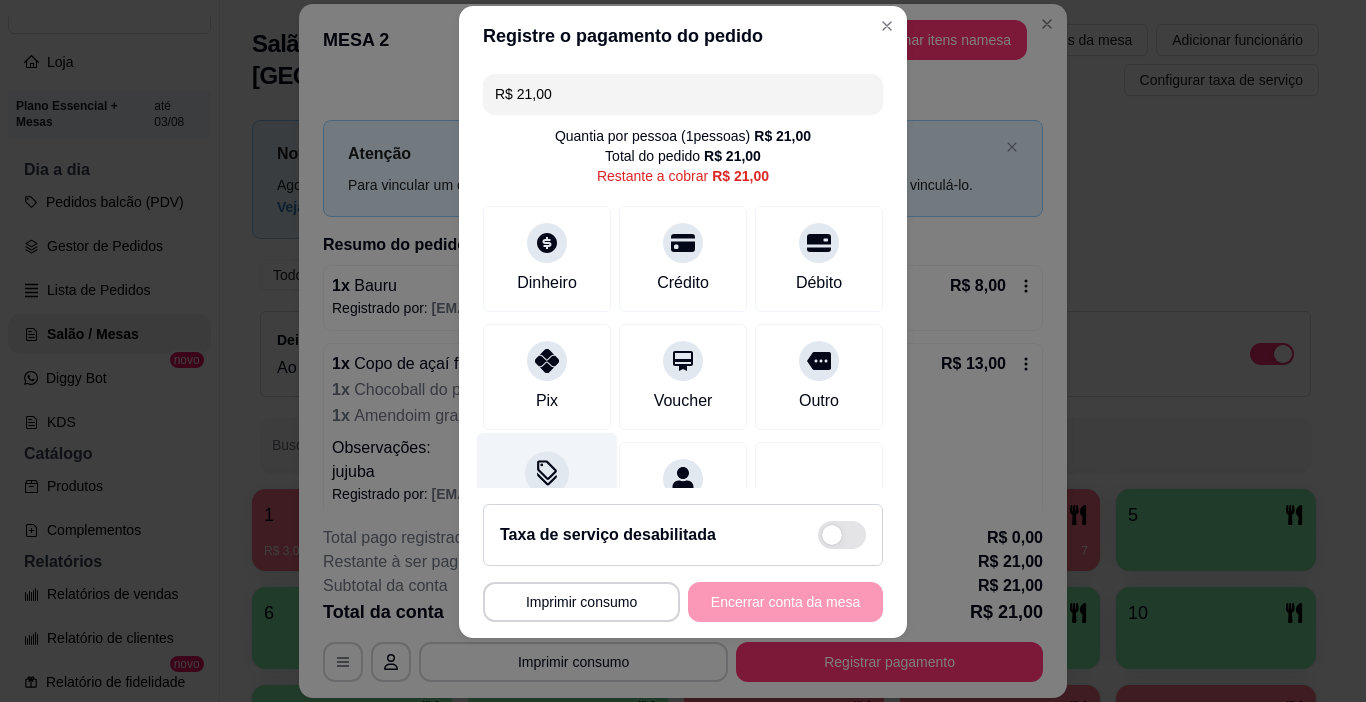 click 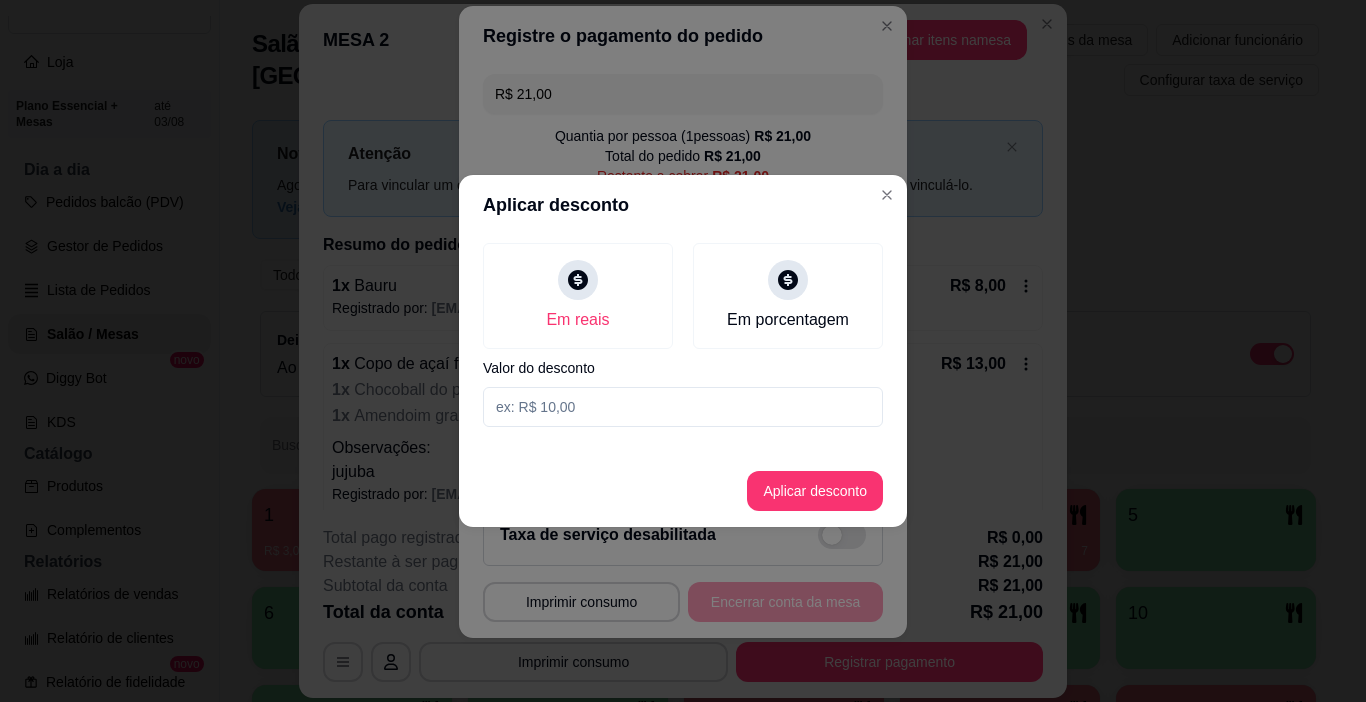 click at bounding box center (683, 407) 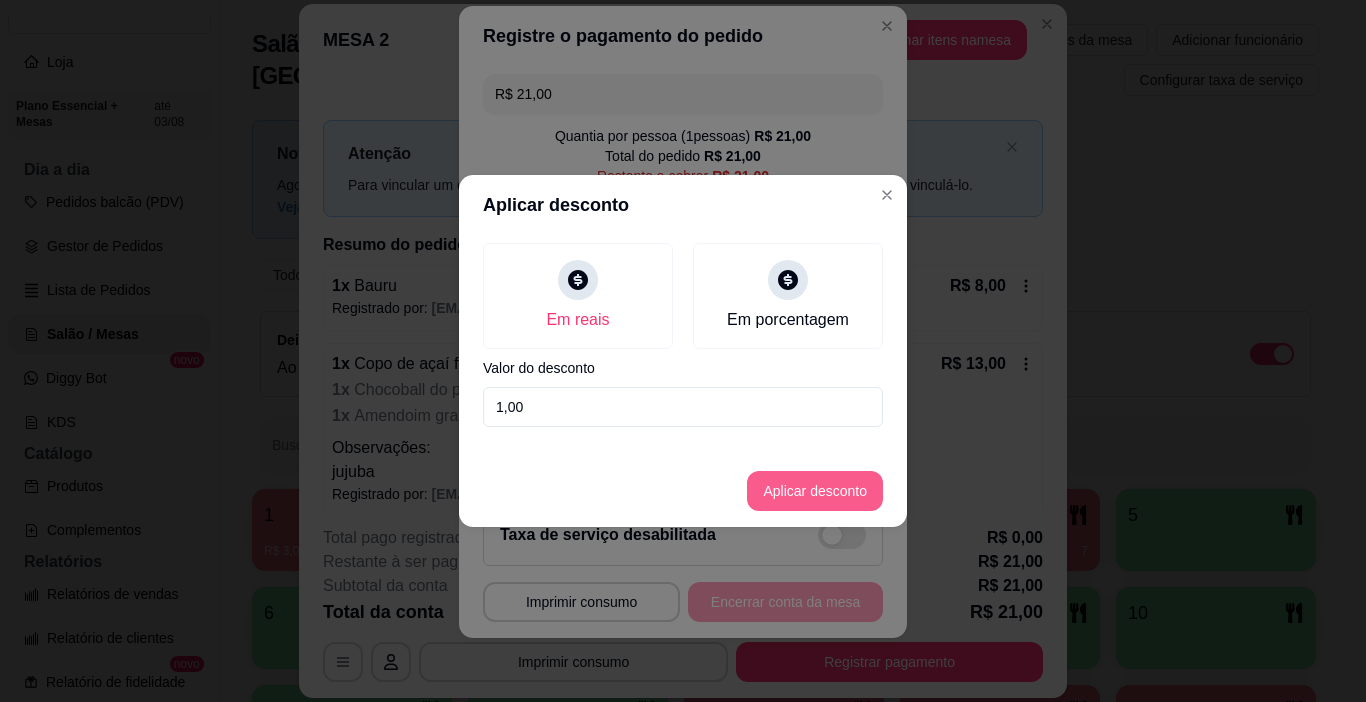 type on "1,00" 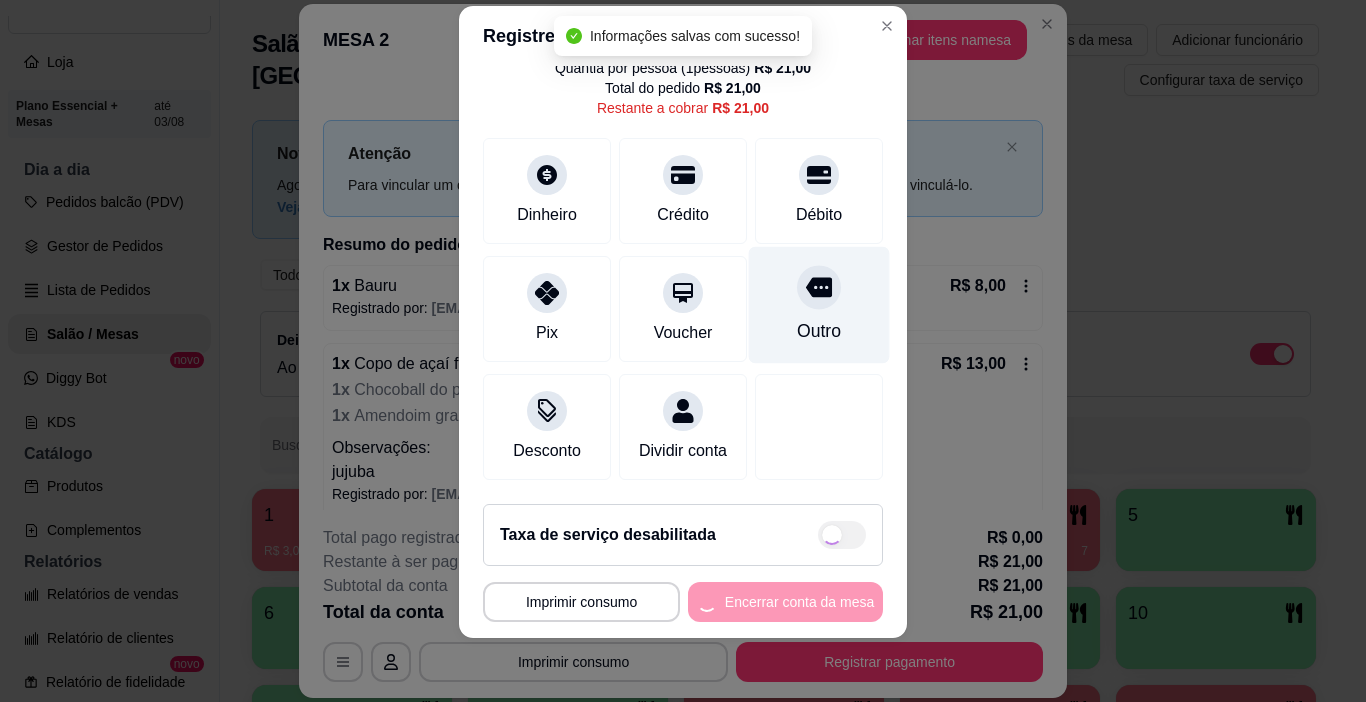 type on "R$ 20,00" 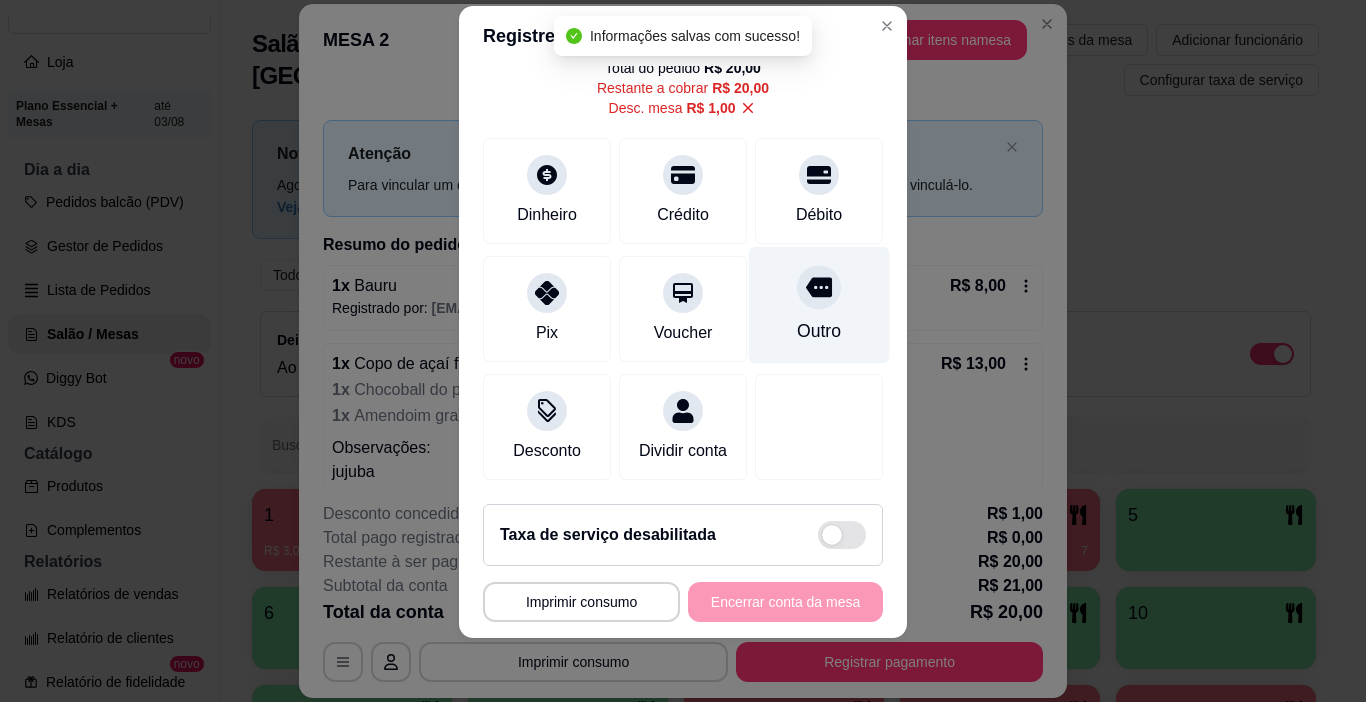 scroll, scrollTop: 112, scrollLeft: 0, axis: vertical 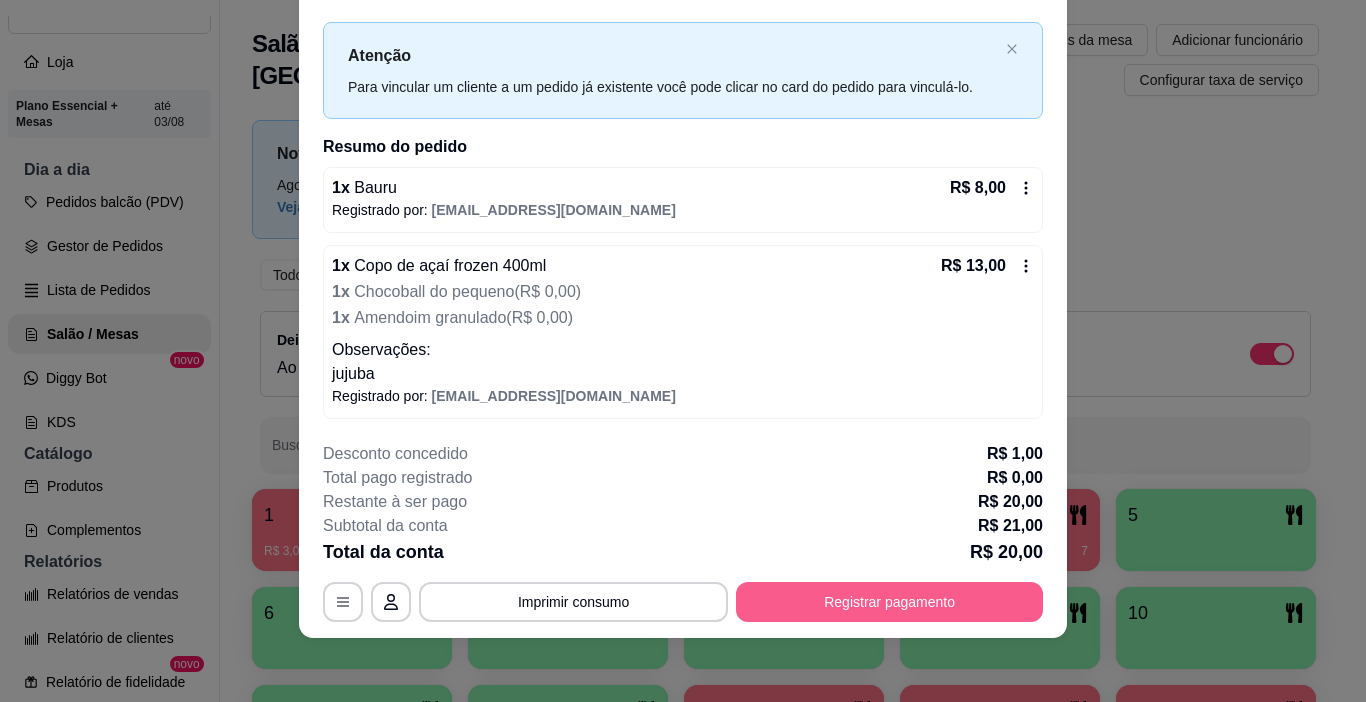 click on "Registrar pagamento" at bounding box center (889, 602) 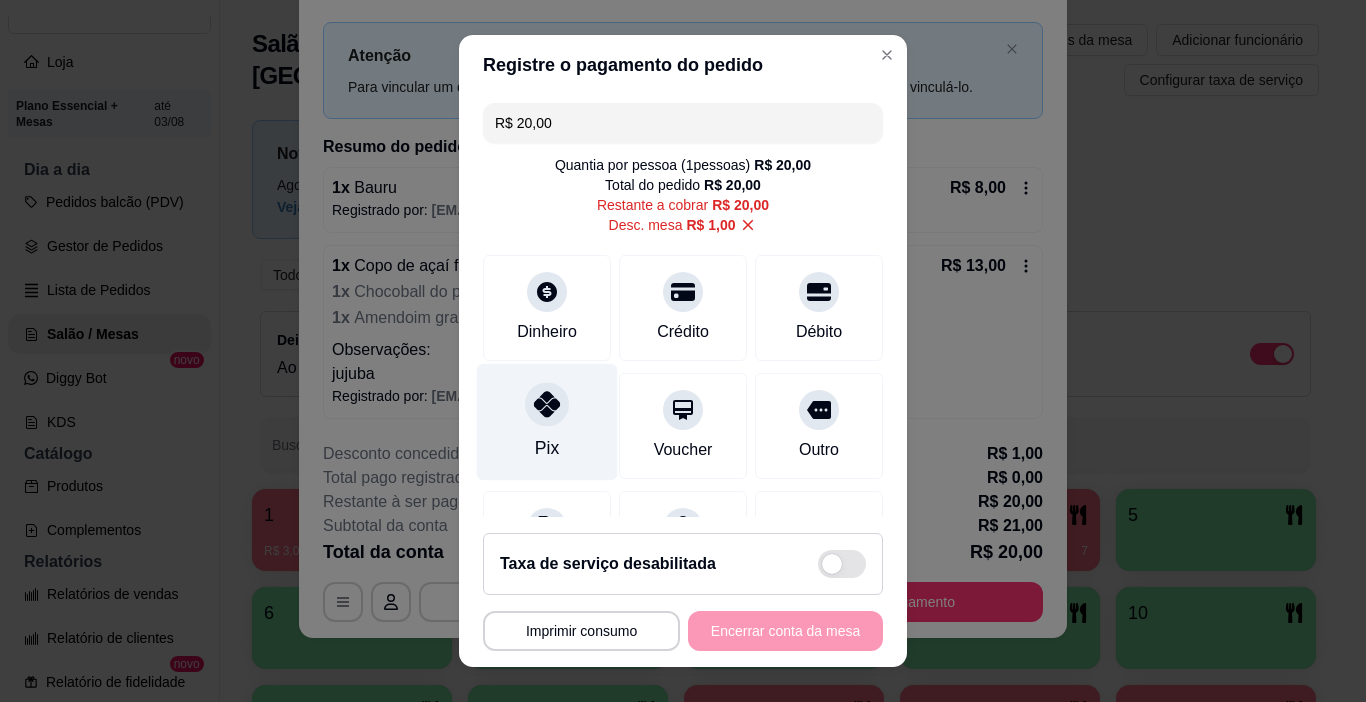 click on "Pix" at bounding box center (547, 422) 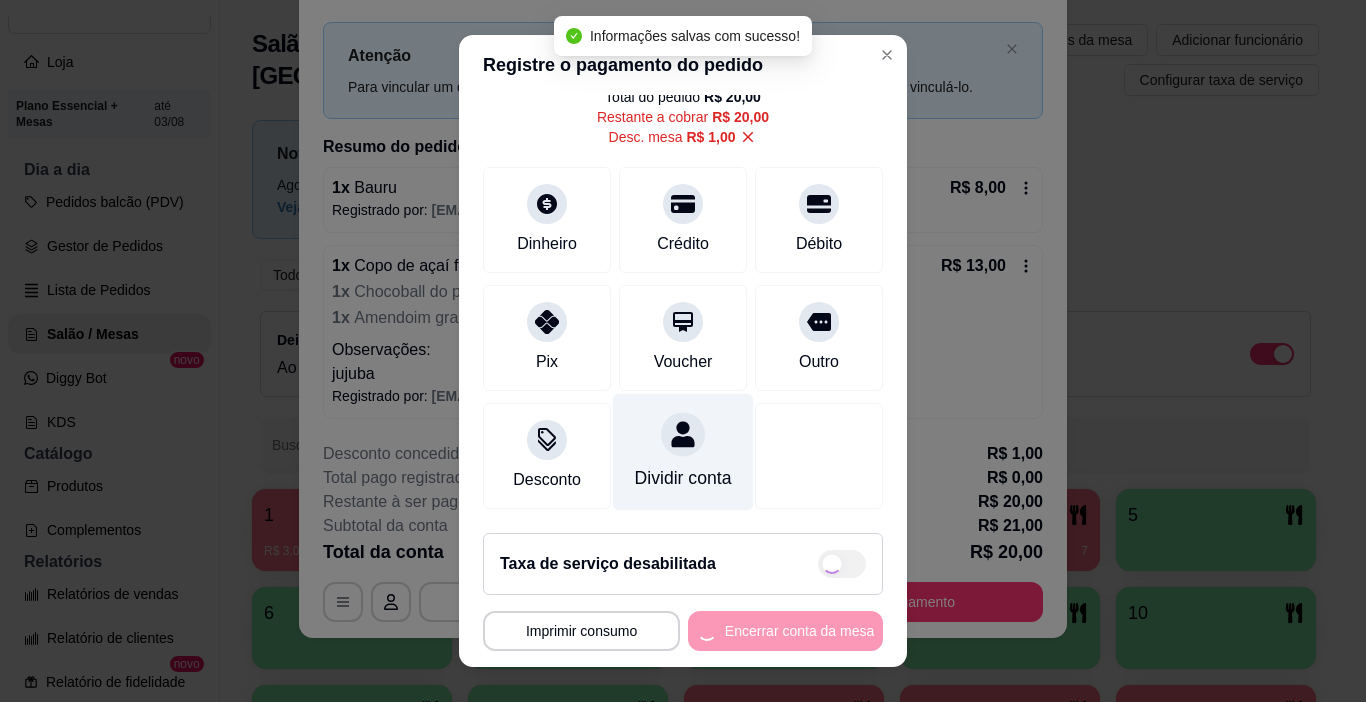 type on "R$ 0,00" 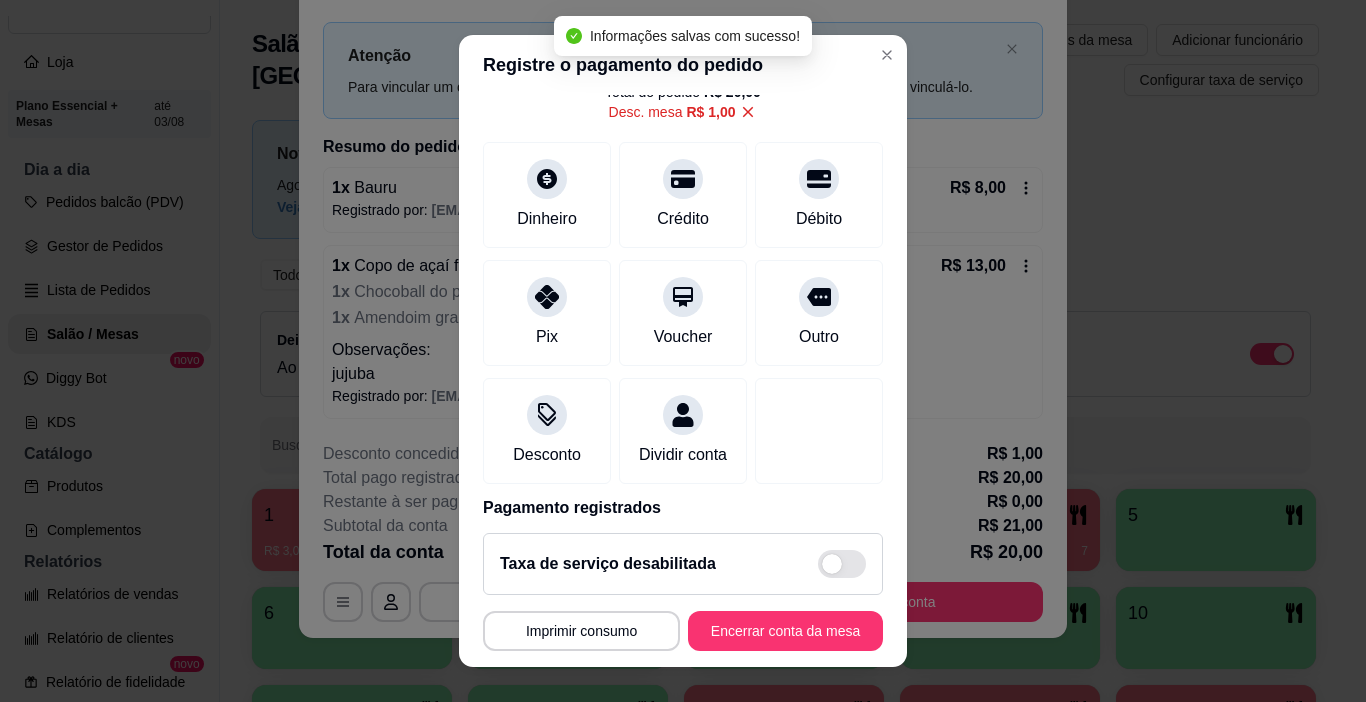 scroll, scrollTop: 196, scrollLeft: 0, axis: vertical 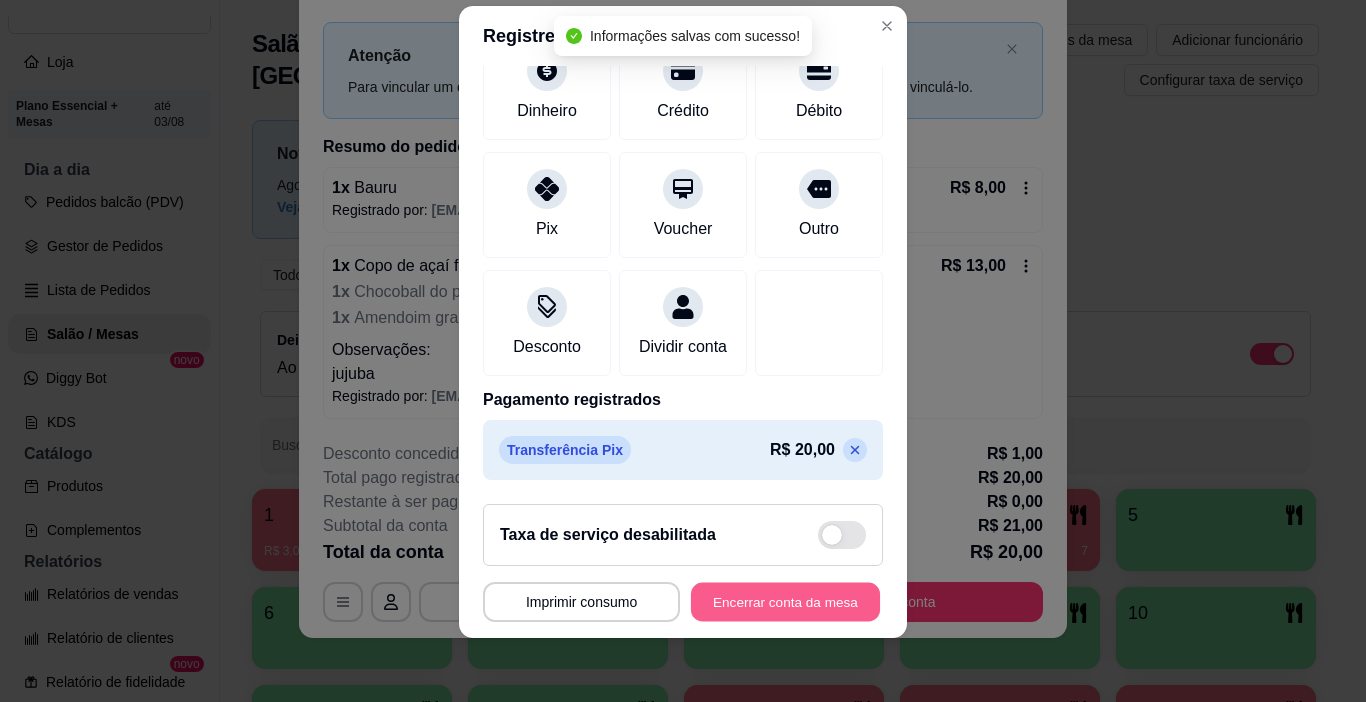 click on "Encerrar conta da mesa" at bounding box center (785, 602) 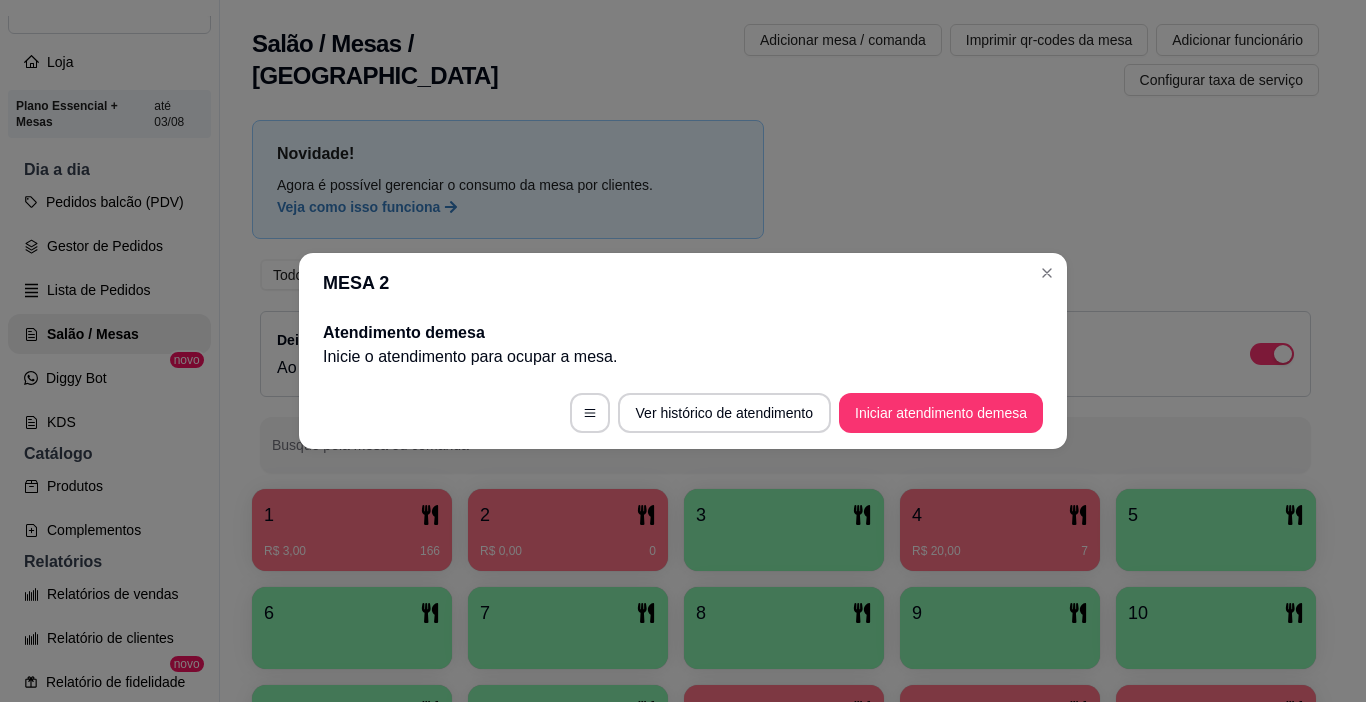 scroll, scrollTop: 0, scrollLeft: 0, axis: both 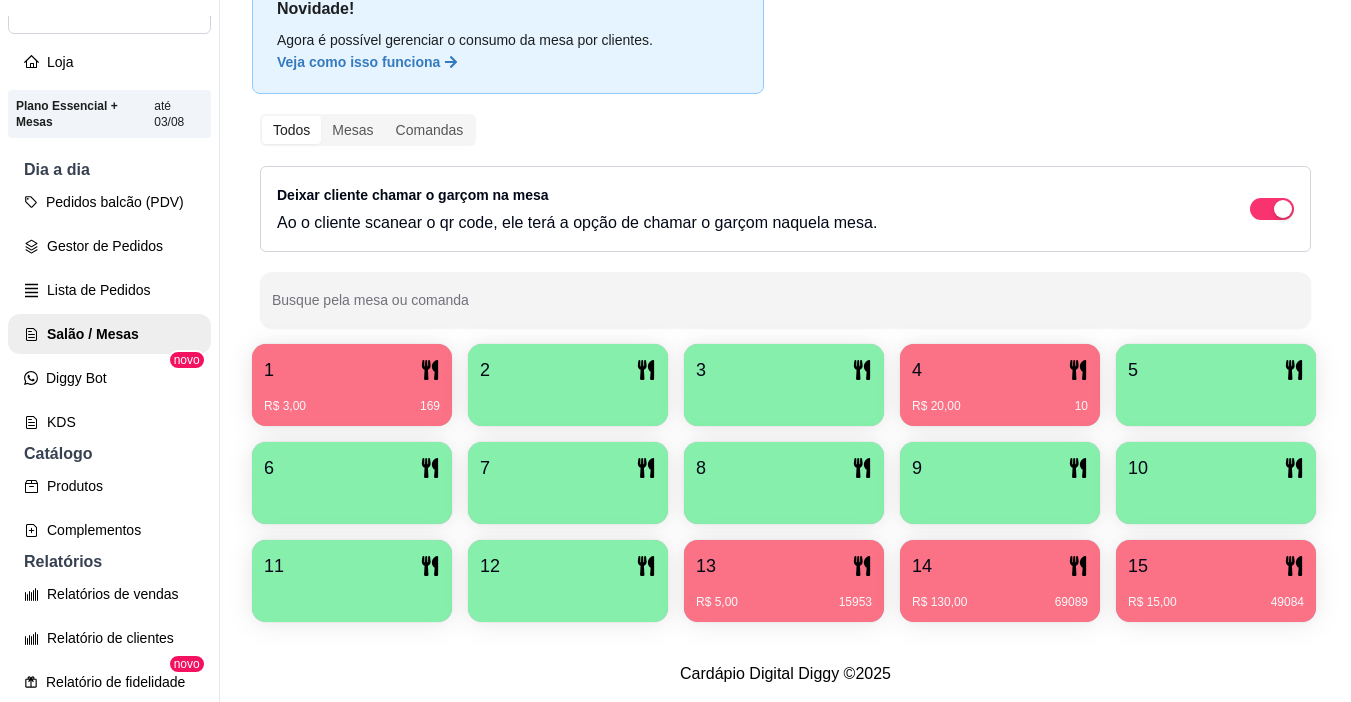 click on "4" at bounding box center [1000, 370] 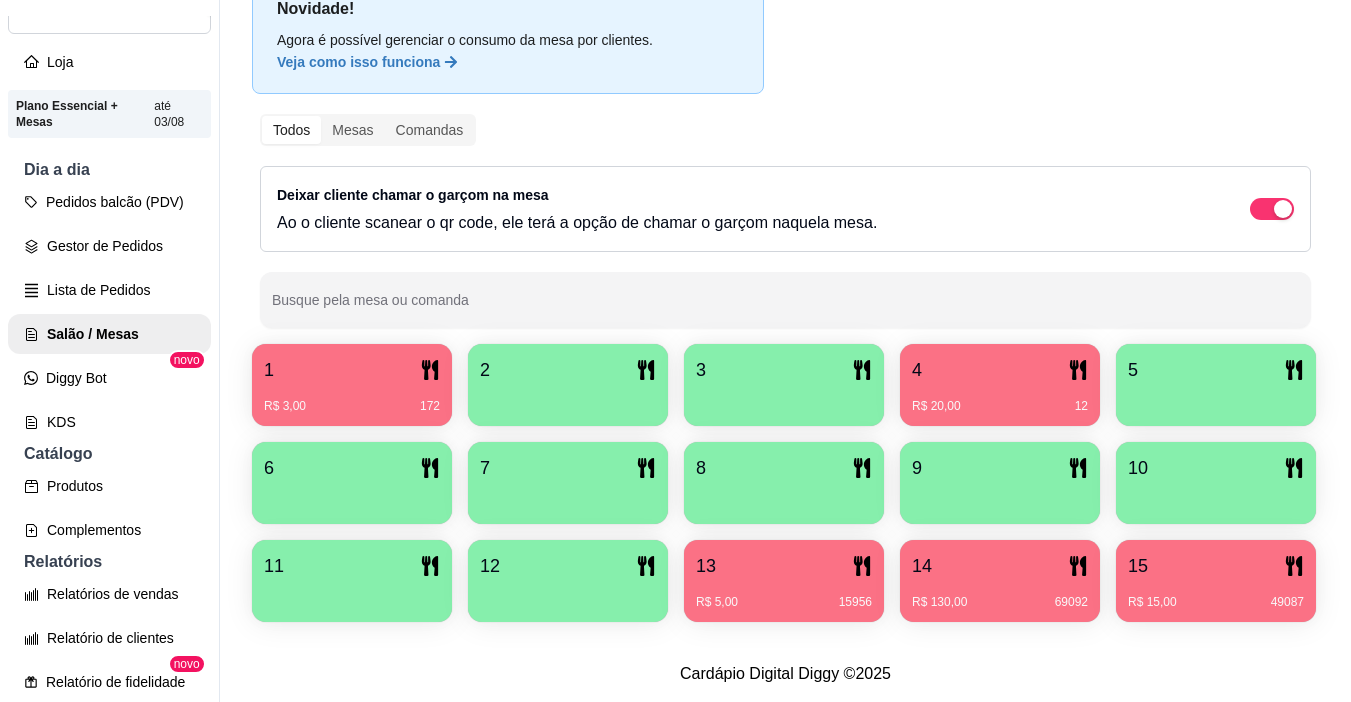 type 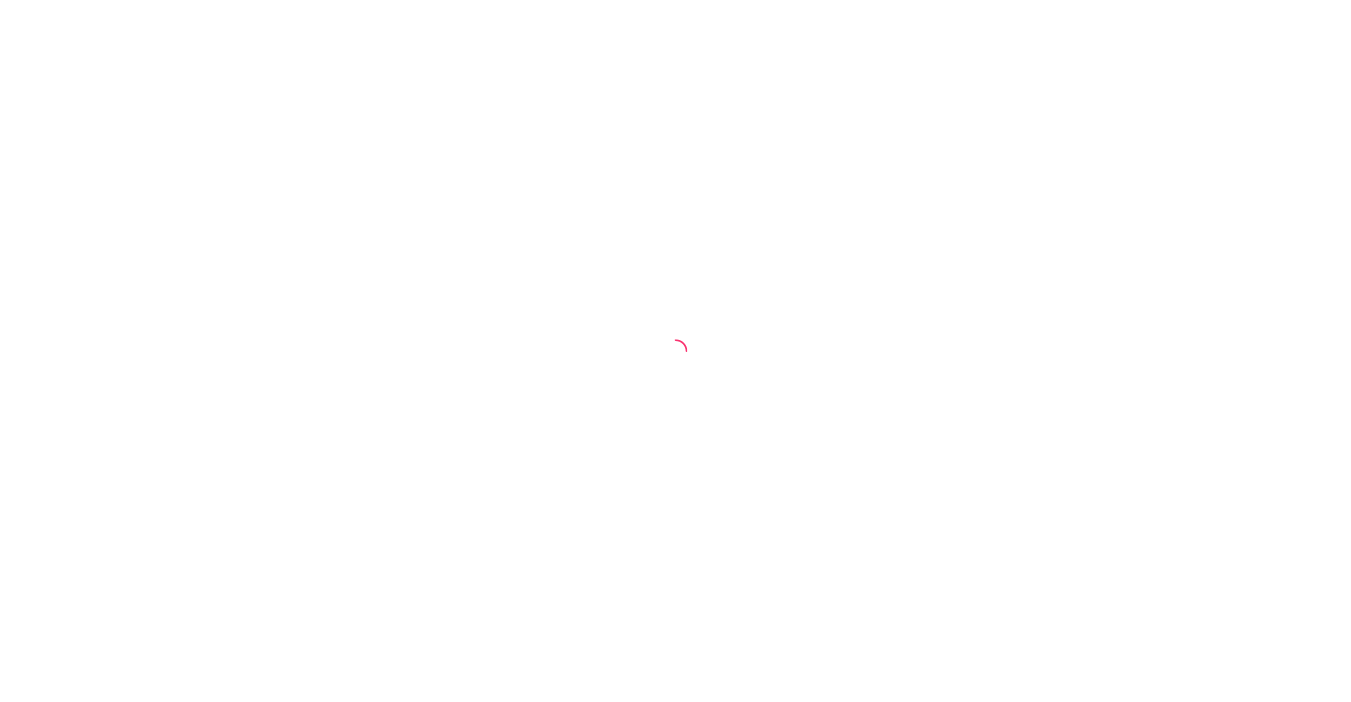 scroll, scrollTop: 0, scrollLeft: 0, axis: both 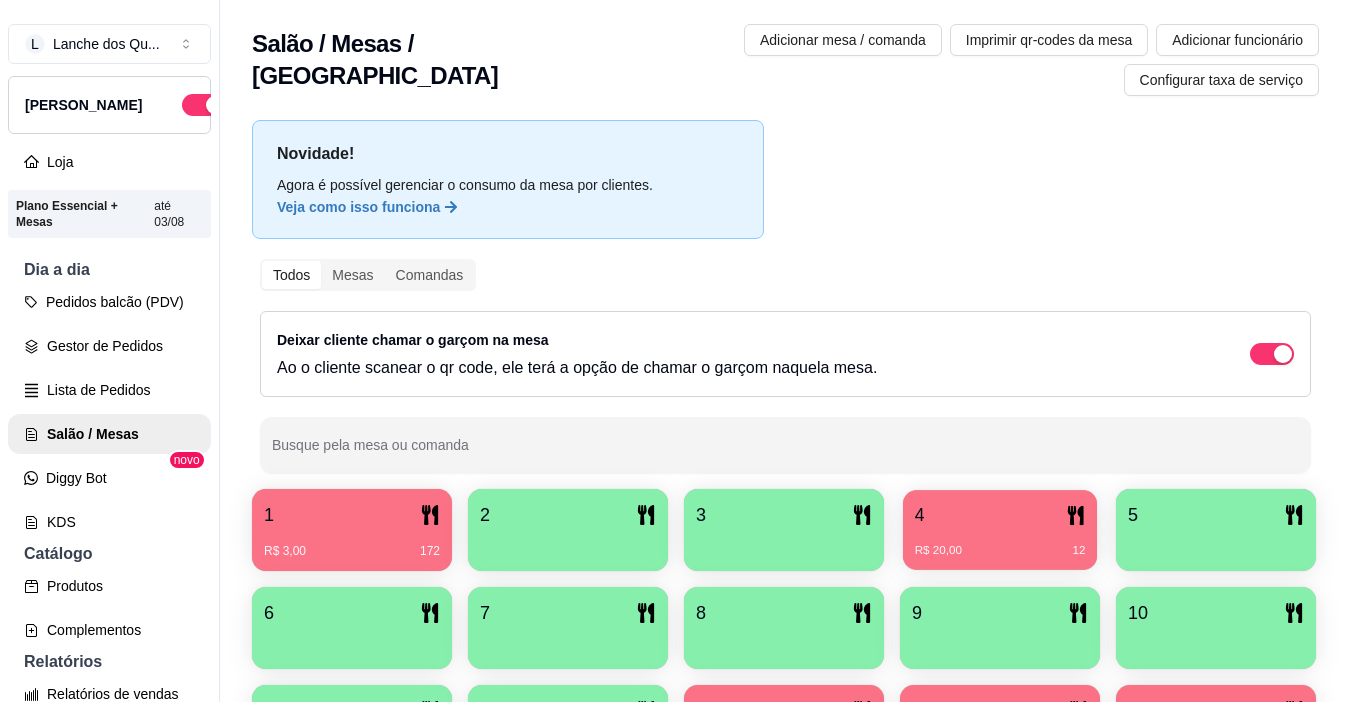 click on "R$ 20,00 12" at bounding box center (1000, 543) 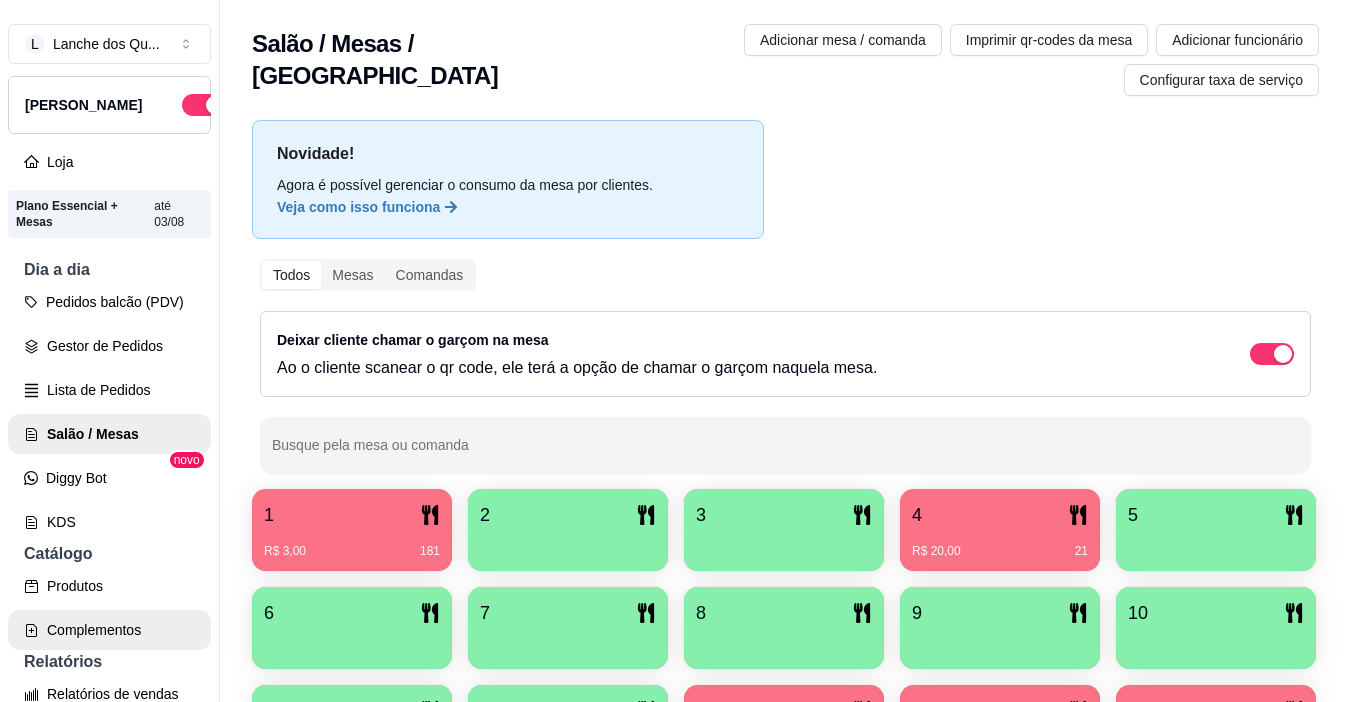 scroll, scrollTop: 200, scrollLeft: 0, axis: vertical 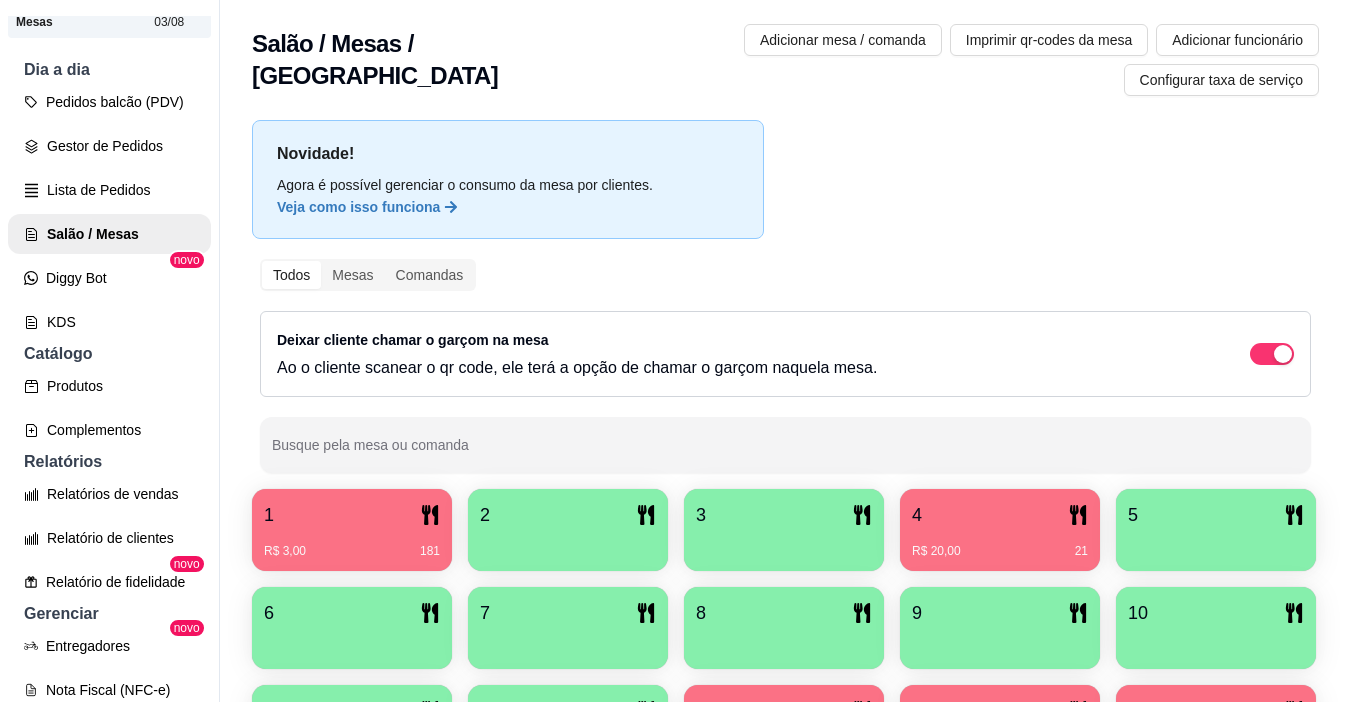 click on "Relatórios de vendas" at bounding box center [109, 494] 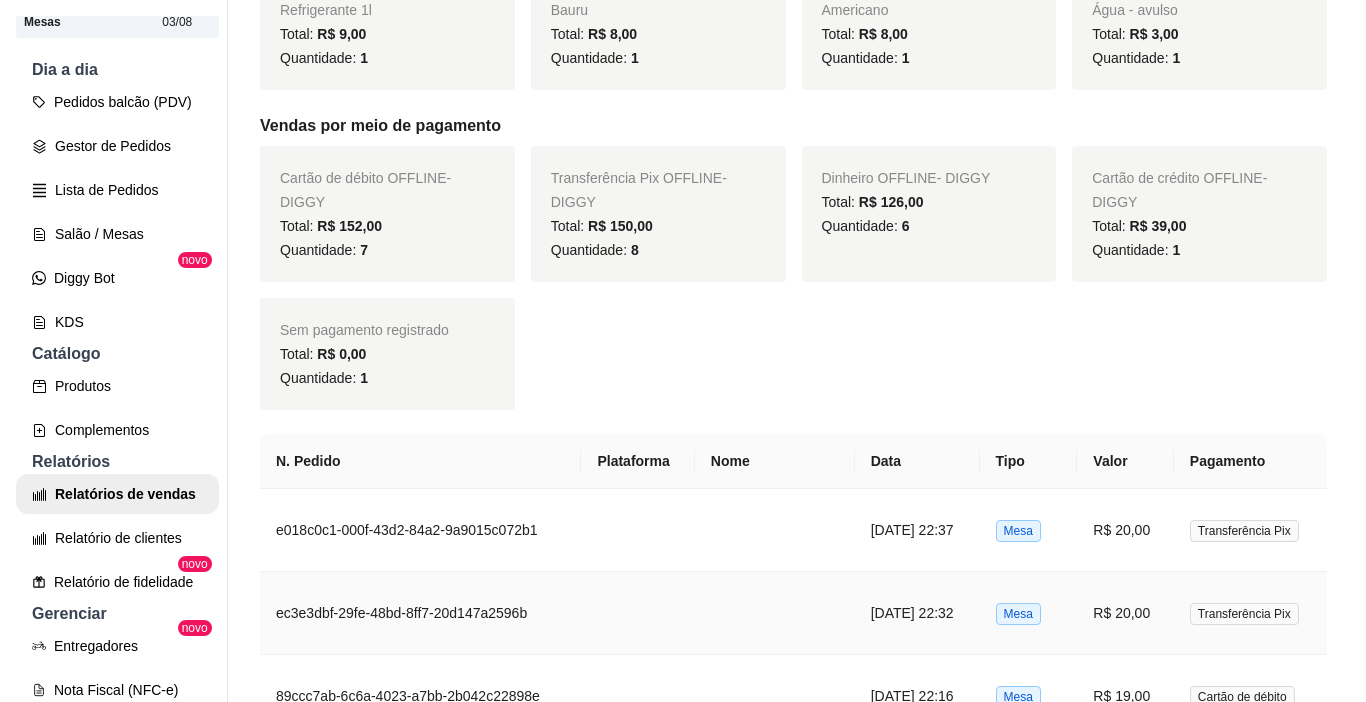 scroll, scrollTop: 1000, scrollLeft: 0, axis: vertical 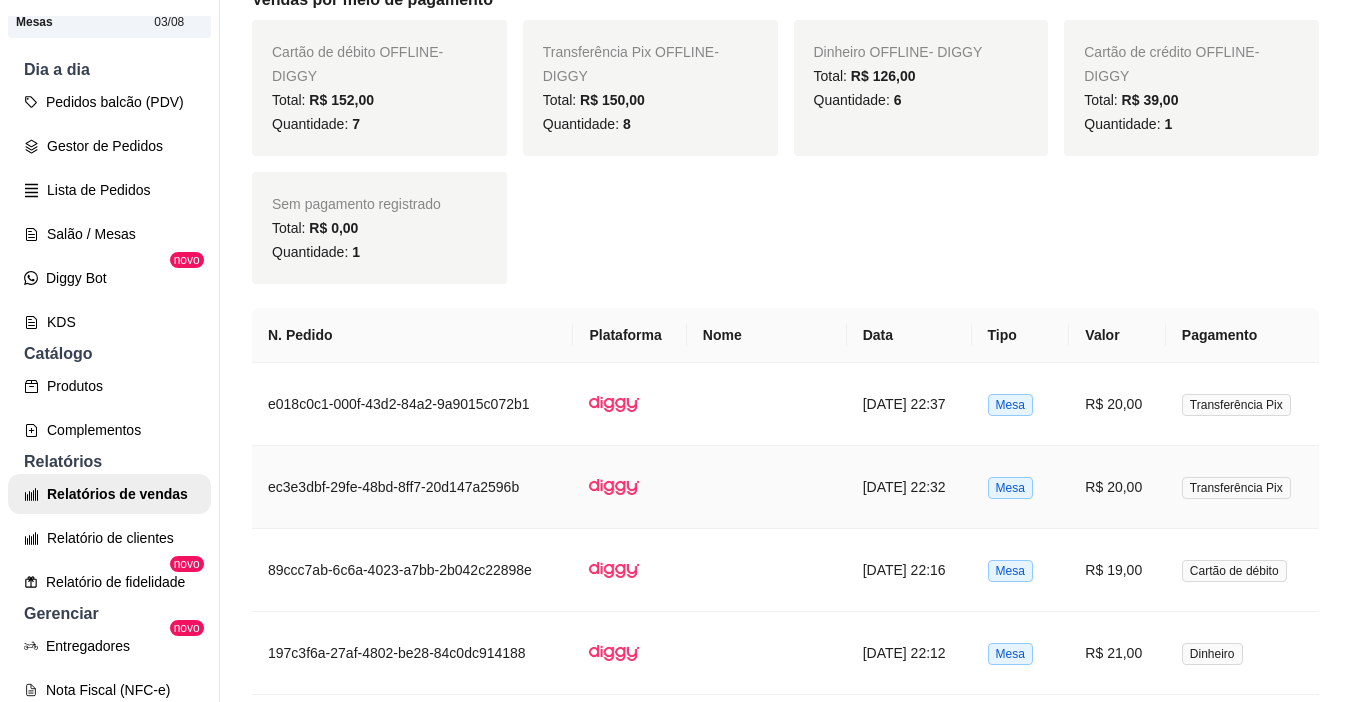 click on "[DATE] 22:32" at bounding box center (909, 487) 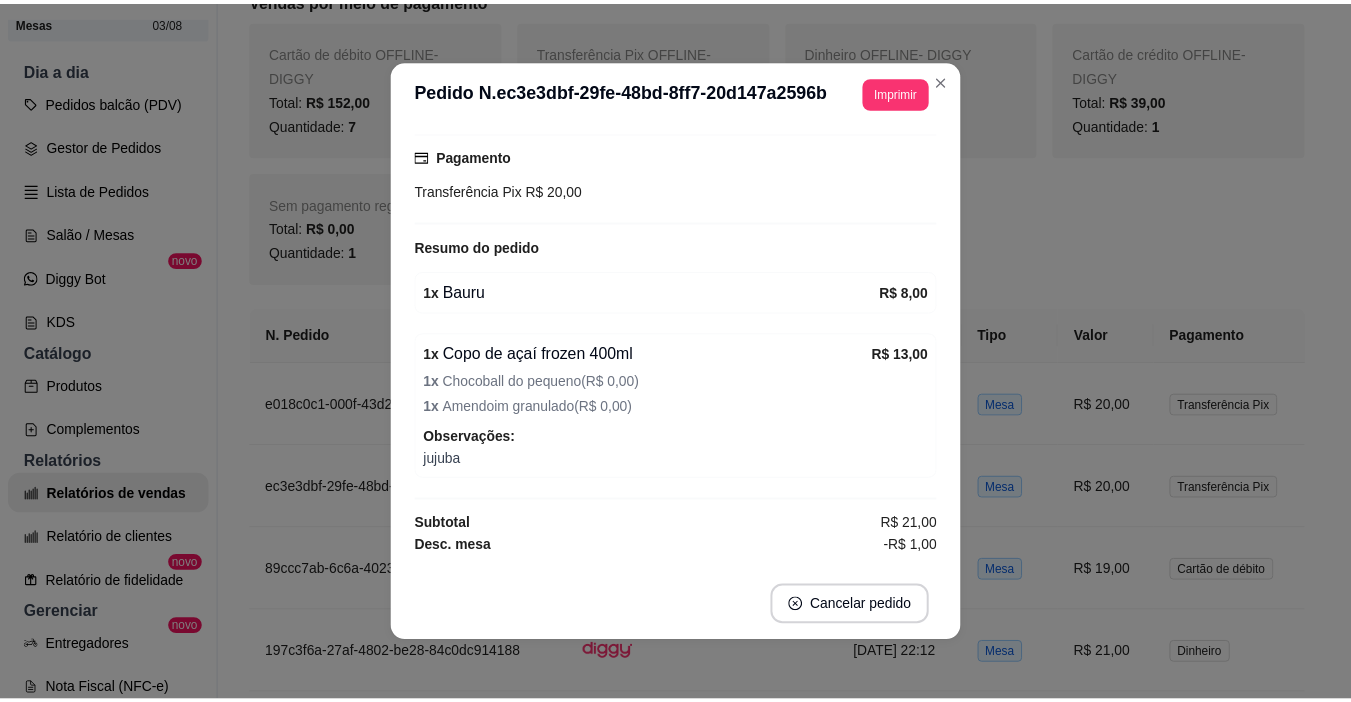 scroll, scrollTop: 200, scrollLeft: 0, axis: vertical 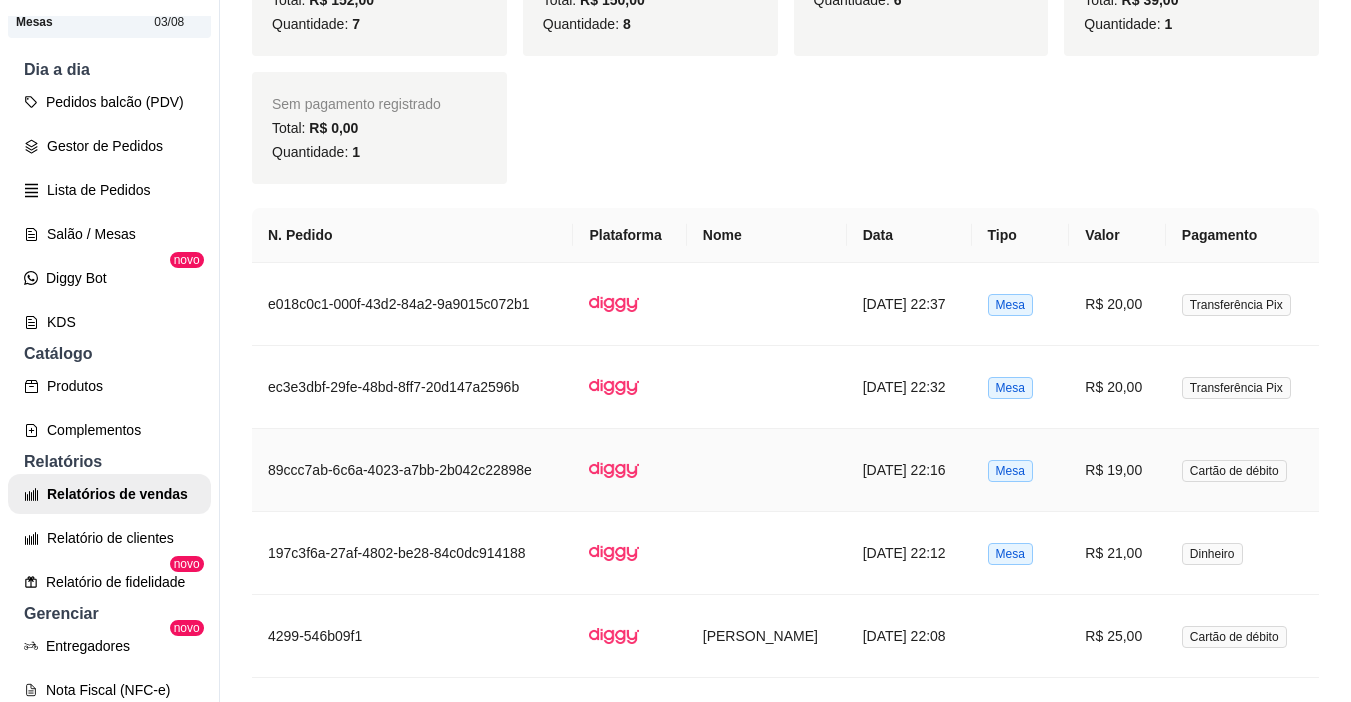 click on "R$ 19,00" at bounding box center (1117, 470) 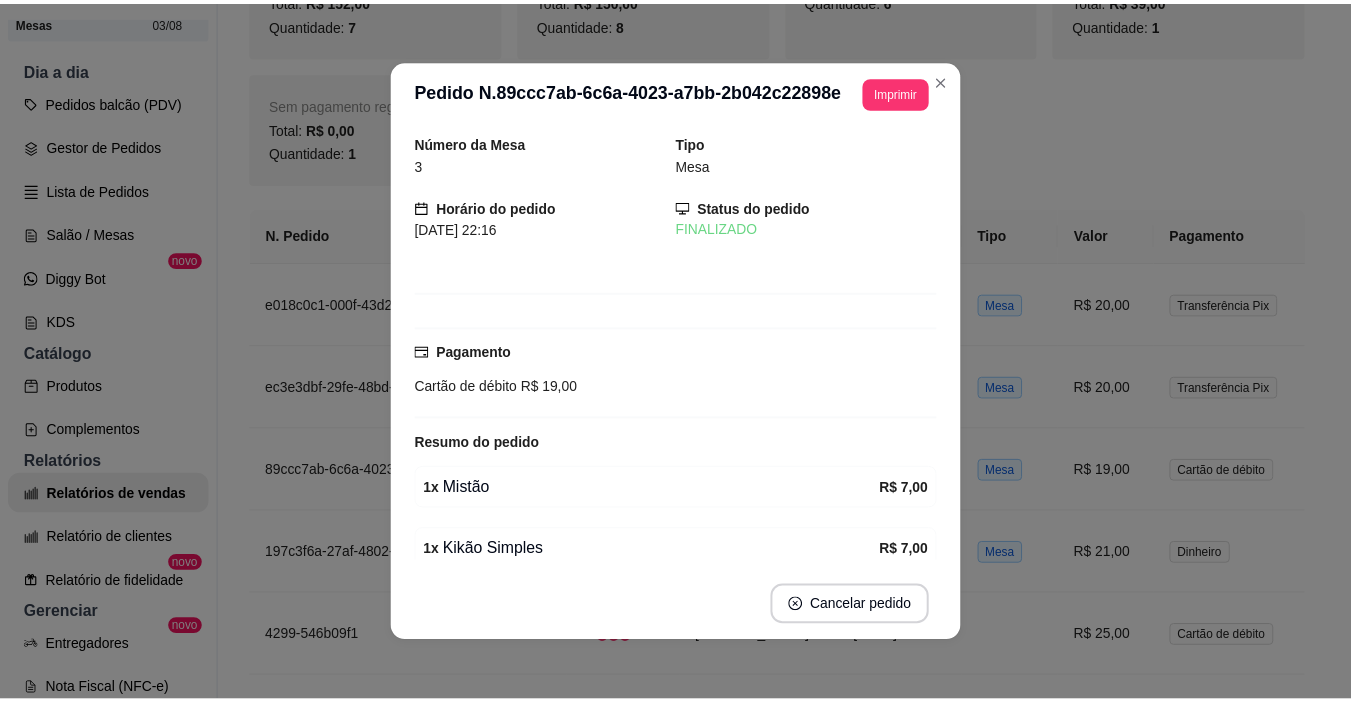 scroll, scrollTop: 175, scrollLeft: 0, axis: vertical 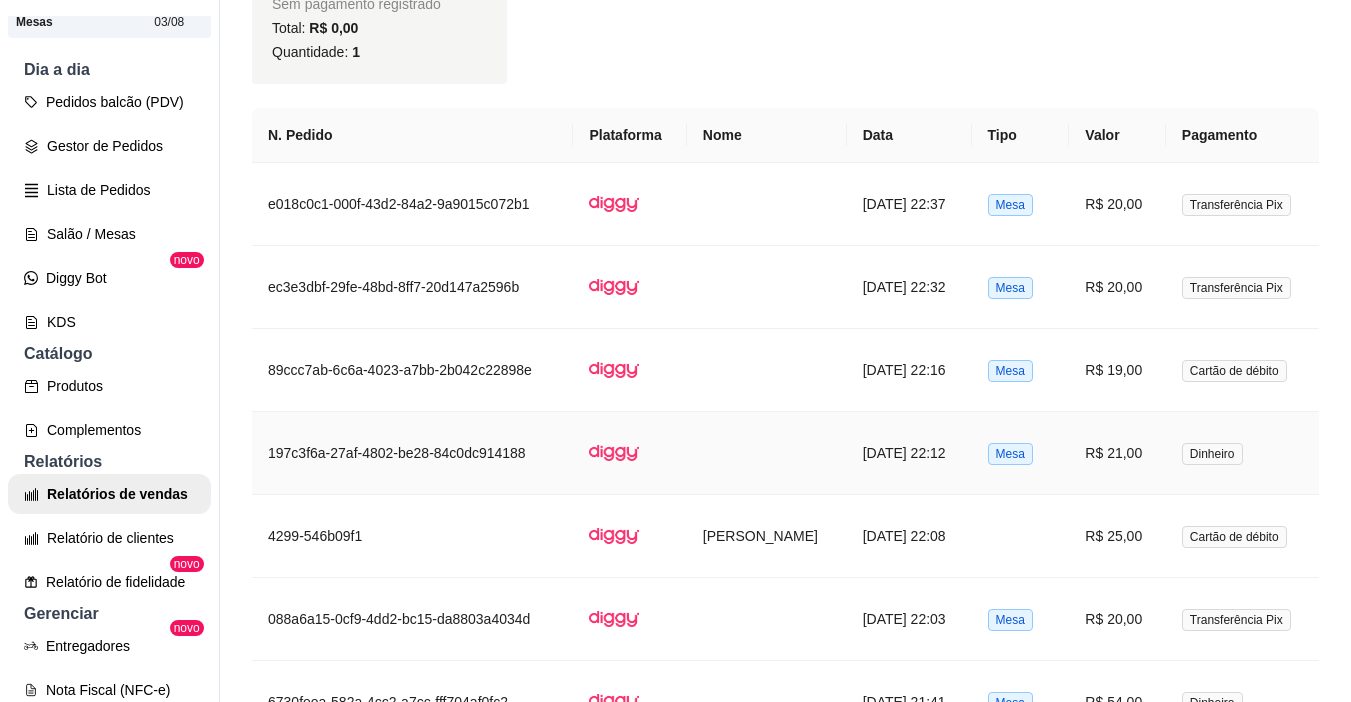 click on "R$ 21,00" at bounding box center (1117, 453) 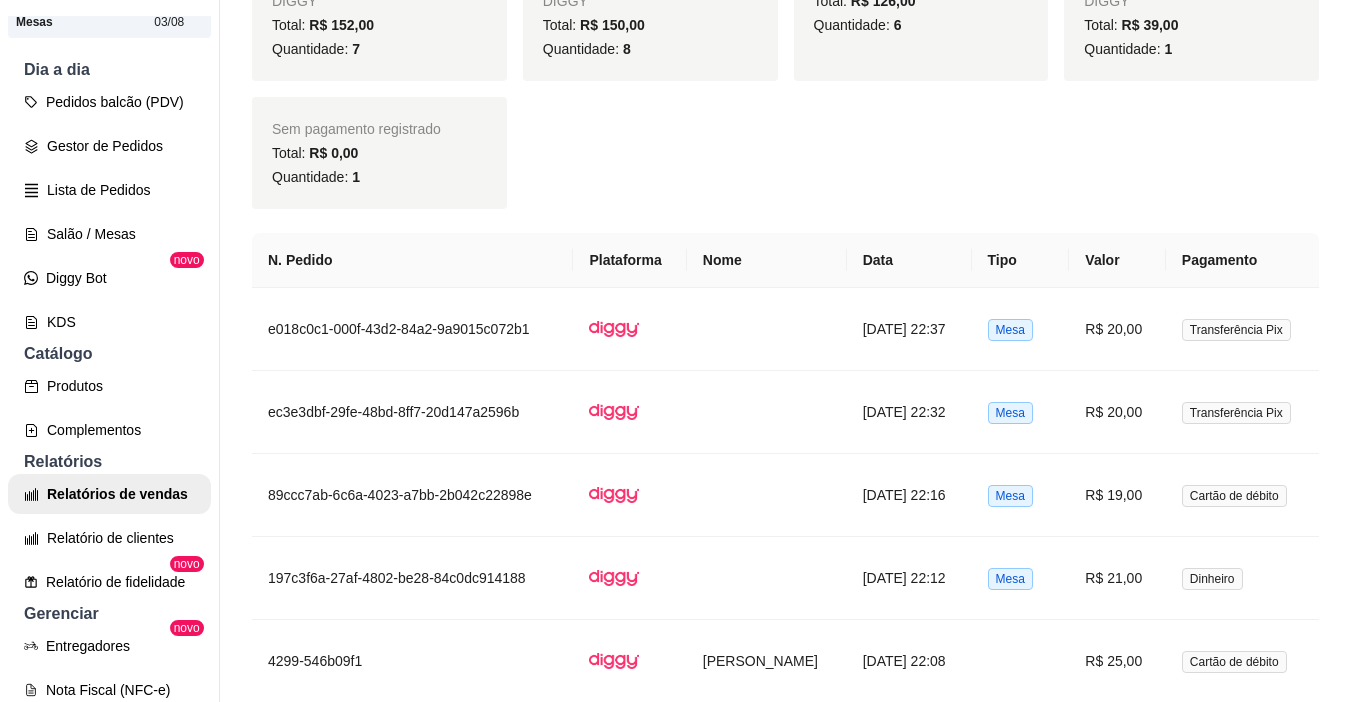 scroll, scrollTop: 1100, scrollLeft: 0, axis: vertical 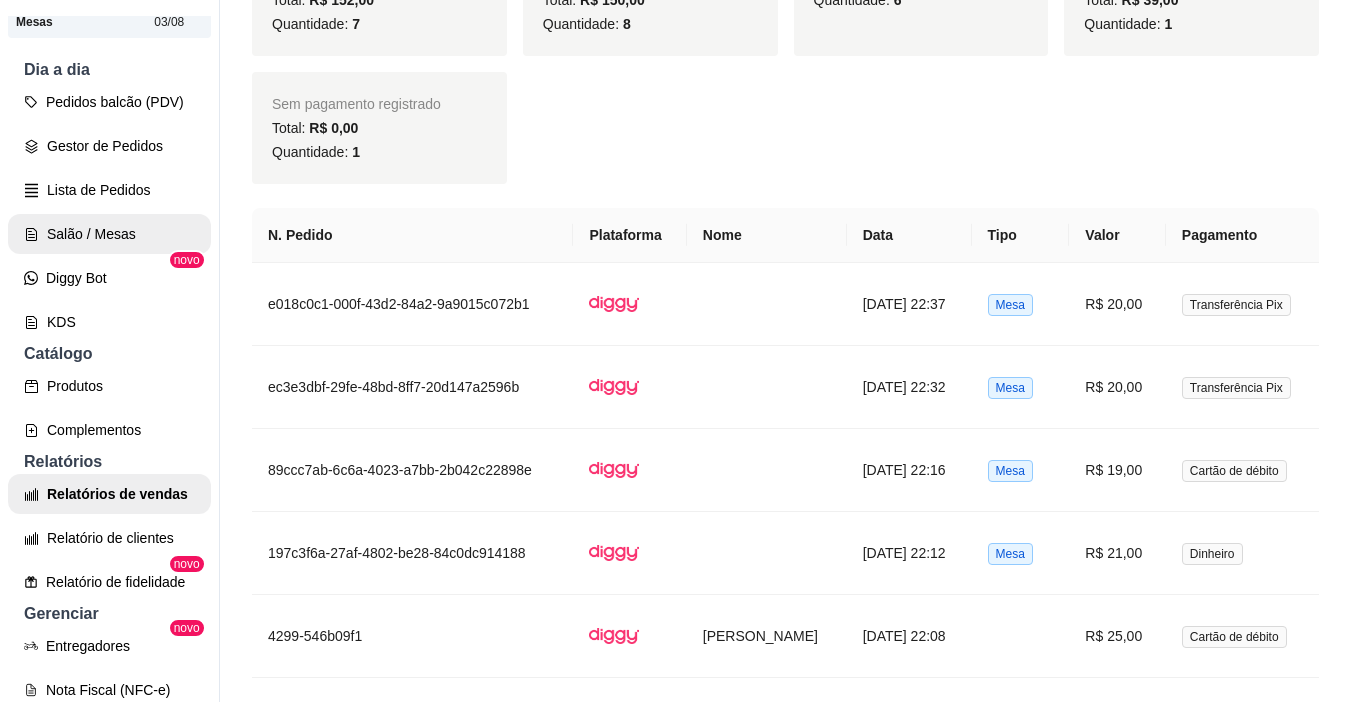 click on "Salão / Mesas" at bounding box center (109, 234) 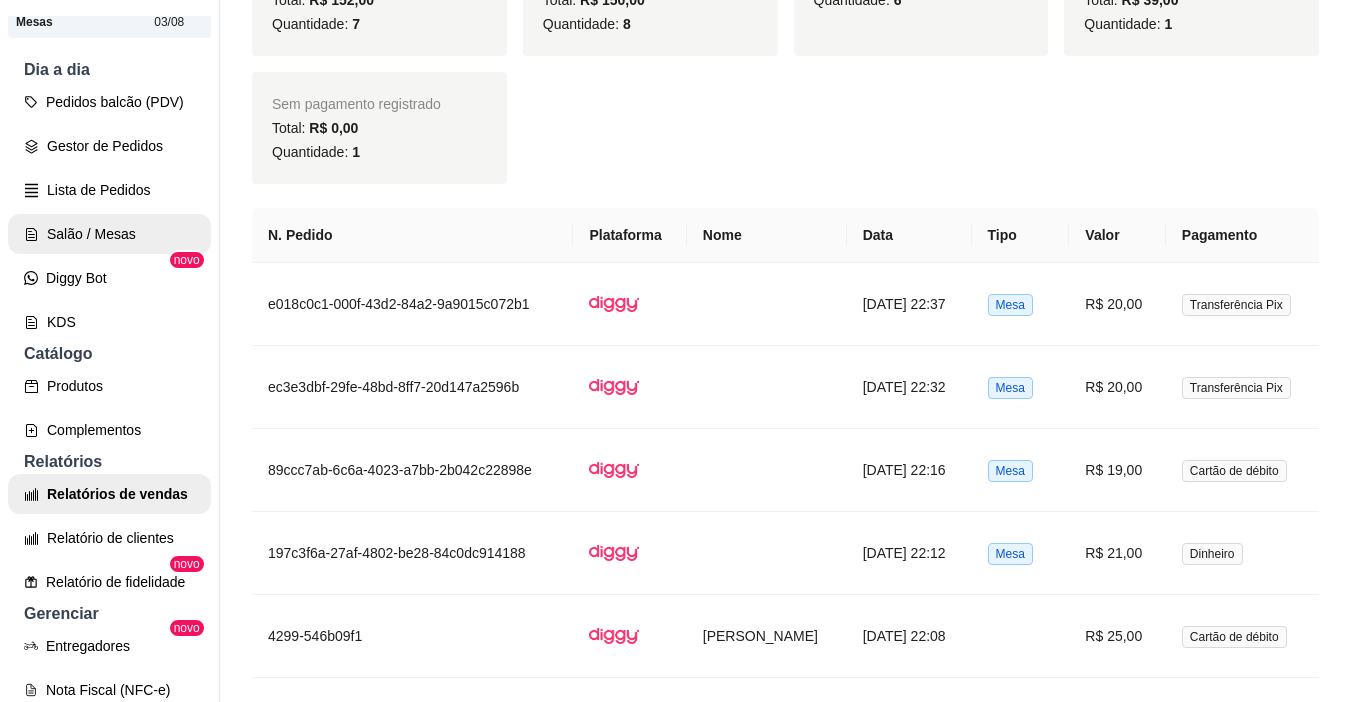 scroll, scrollTop: 0, scrollLeft: 0, axis: both 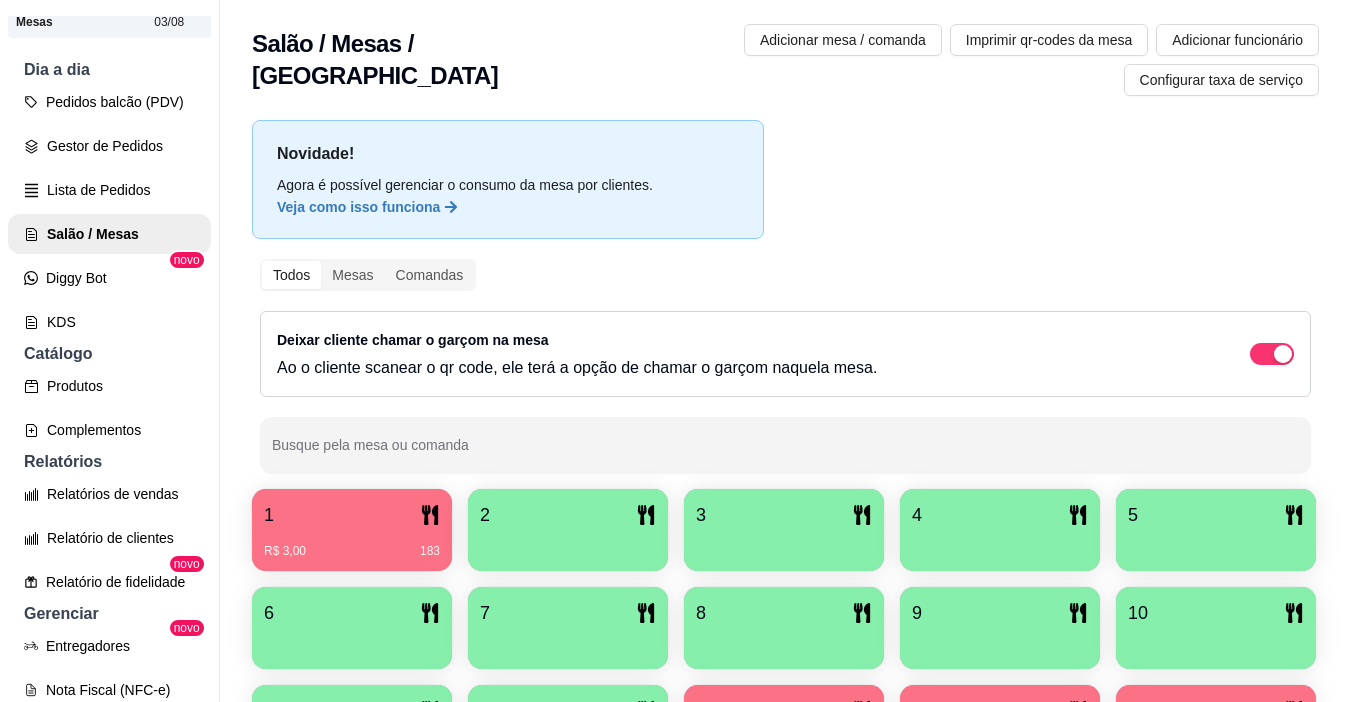 click on "1" at bounding box center (352, 515) 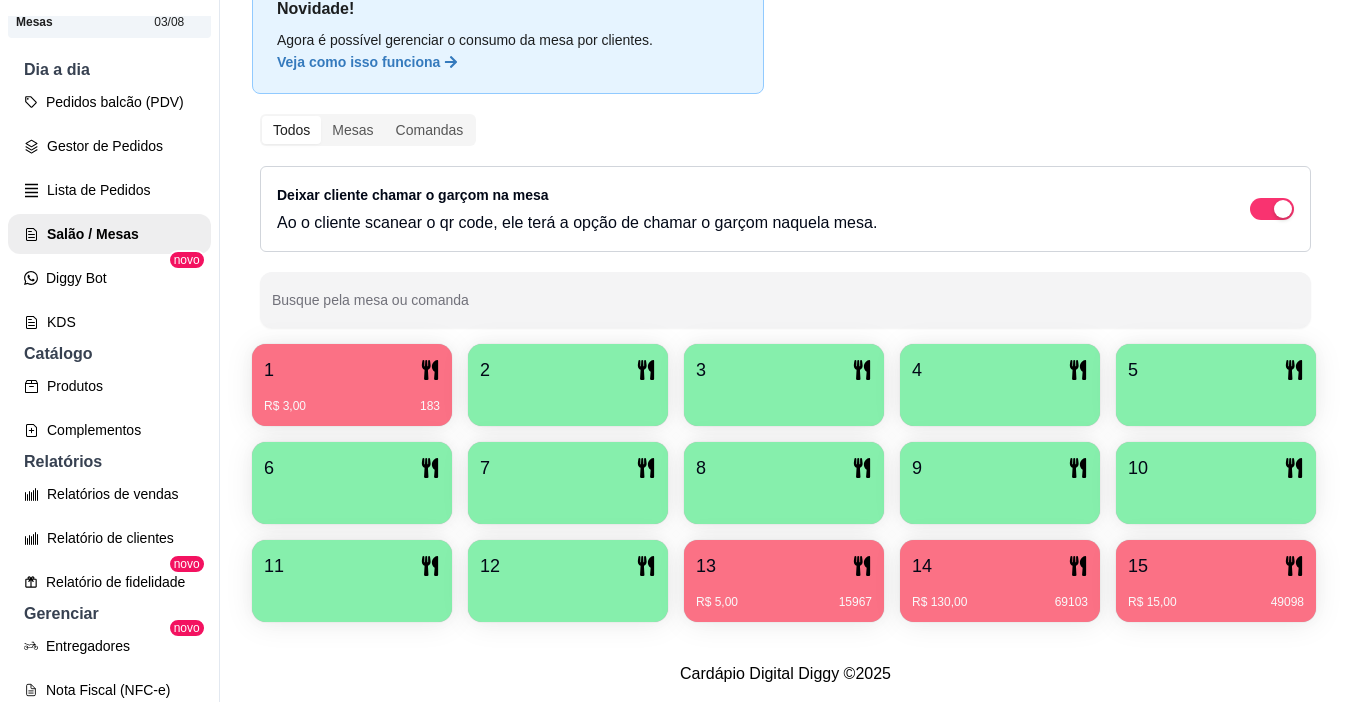 scroll, scrollTop: 258, scrollLeft: 0, axis: vertical 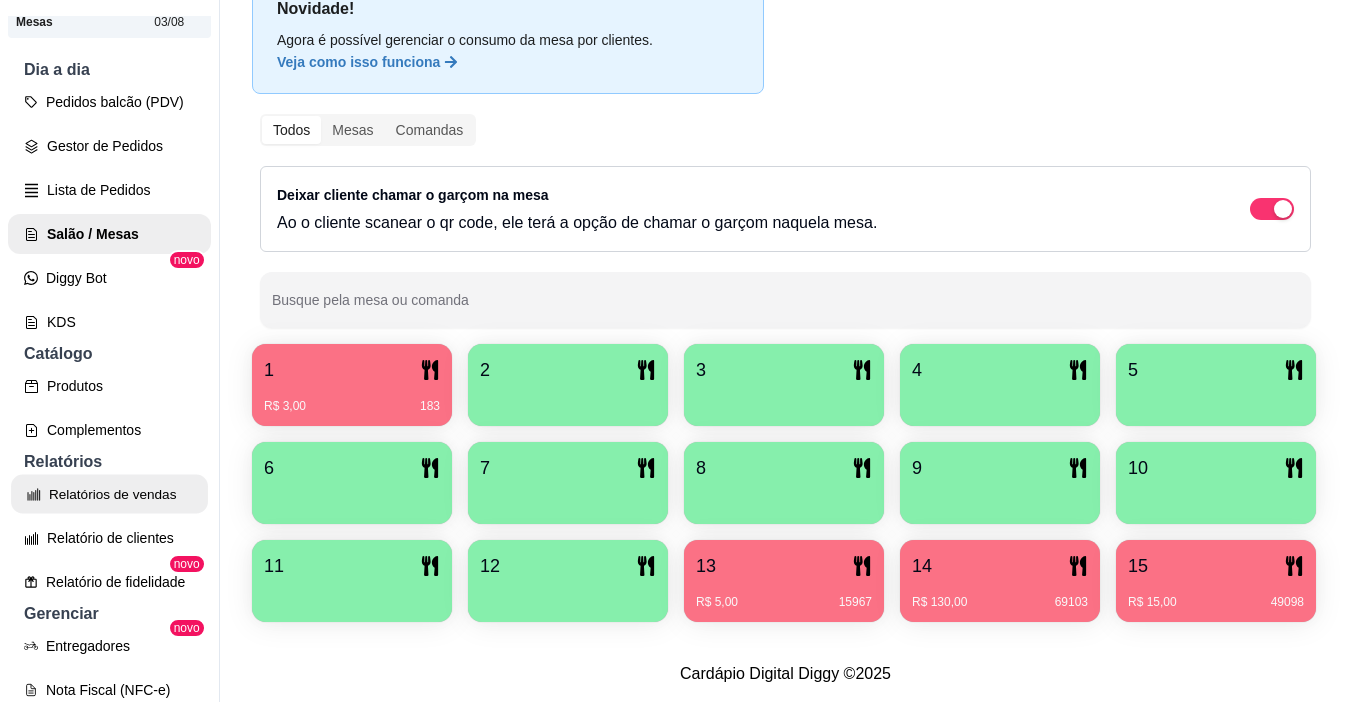 click on "Relatórios de vendas" at bounding box center (109, 494) 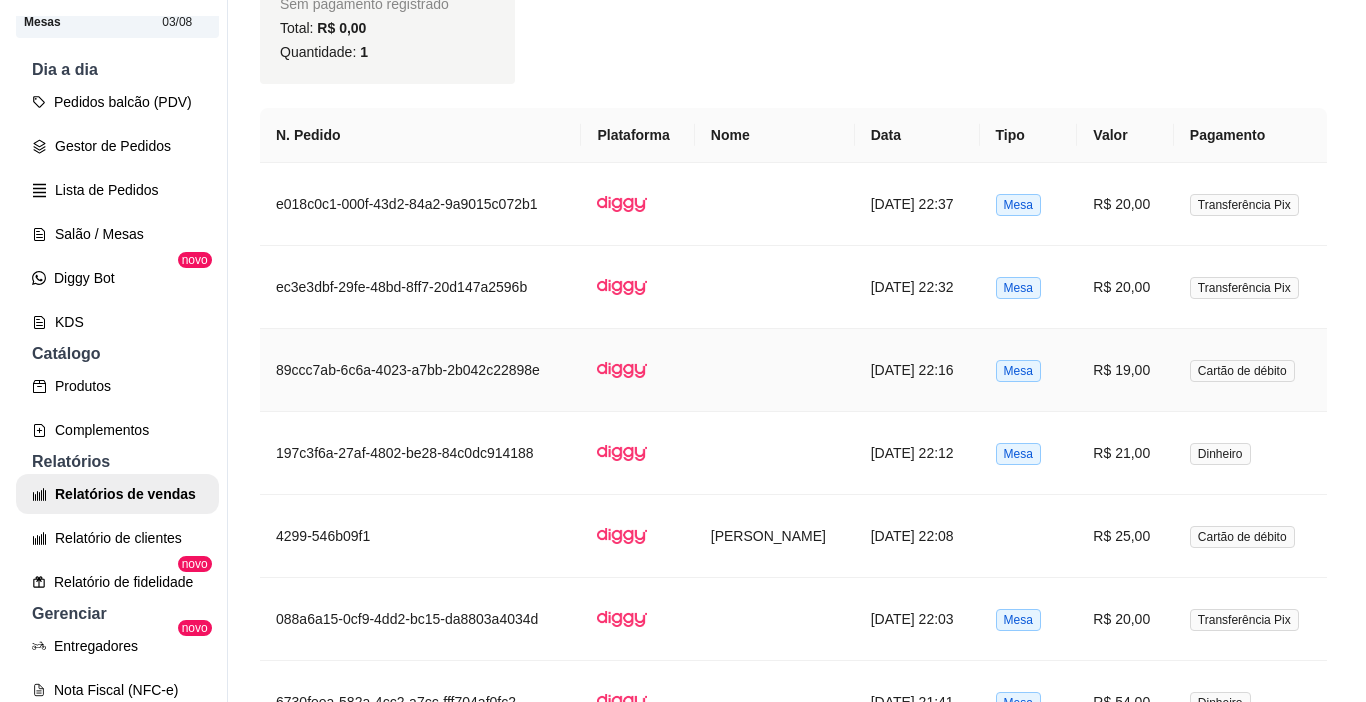 scroll, scrollTop: 1300, scrollLeft: 0, axis: vertical 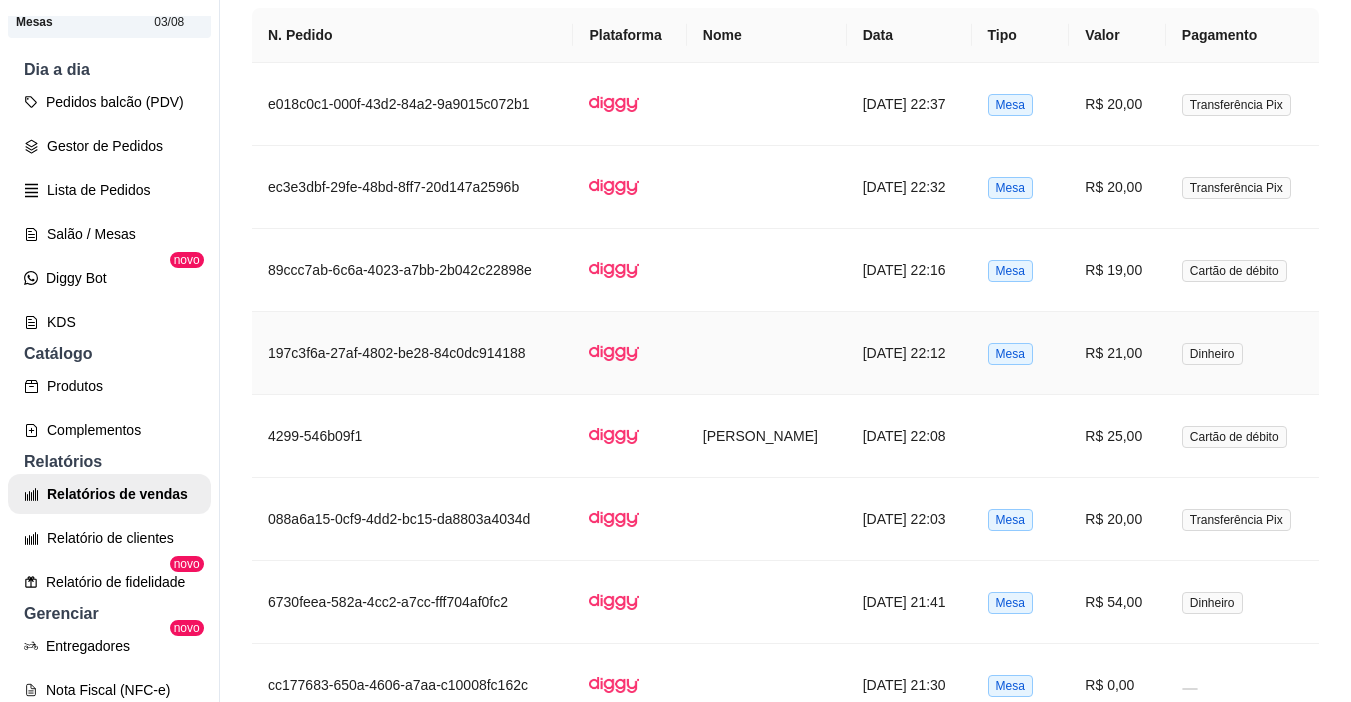 click on "R$ 21,00" at bounding box center [1117, 353] 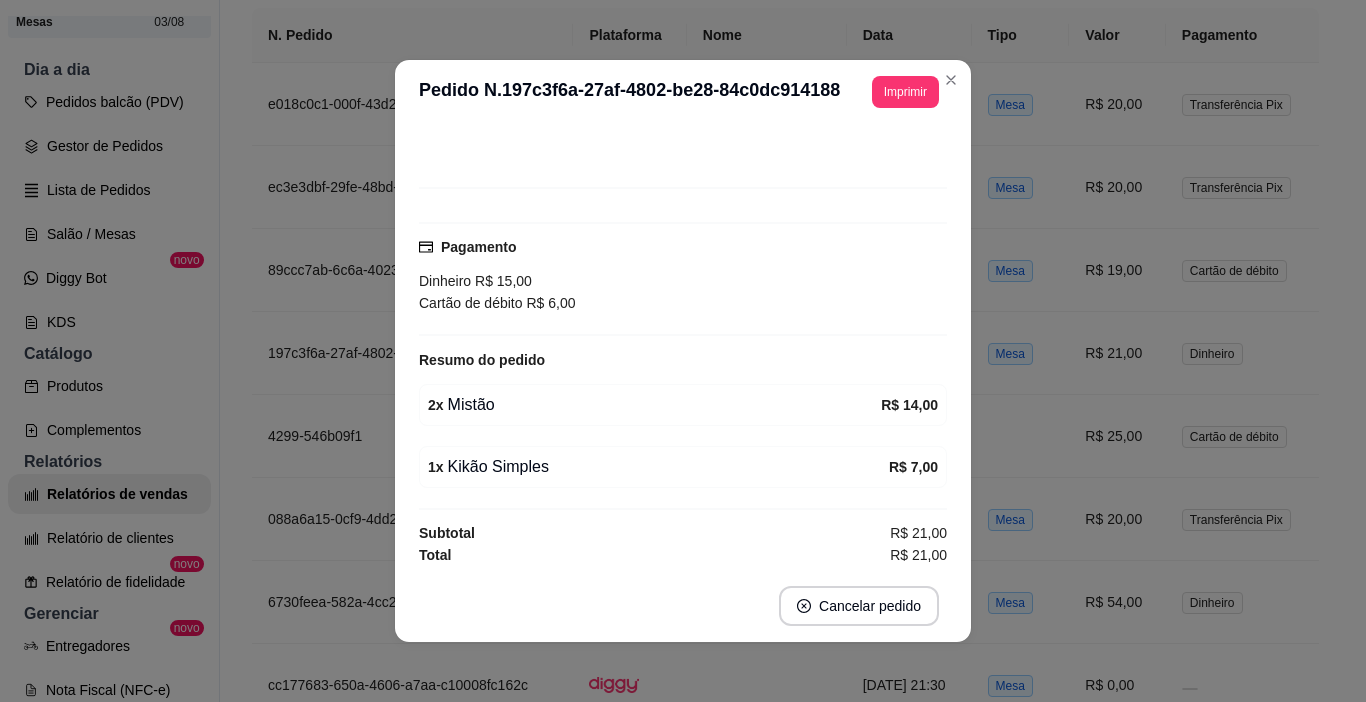 scroll, scrollTop: 109, scrollLeft: 0, axis: vertical 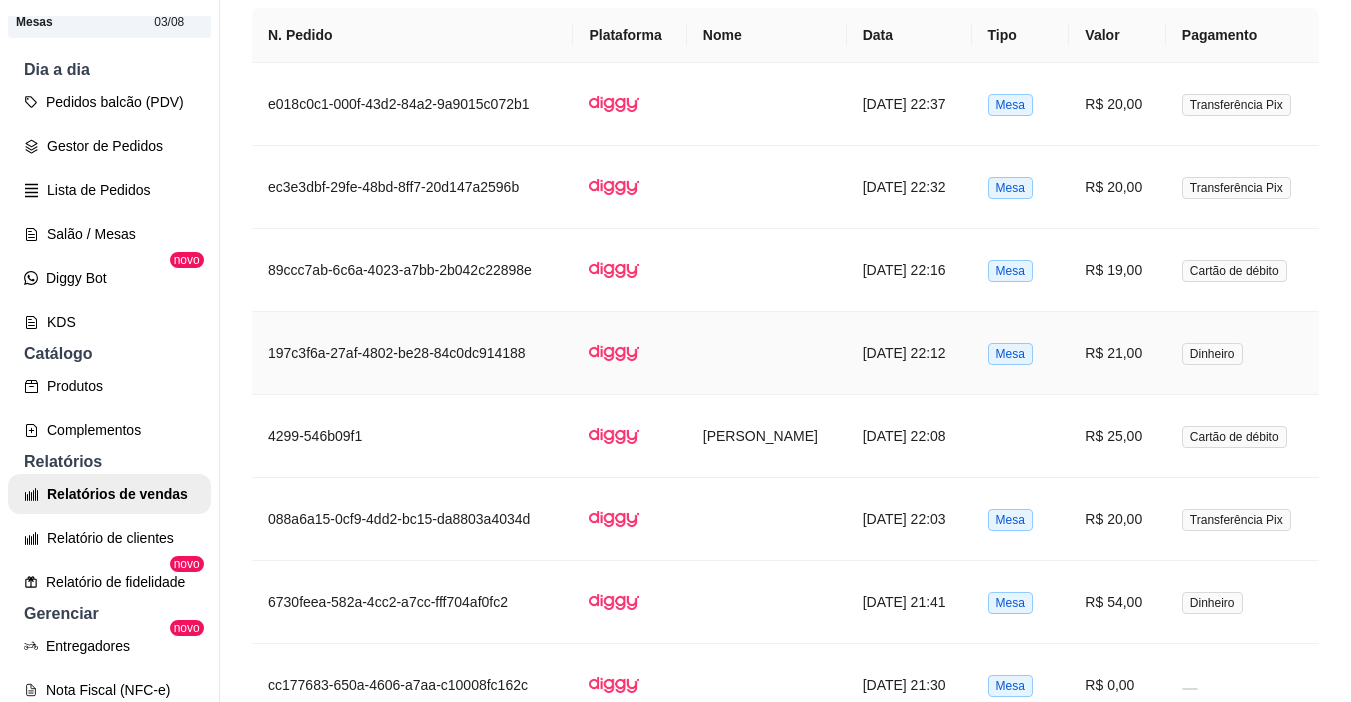 click on "R$ 21,00" at bounding box center [1117, 353] 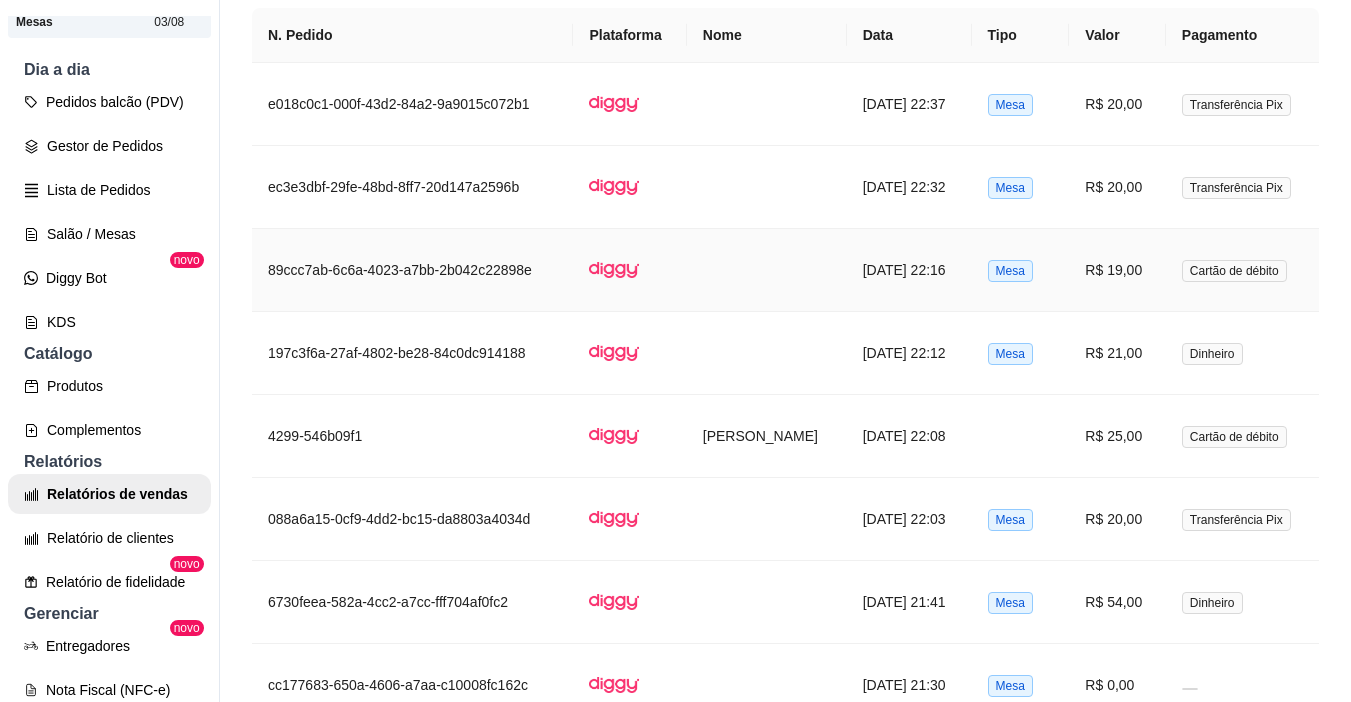 click on "R$ 19,00" at bounding box center (1117, 270) 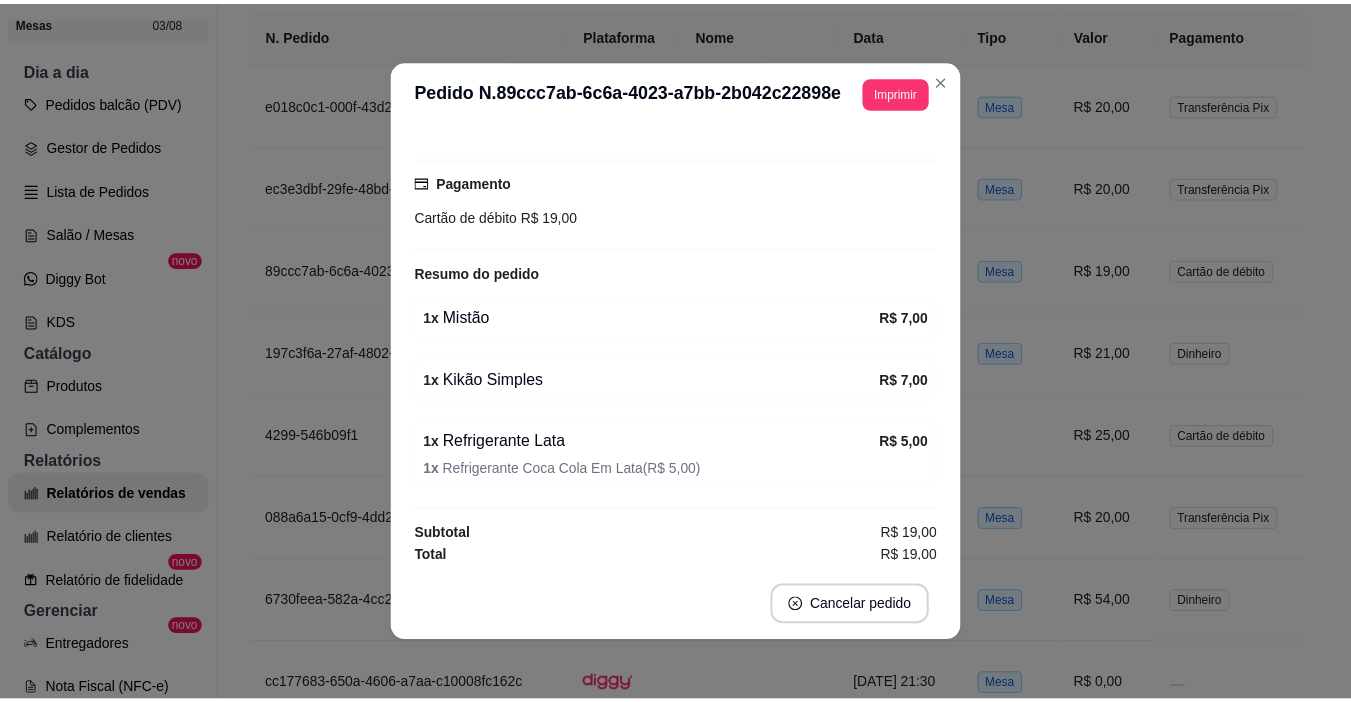 scroll, scrollTop: 175, scrollLeft: 0, axis: vertical 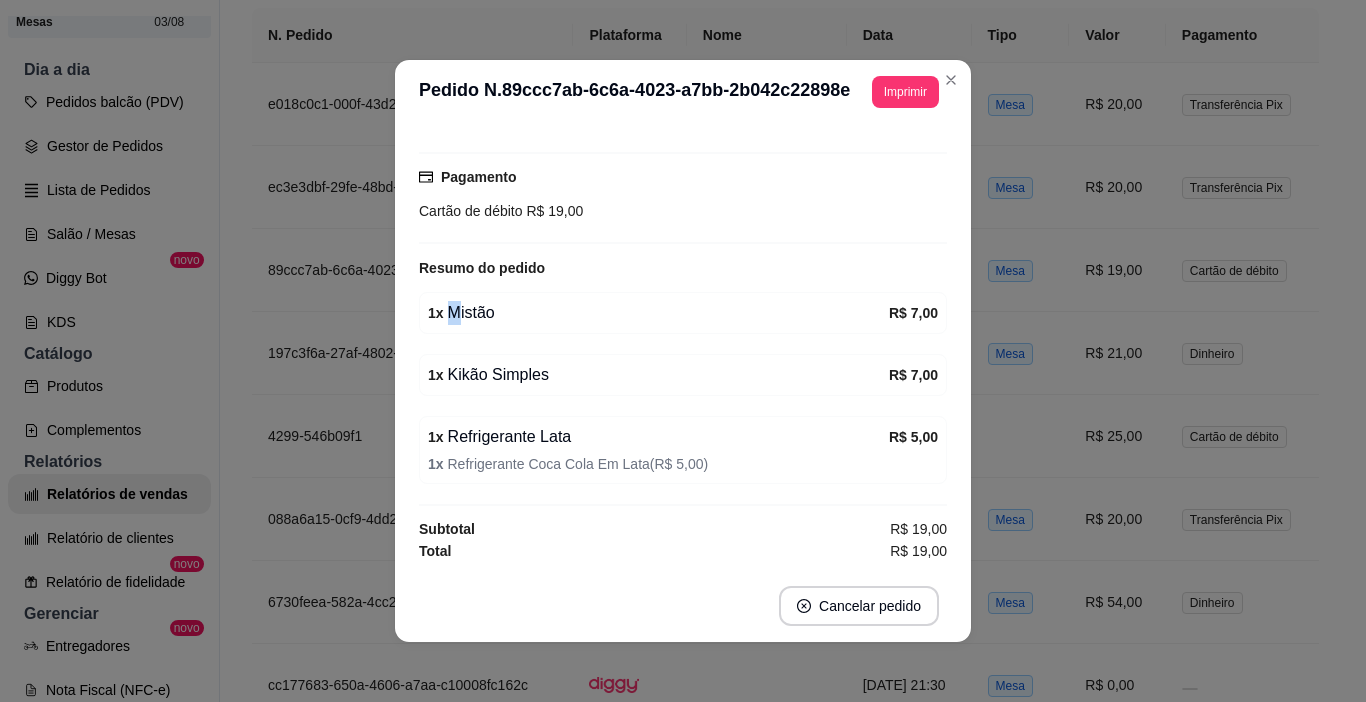drag, startPoint x: 447, startPoint y: 309, endPoint x: 510, endPoint y: 313, distance: 63.126858 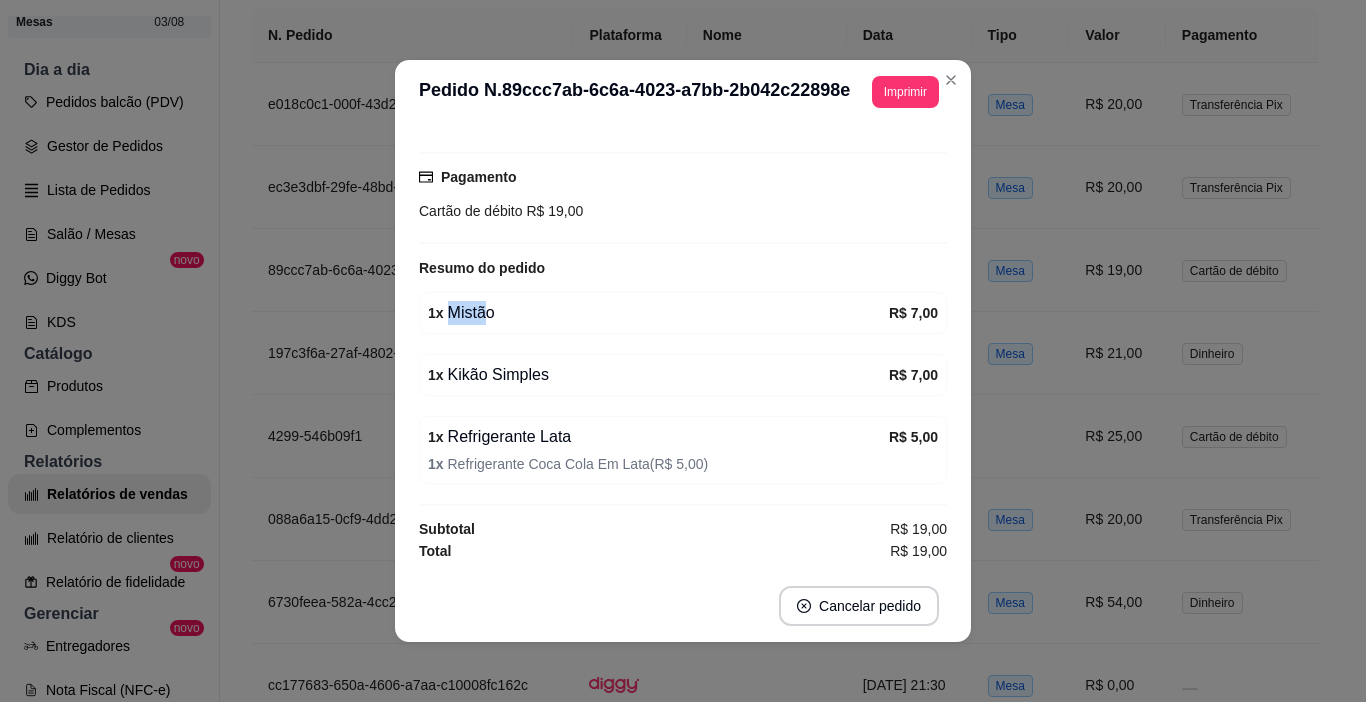 drag, startPoint x: 447, startPoint y: 319, endPoint x: 489, endPoint y: 317, distance: 42.047592 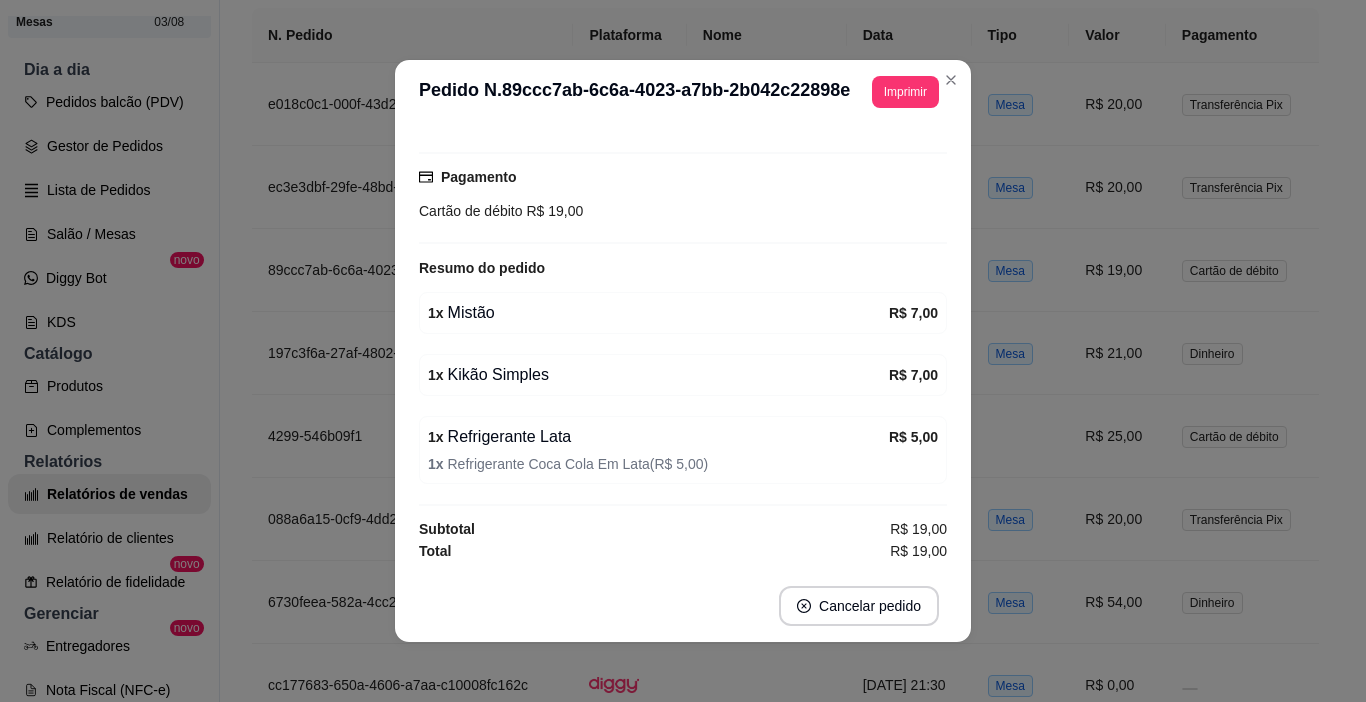 click on "1 x     Mistão" at bounding box center (658, 313) 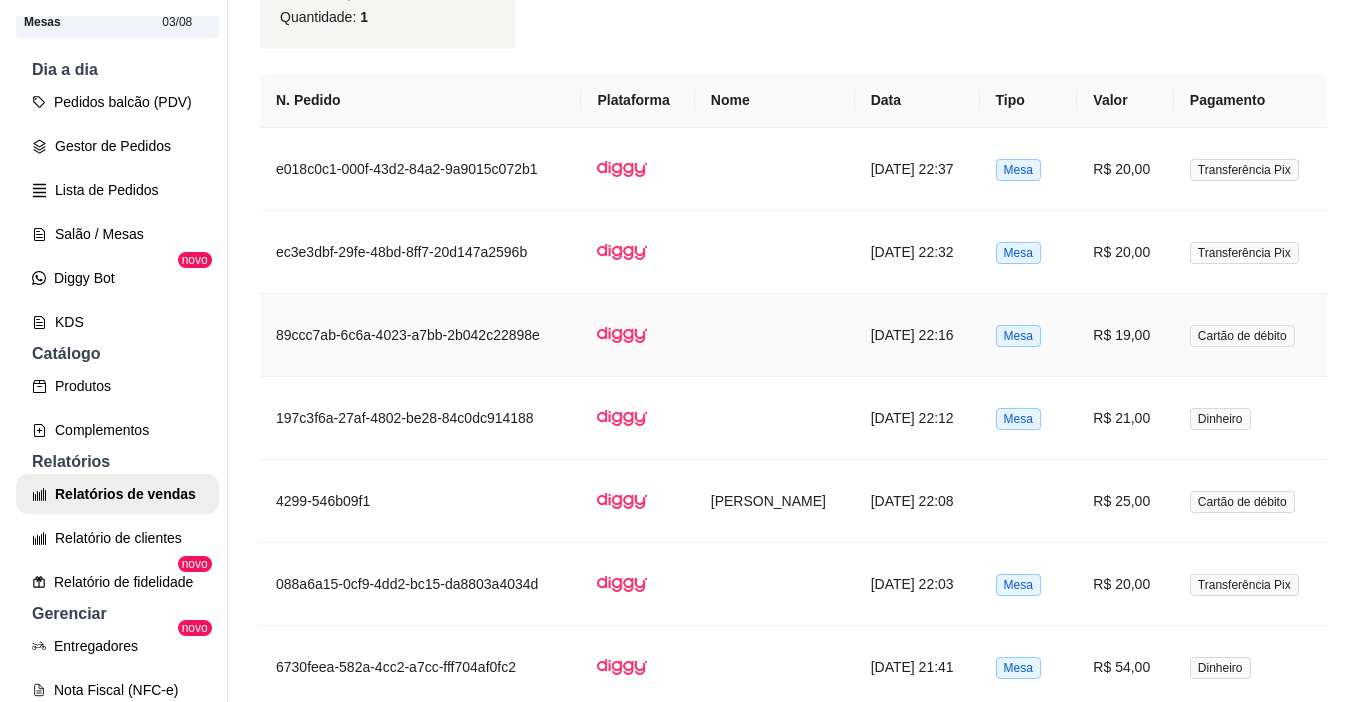 scroll, scrollTop: 1200, scrollLeft: 0, axis: vertical 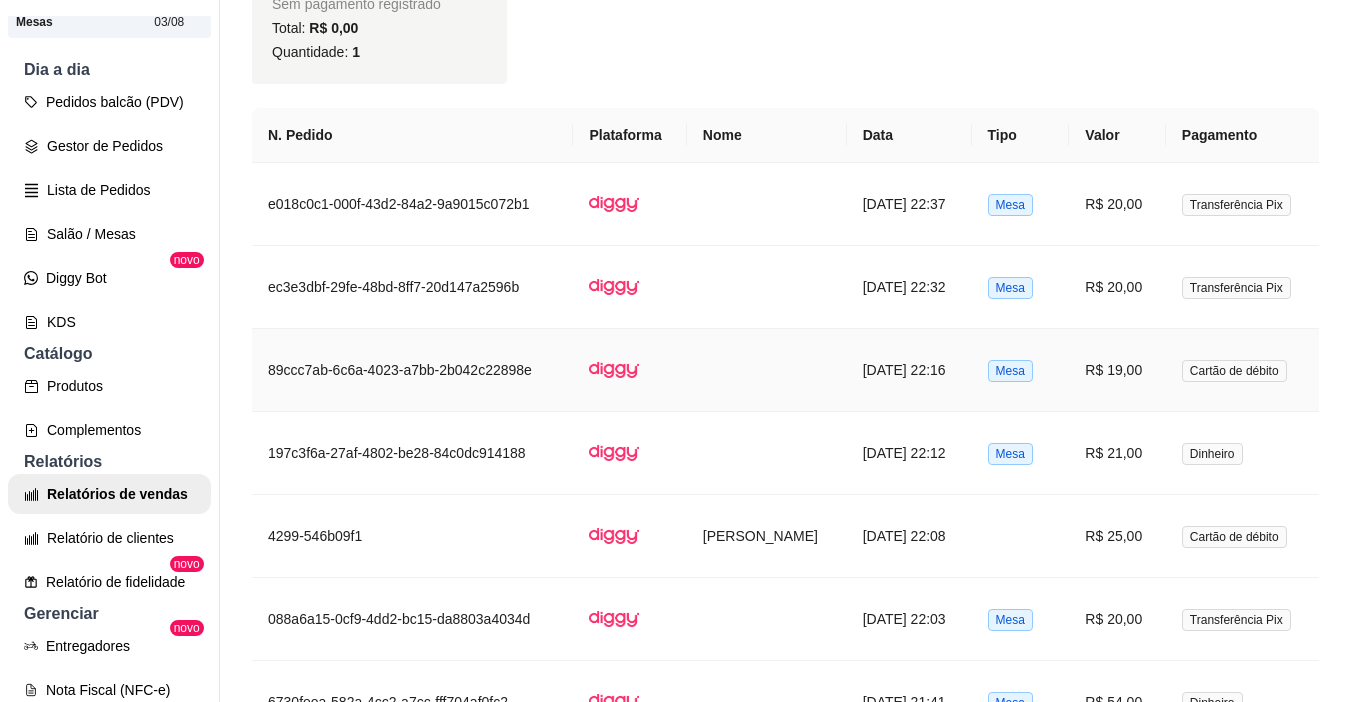 click on "R$ 20,00" at bounding box center (1117, 287) 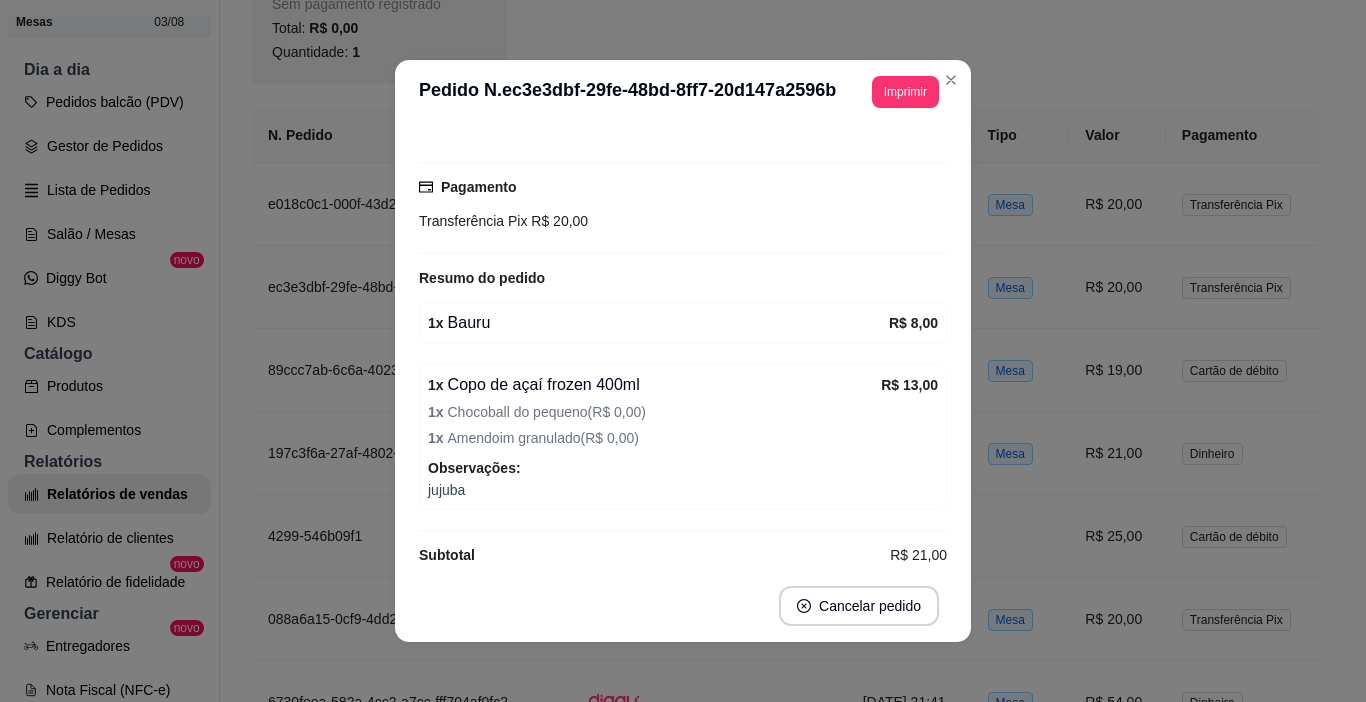 scroll, scrollTop: 200, scrollLeft: 0, axis: vertical 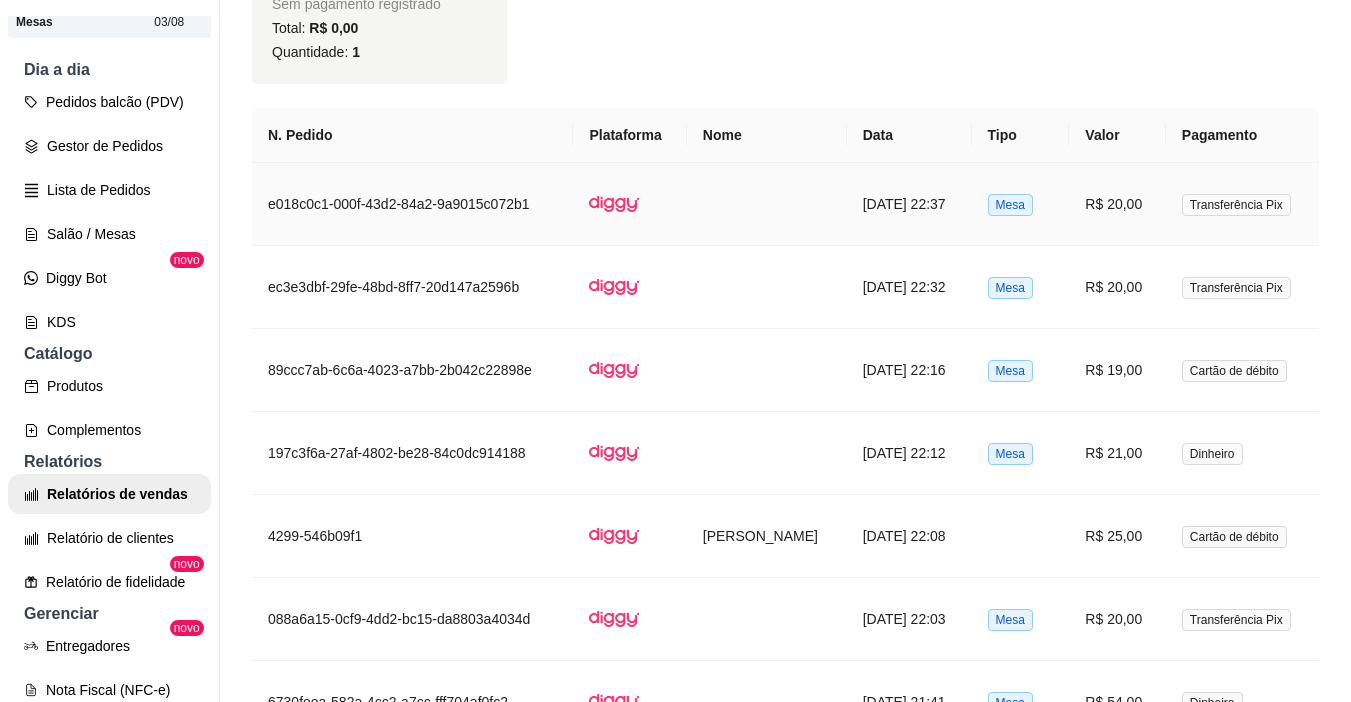 click on "R$ 20,00" at bounding box center [1117, 204] 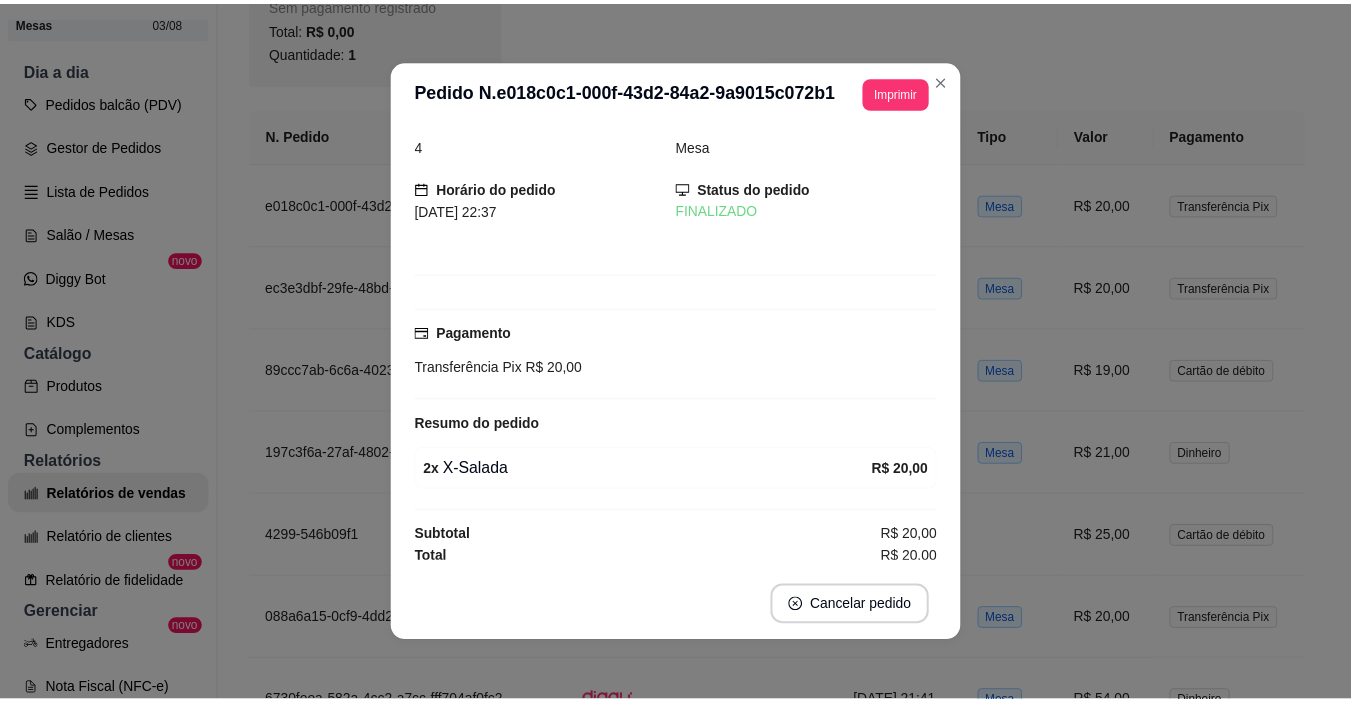 scroll, scrollTop: 25, scrollLeft: 0, axis: vertical 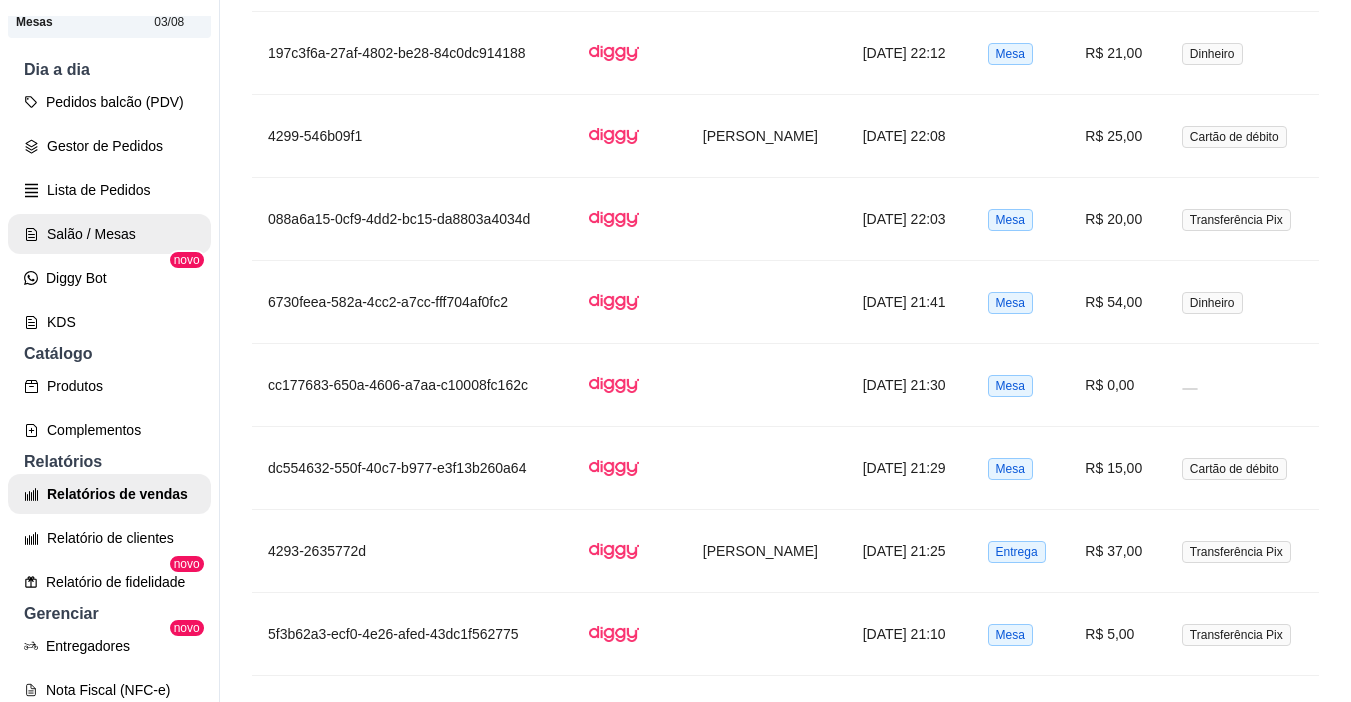 click on "Salão / Mesas" at bounding box center [109, 234] 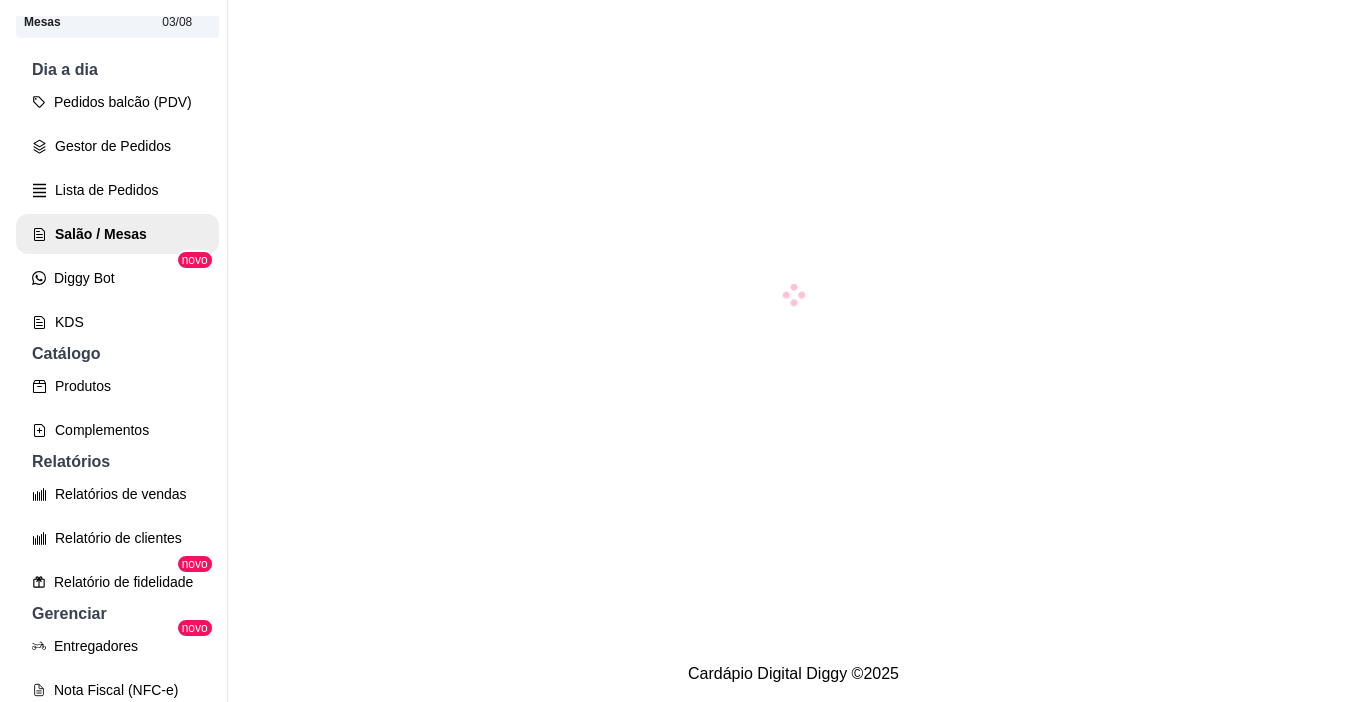 scroll, scrollTop: 0, scrollLeft: 0, axis: both 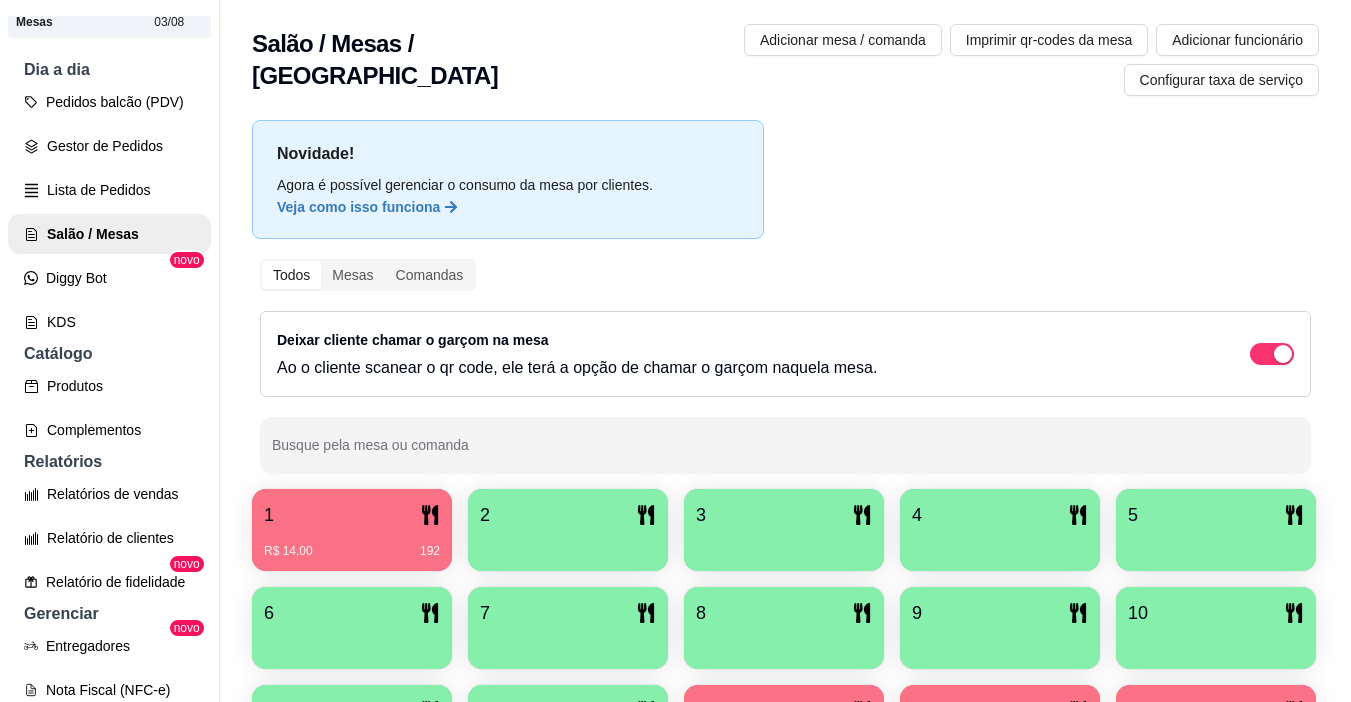 click on "R$ 14,00 192" at bounding box center (352, 544) 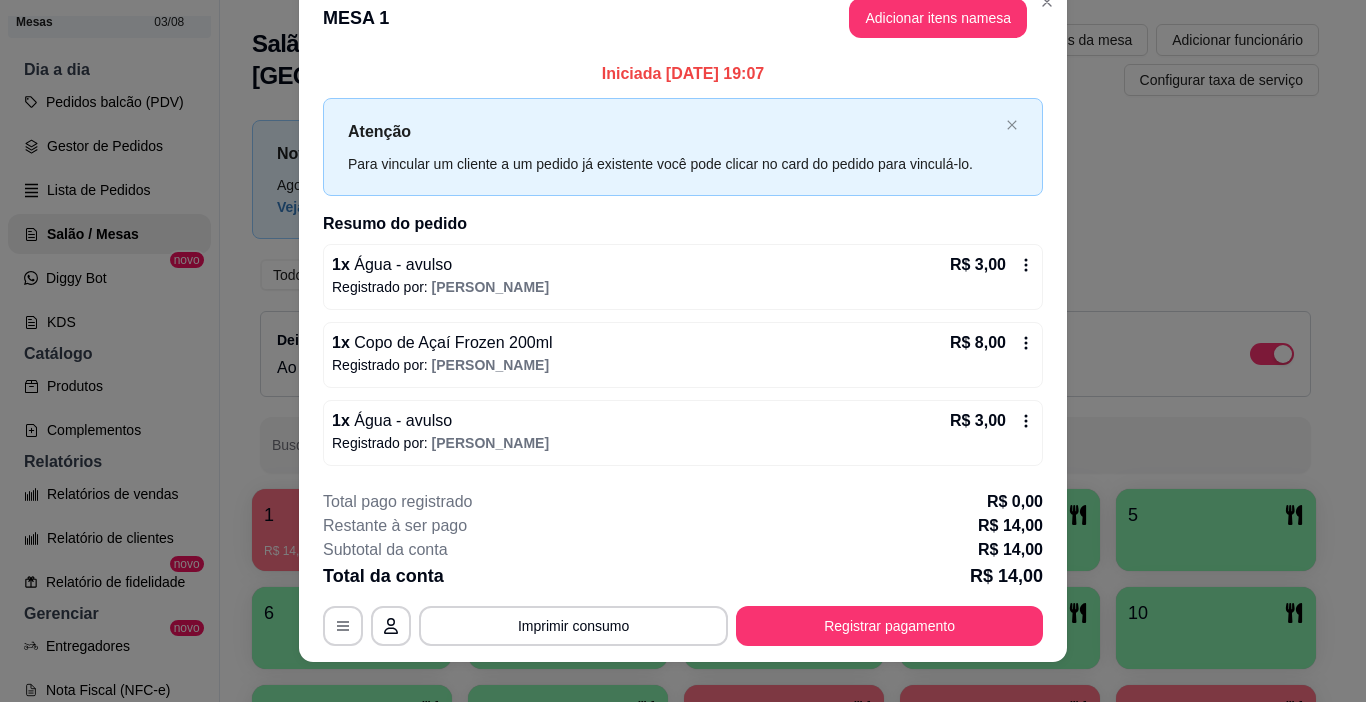 scroll, scrollTop: 53, scrollLeft: 0, axis: vertical 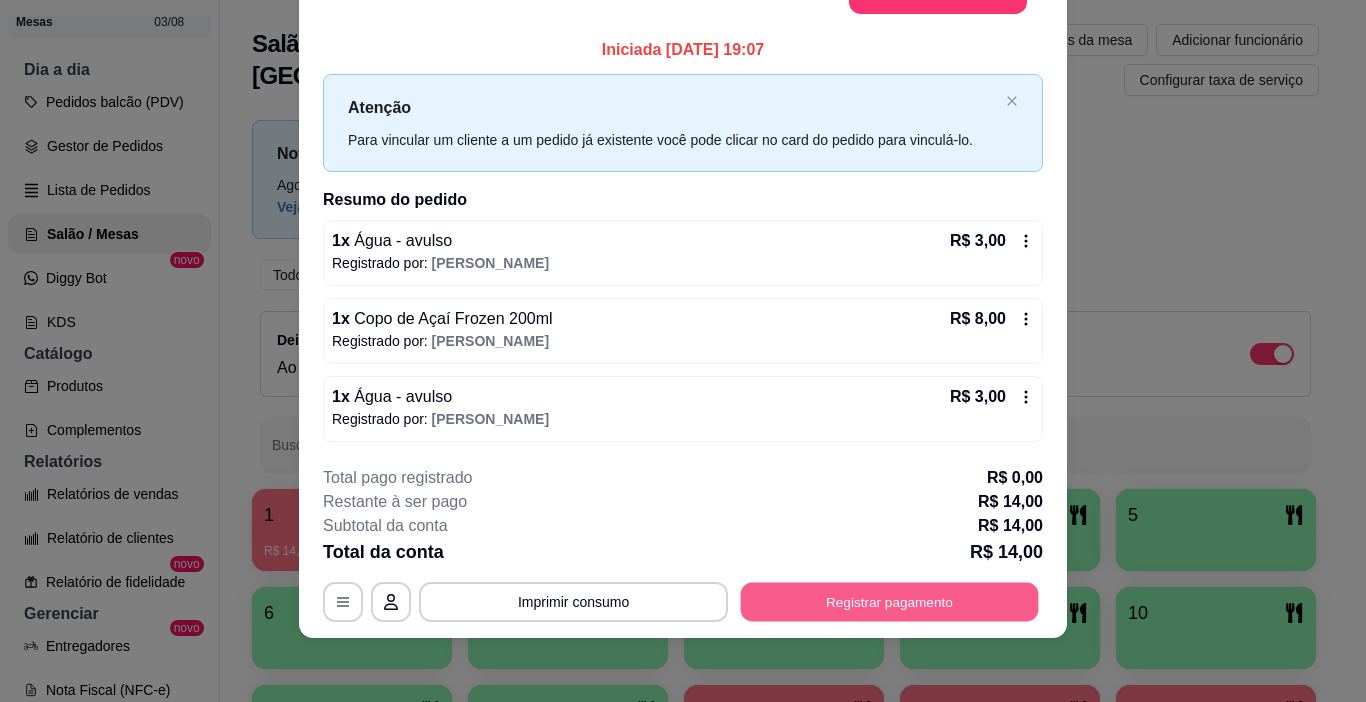 click on "Registrar pagamento" at bounding box center (890, 601) 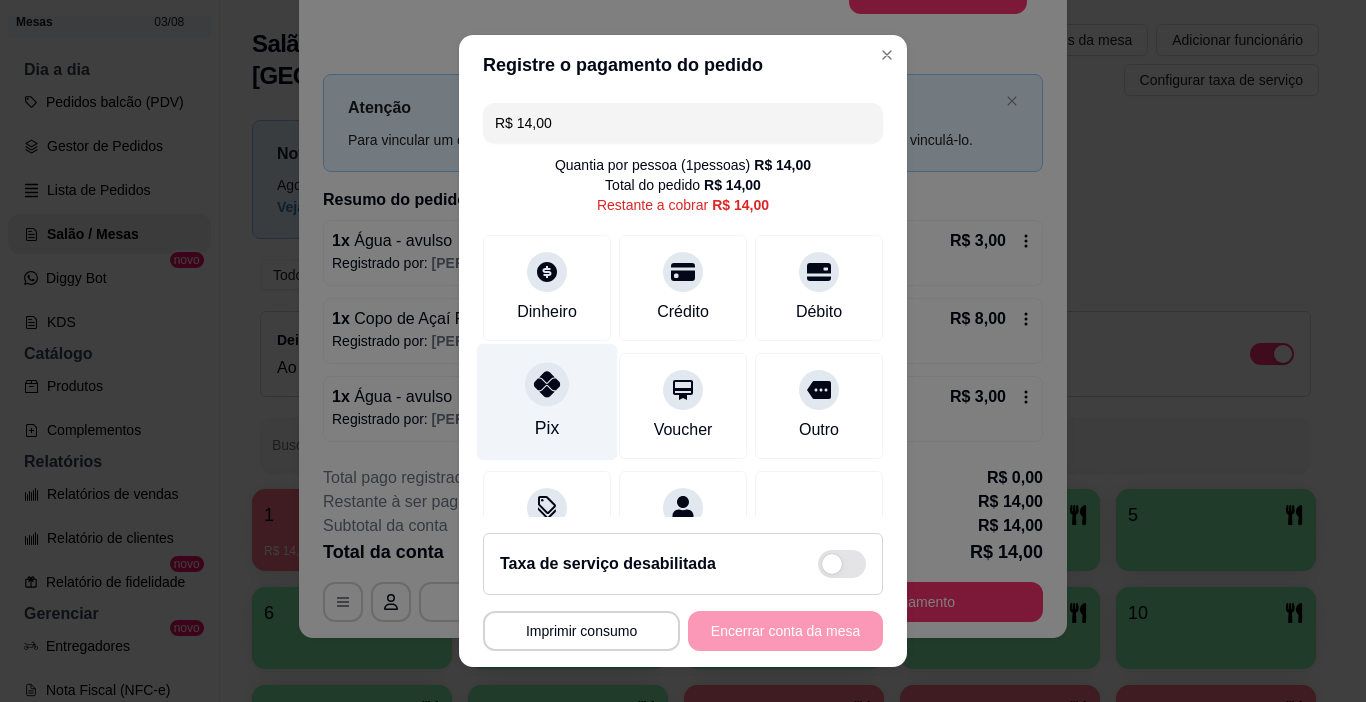 click on "Pix" at bounding box center [547, 402] 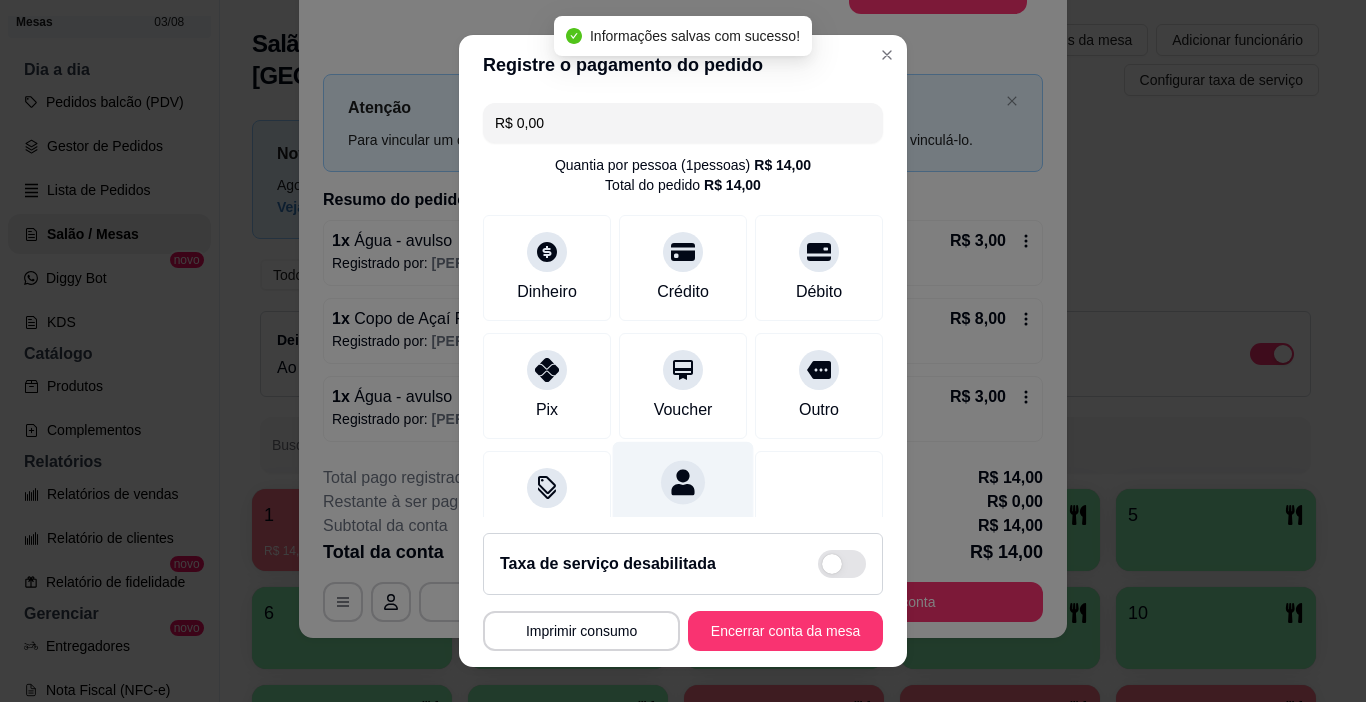 type on "R$ 0,00" 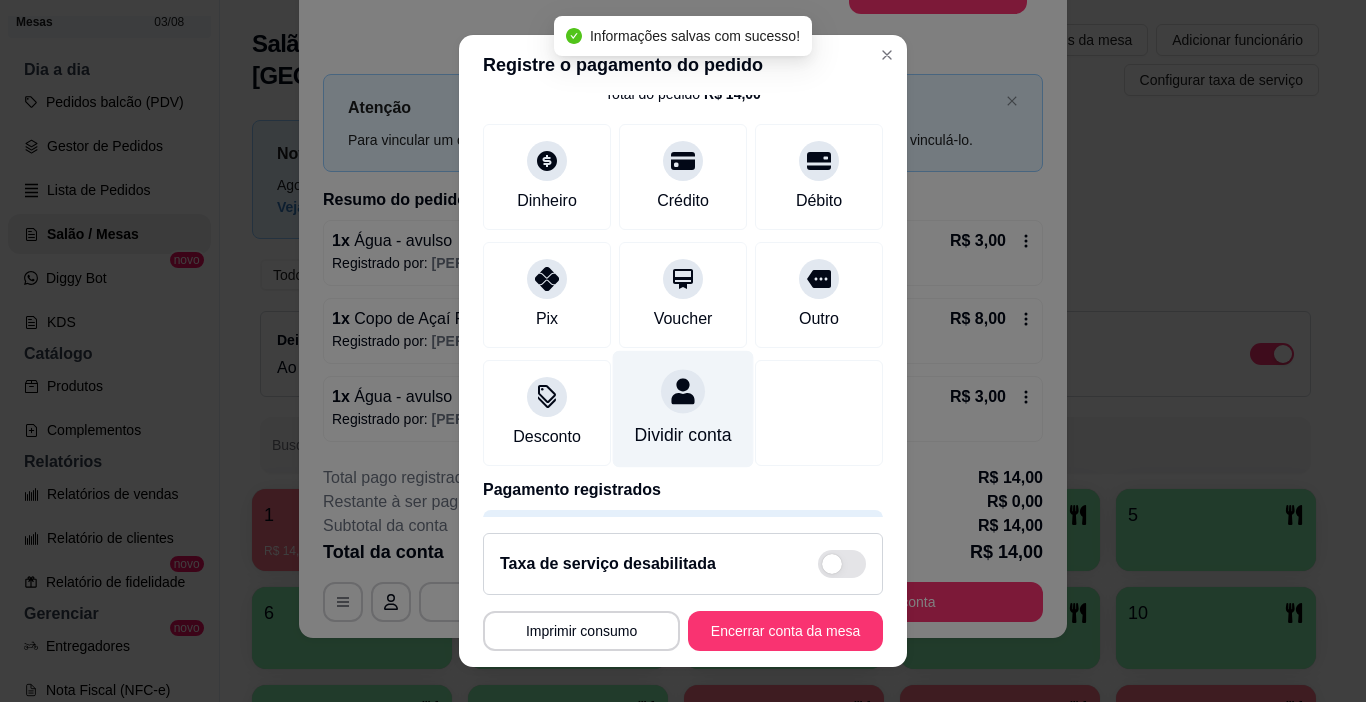 scroll, scrollTop: 176, scrollLeft: 0, axis: vertical 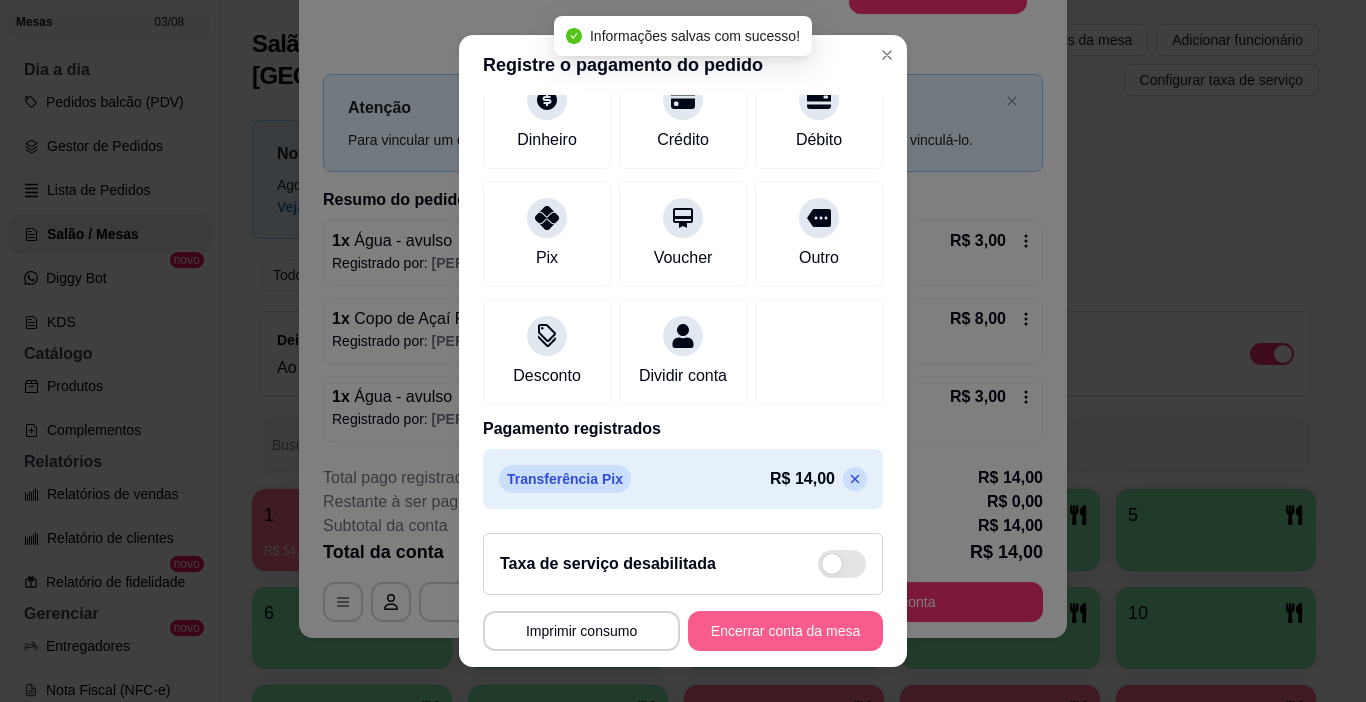 click on "Encerrar conta da mesa" at bounding box center (785, 631) 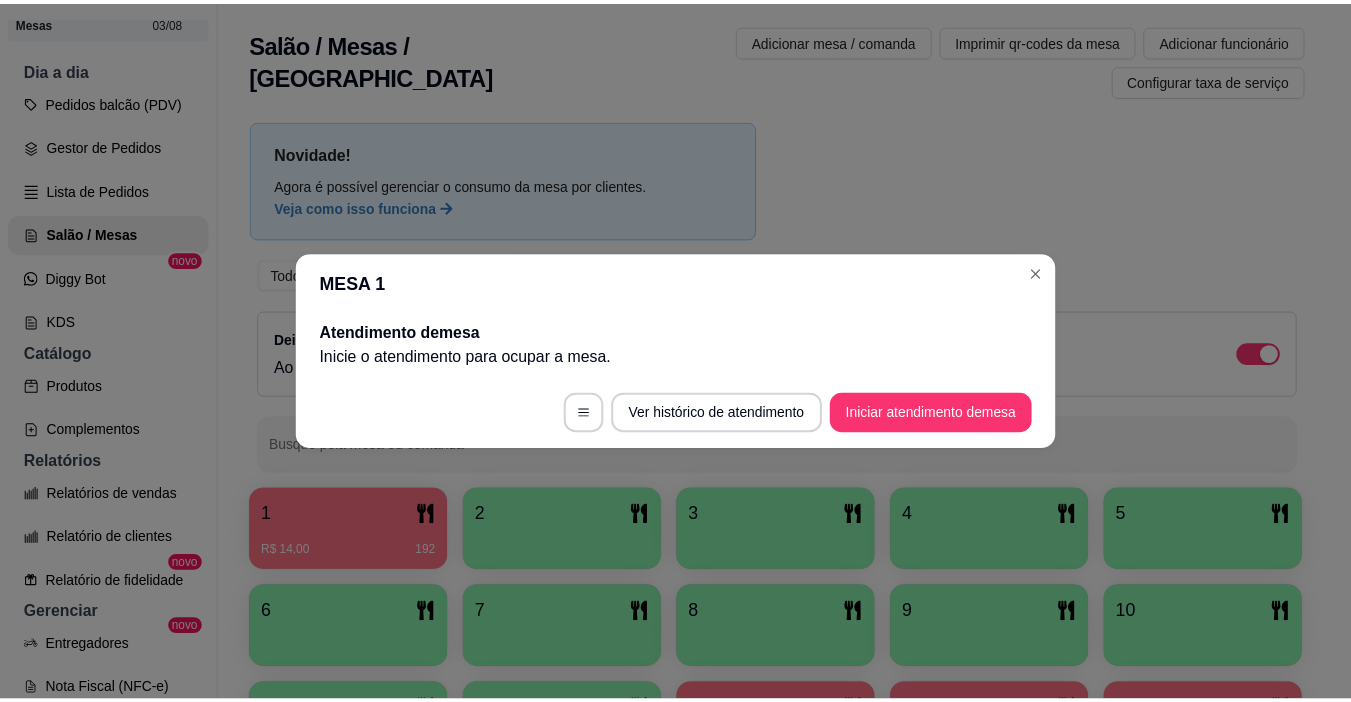 scroll, scrollTop: 0, scrollLeft: 0, axis: both 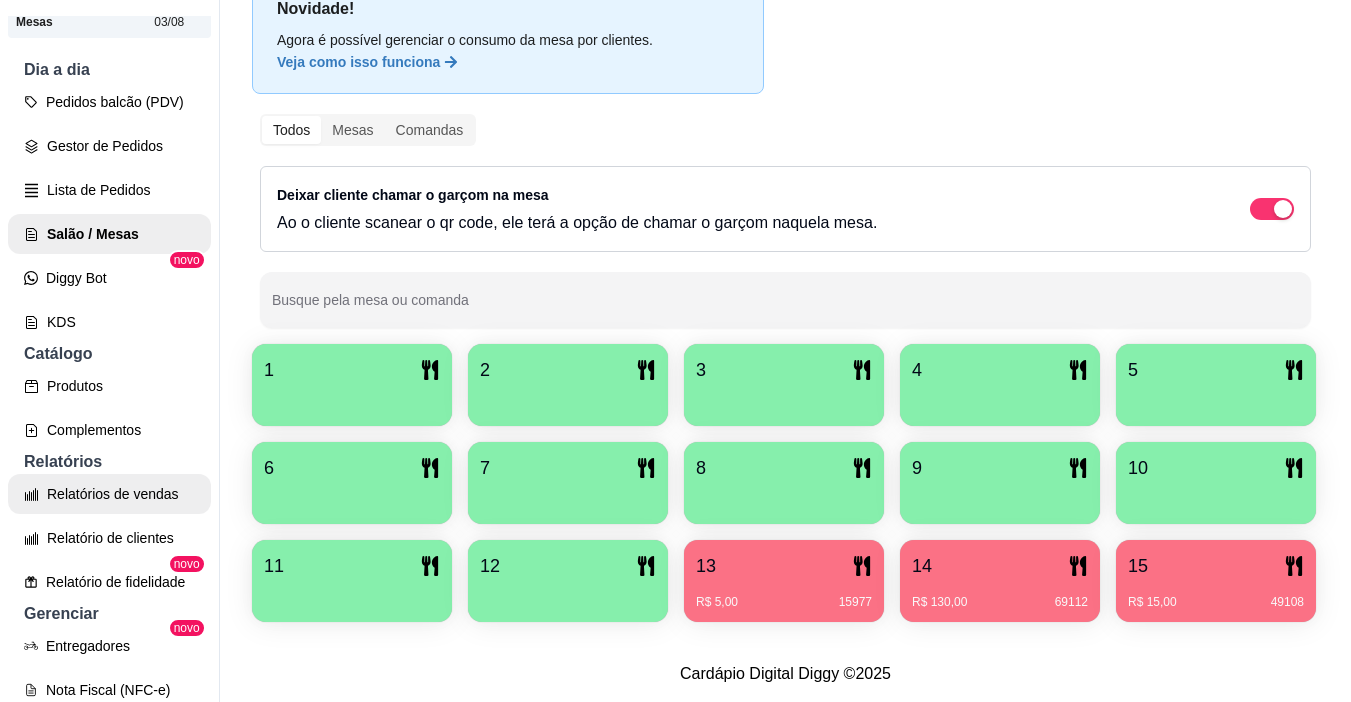 click on "Relatórios de vendas" at bounding box center [109, 494] 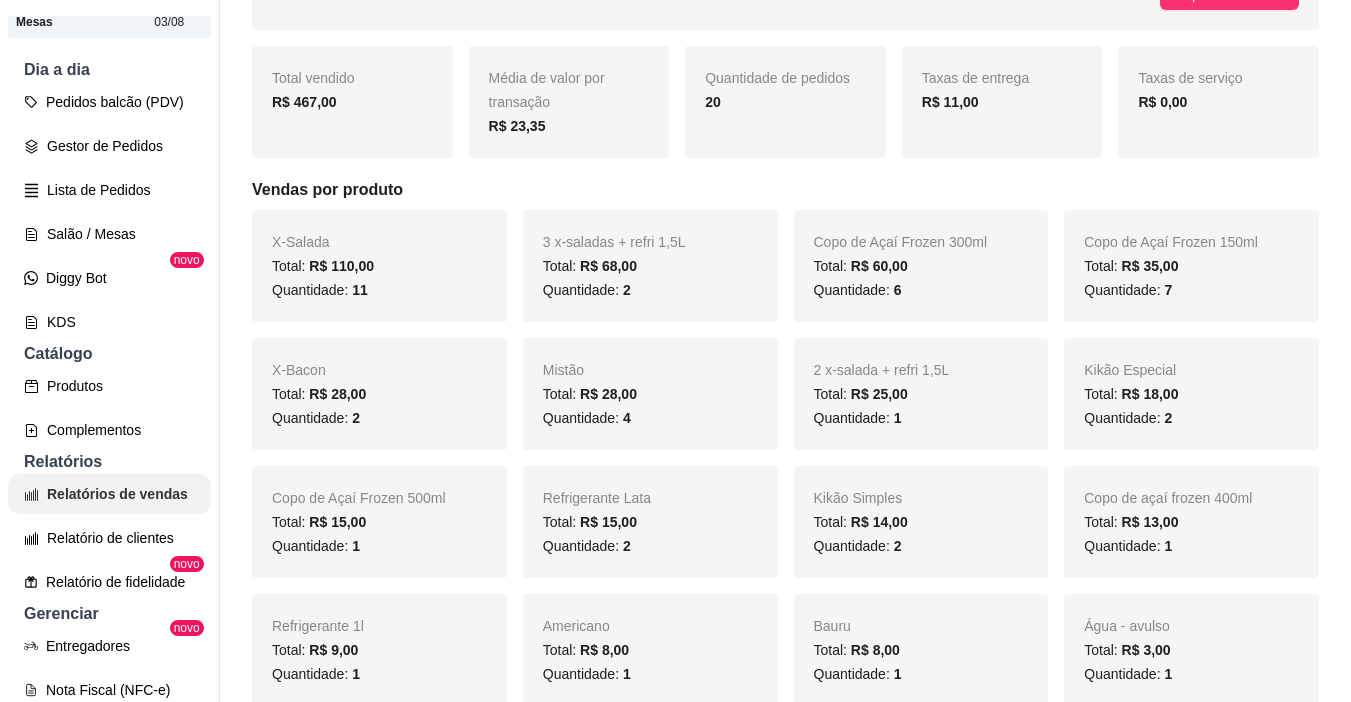 scroll, scrollTop: 0, scrollLeft: 0, axis: both 